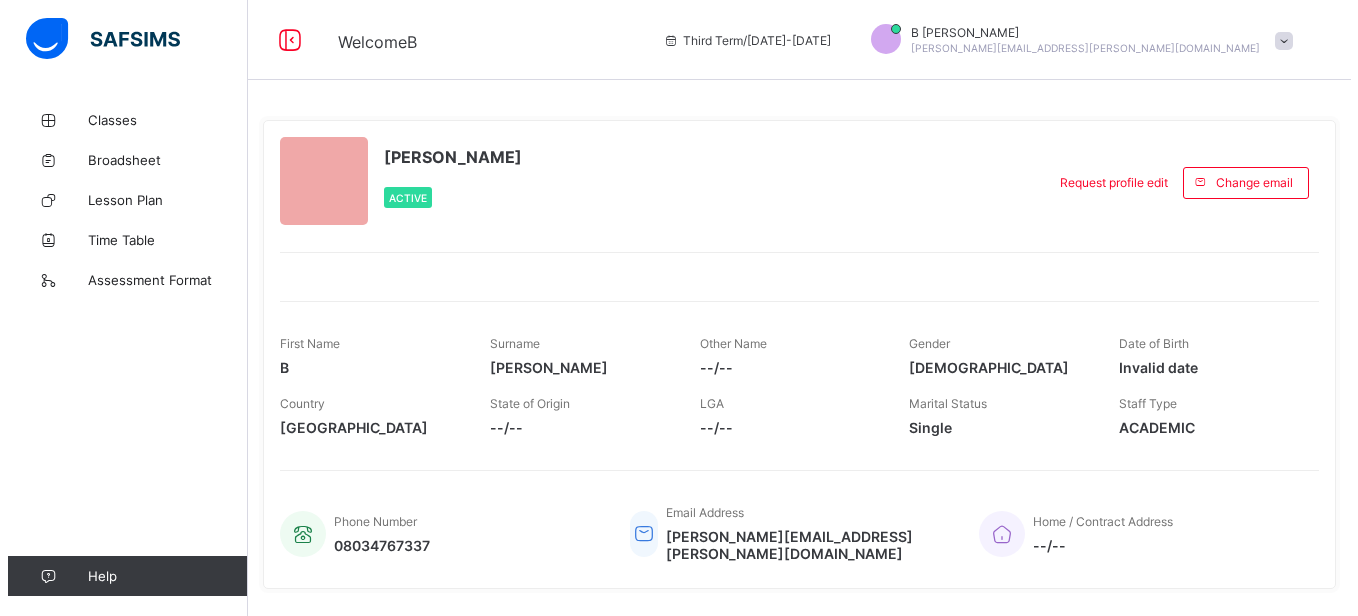 scroll, scrollTop: 0, scrollLeft: 0, axis: both 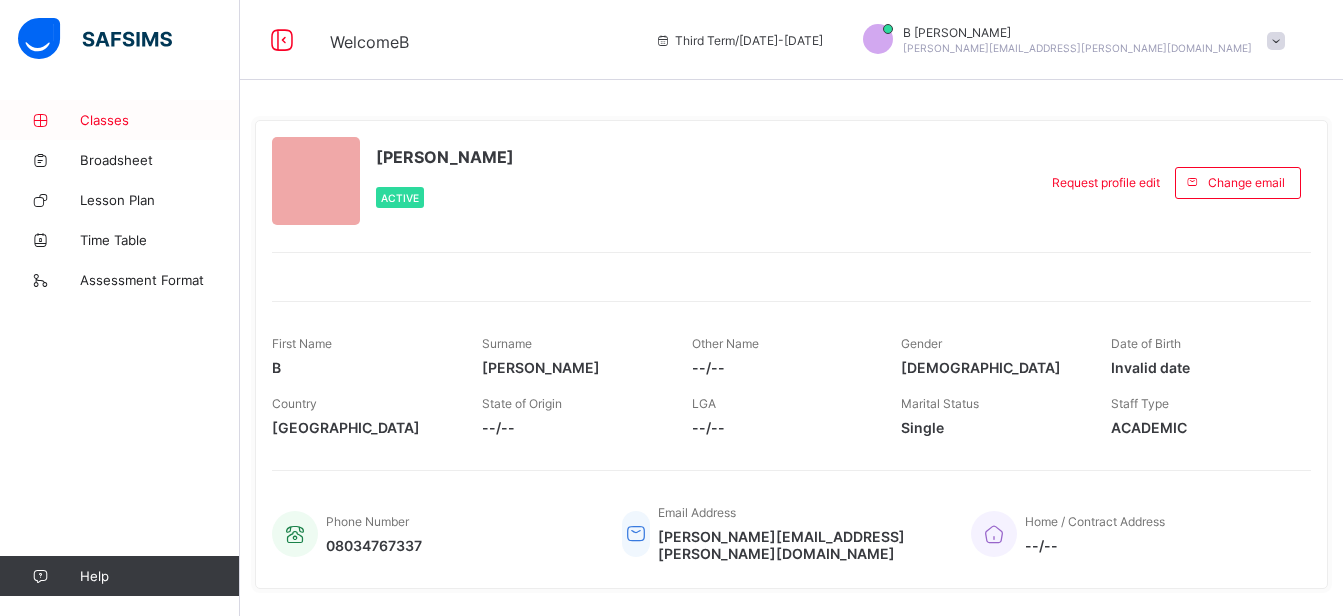 click on "Classes" at bounding box center [160, 120] 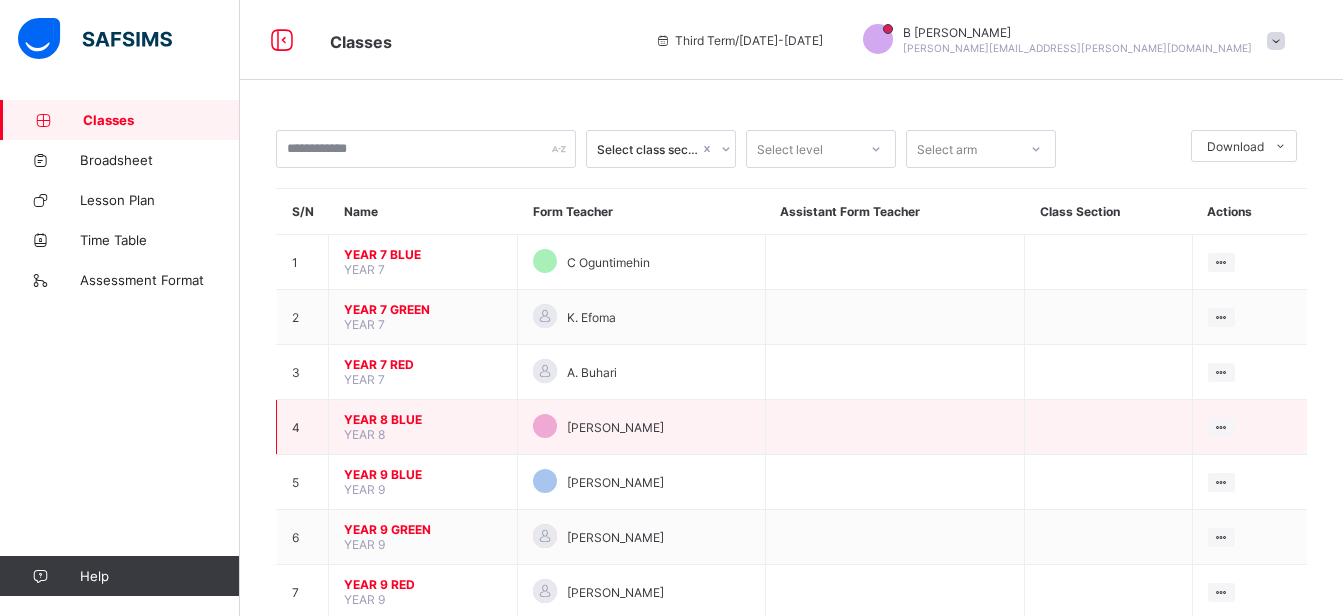 click on "YEAR 8   BLUE" at bounding box center [423, 419] 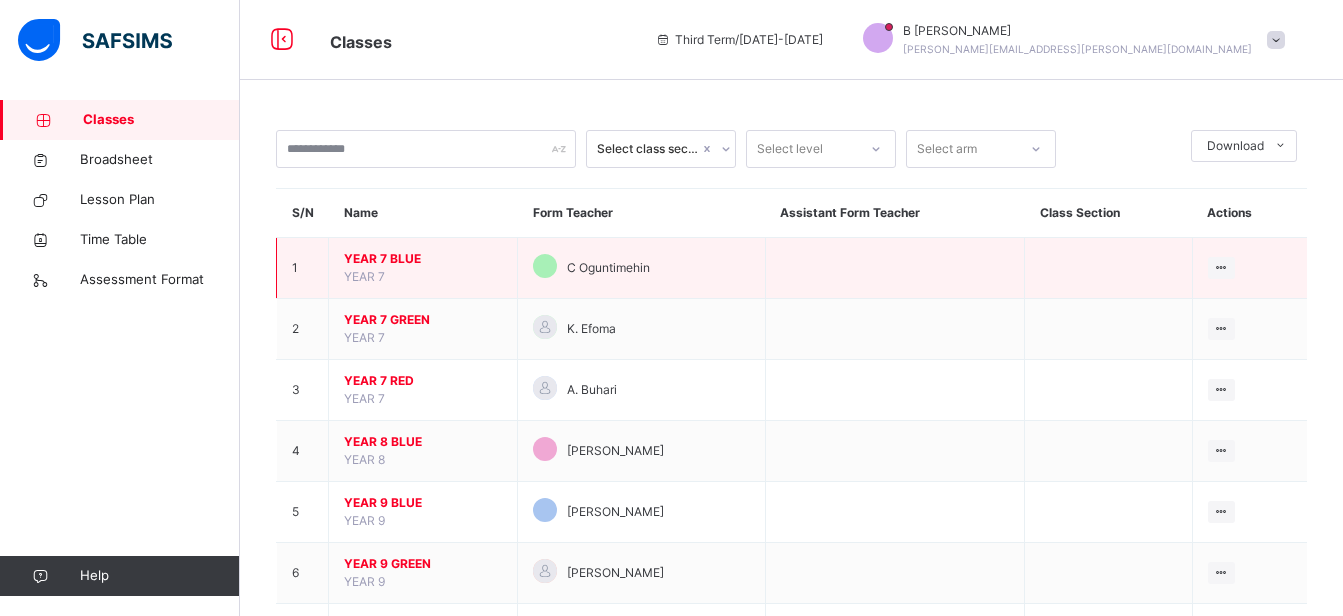 click on "YEAR 7   BLUE" at bounding box center [423, 259] 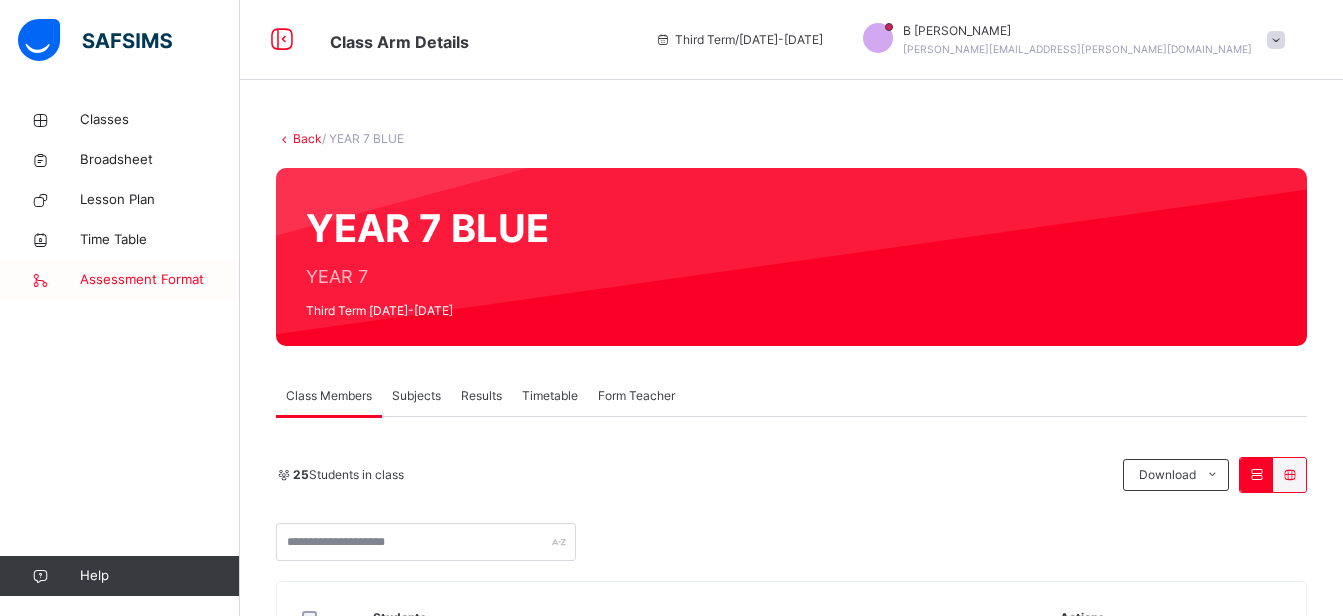 click on "Assessment Format" at bounding box center (160, 280) 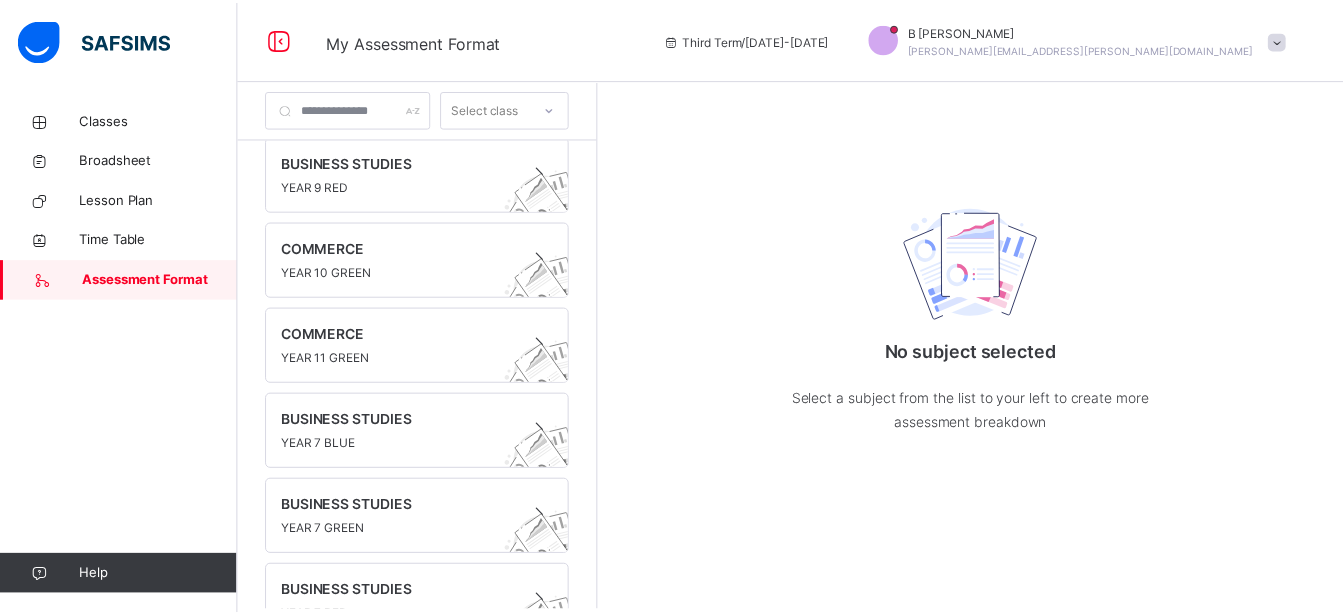 scroll, scrollTop: 407, scrollLeft: 0, axis: vertical 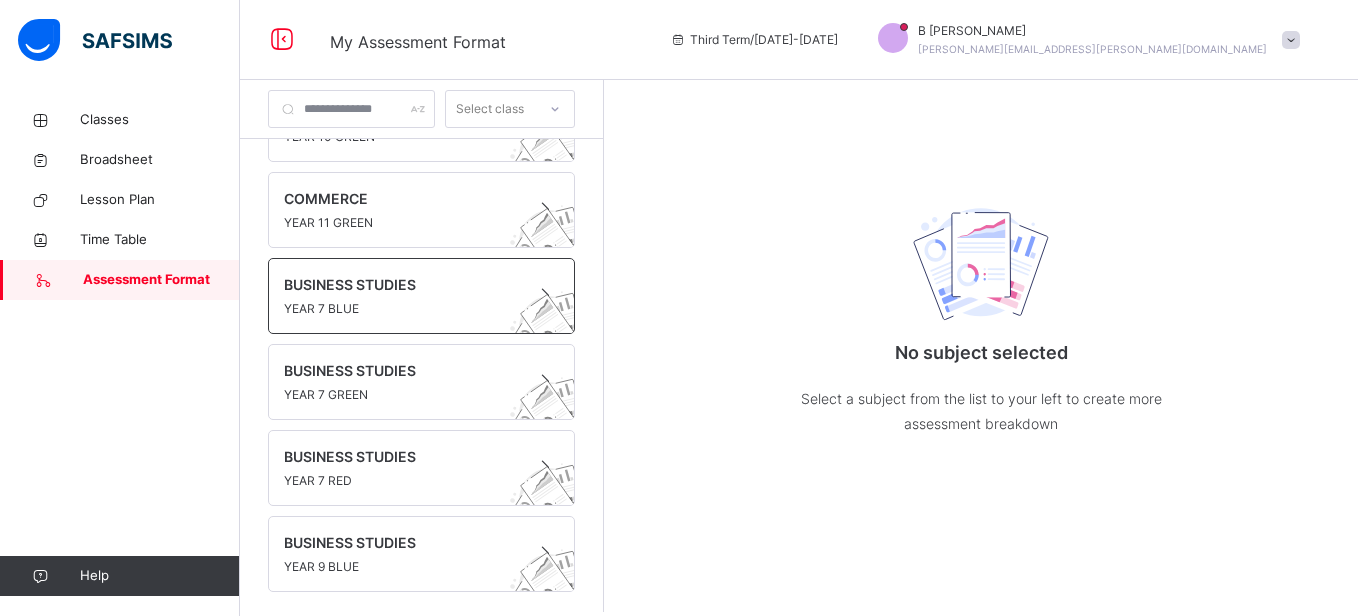 click on "YEAR 7 BLUE" at bounding box center [402, 309] 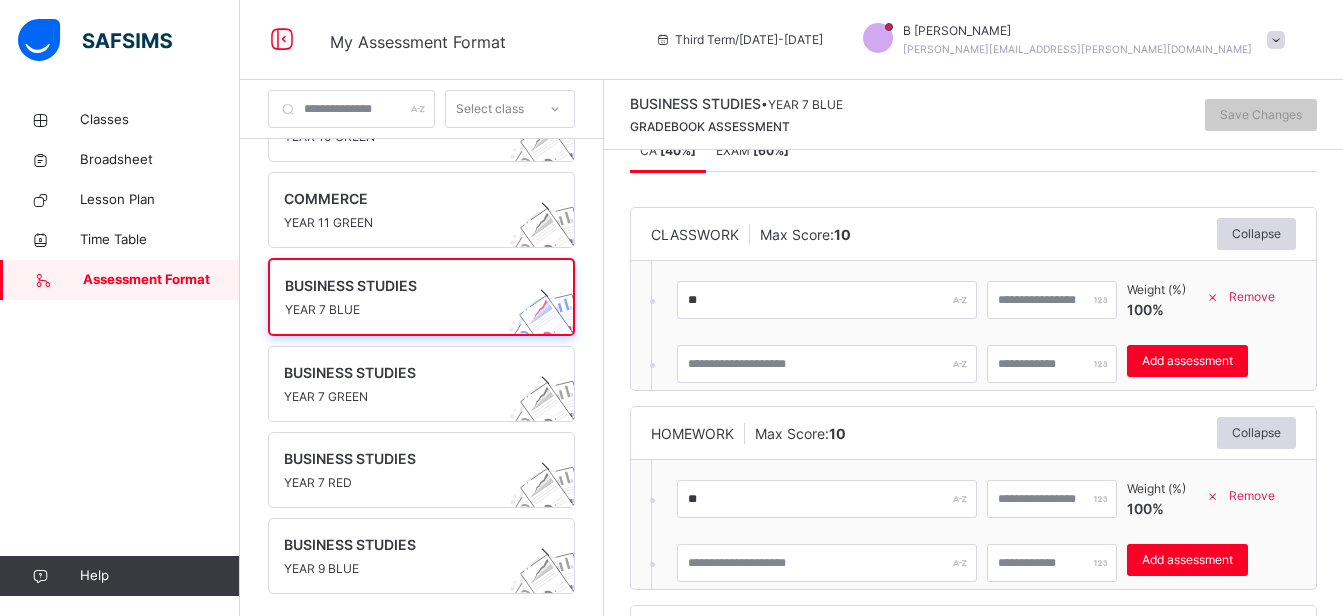 scroll, scrollTop: 0, scrollLeft: 0, axis: both 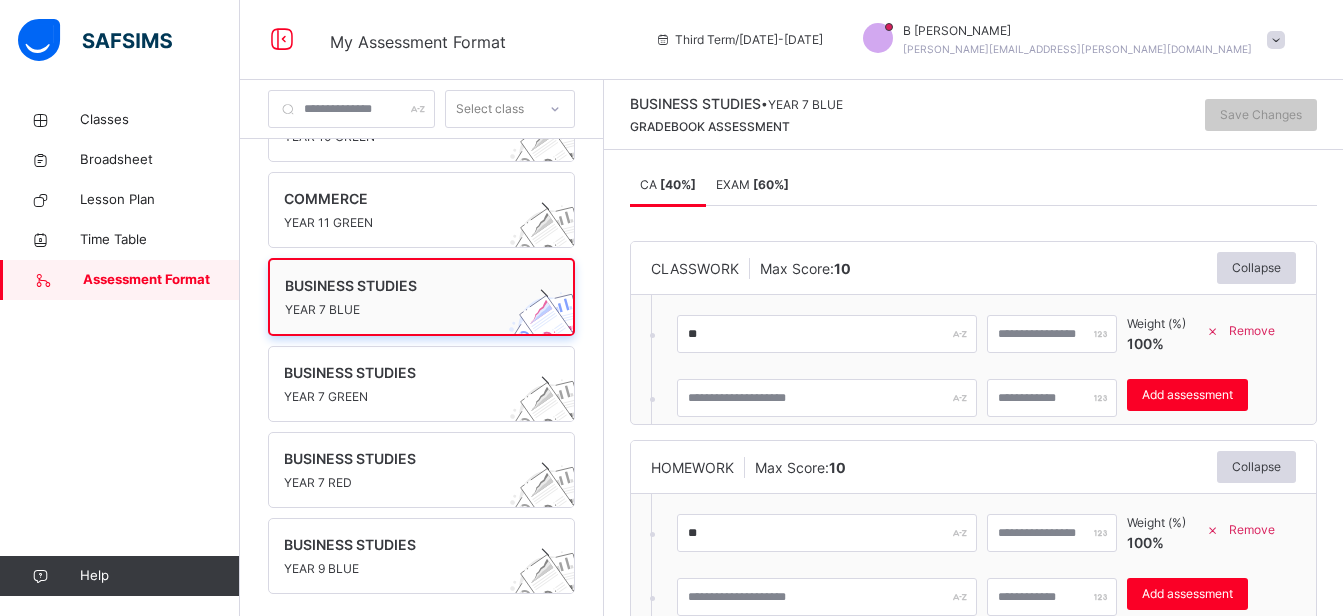 click on "BUSINESS STUDIES" at bounding box center (402, 285) 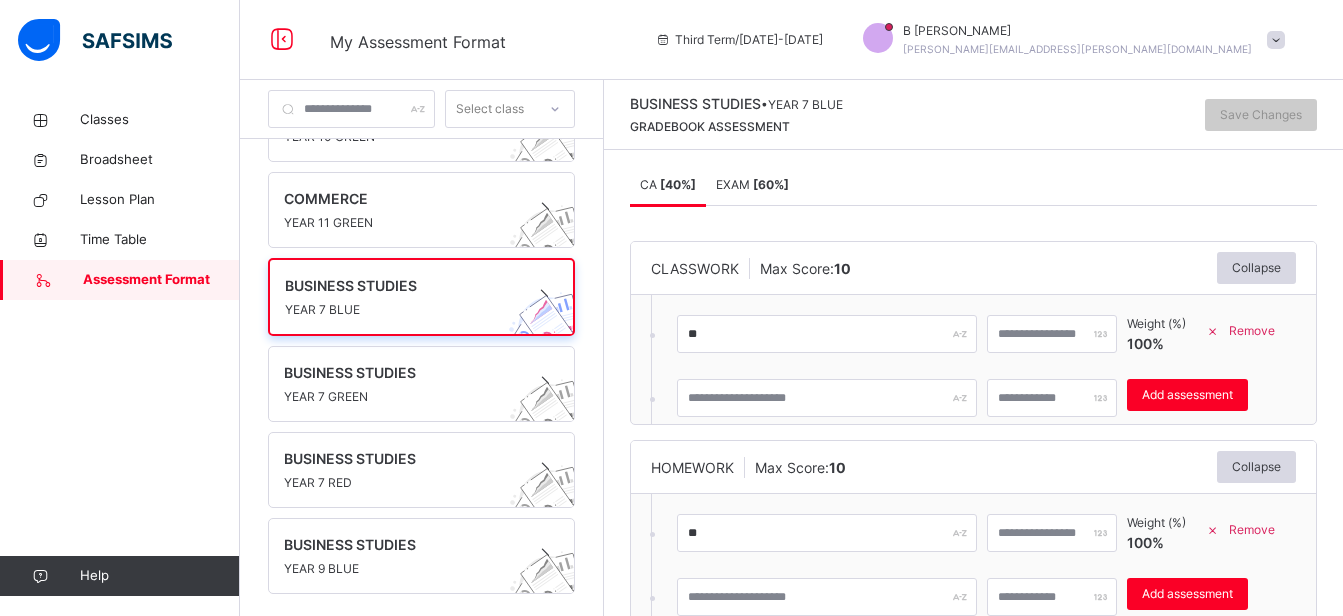 click on "CA    [ 40 %]" at bounding box center [668, 185] 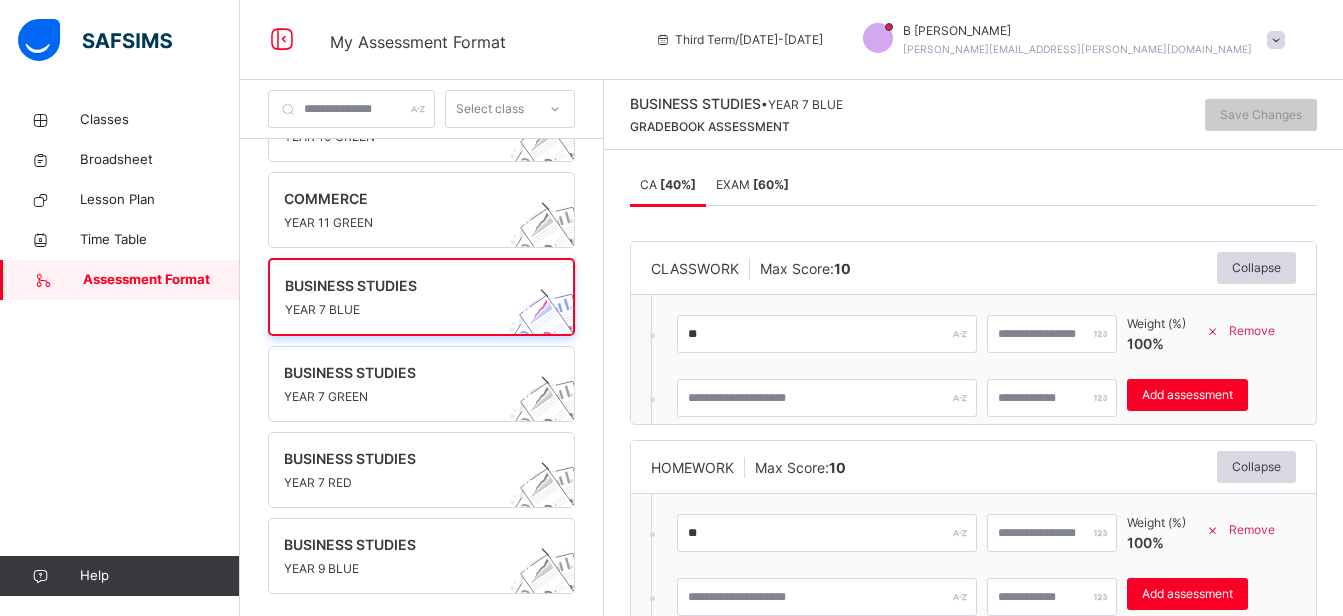 scroll, scrollTop: 250, scrollLeft: 0, axis: vertical 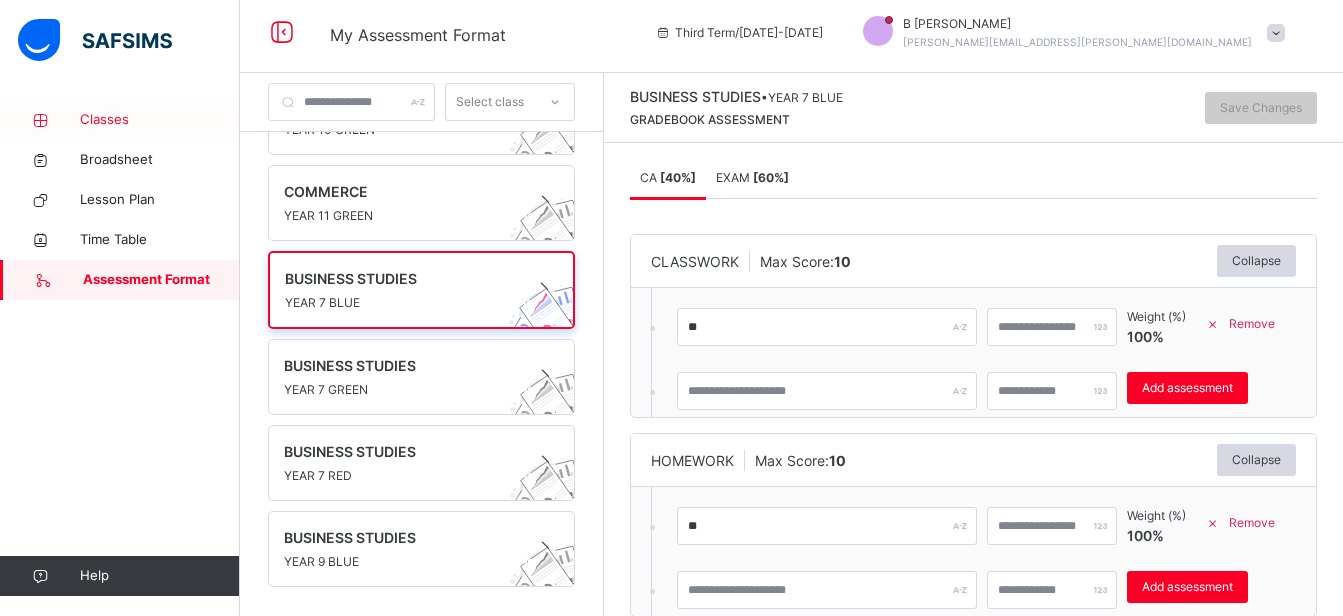 click on "Classes" at bounding box center [160, 120] 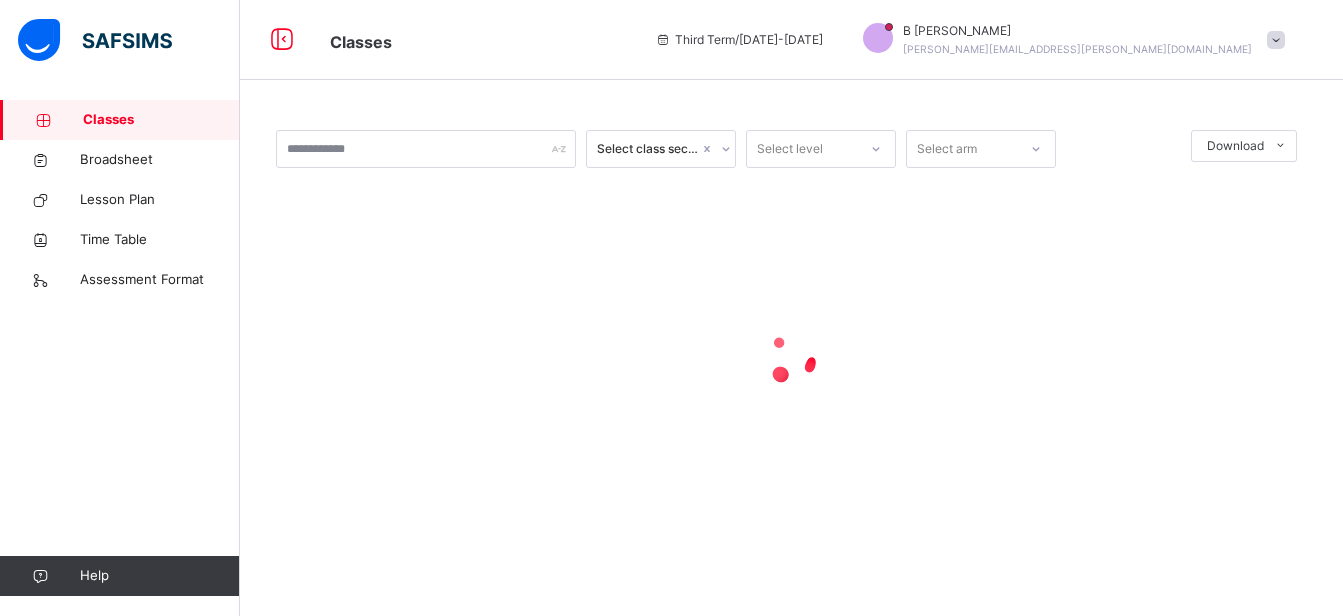 scroll, scrollTop: 0, scrollLeft: 0, axis: both 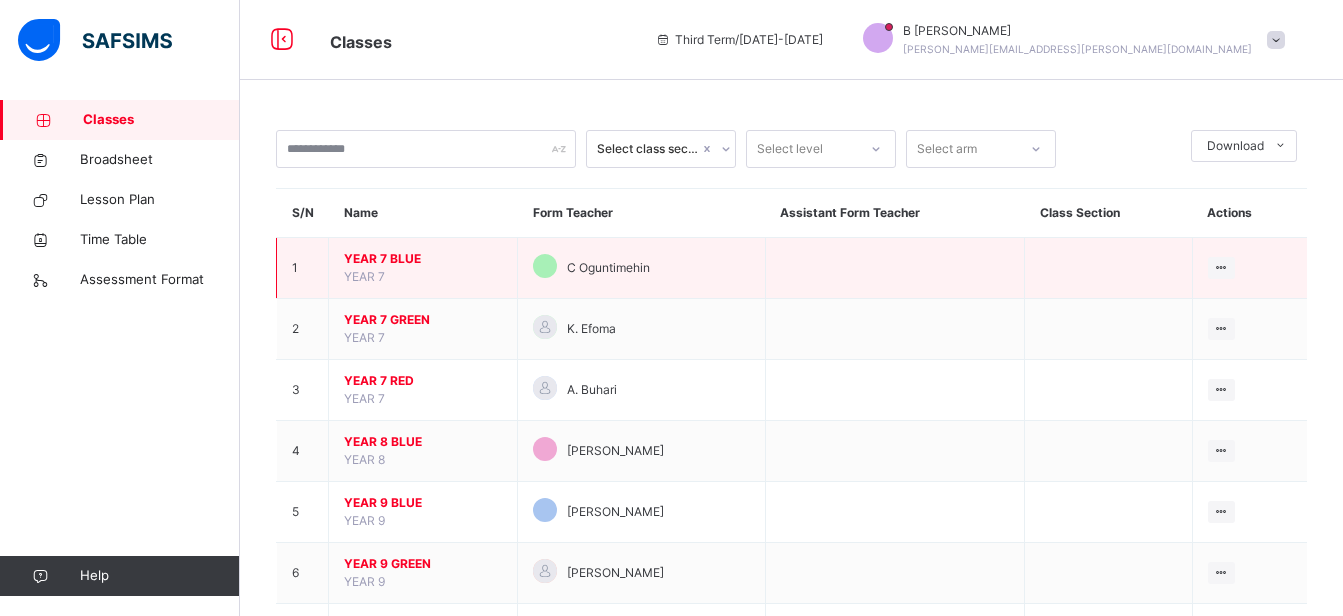 click on "YEAR 7   BLUE" at bounding box center [423, 259] 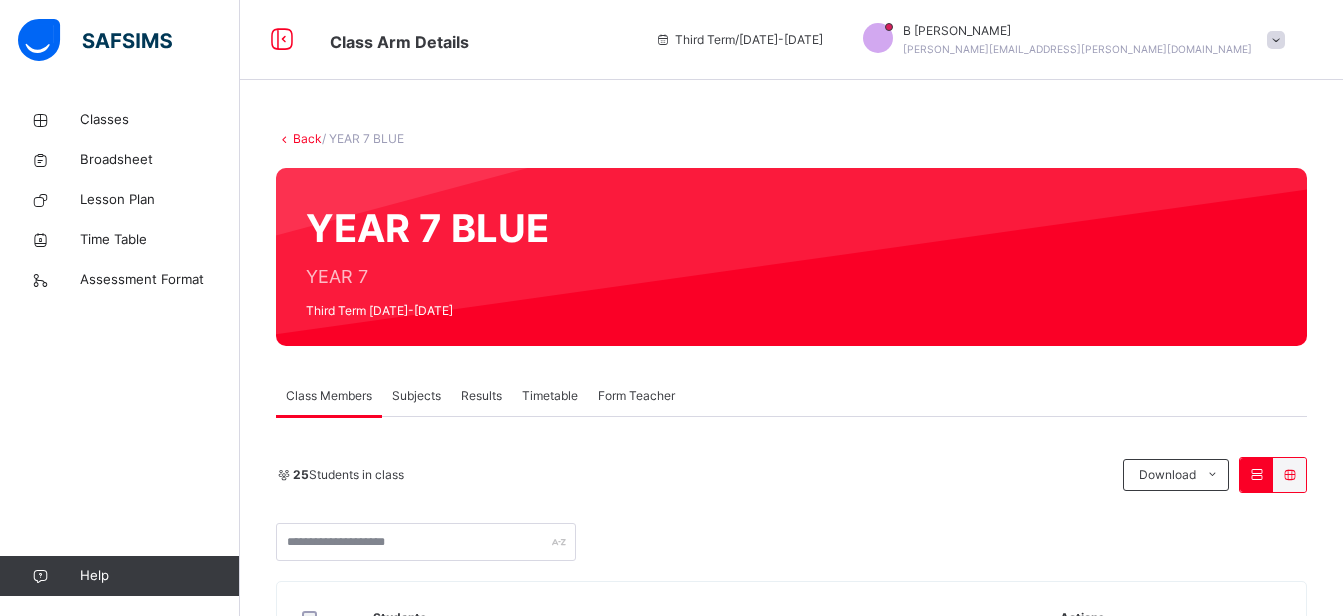 click on "Subjects" at bounding box center (416, 396) 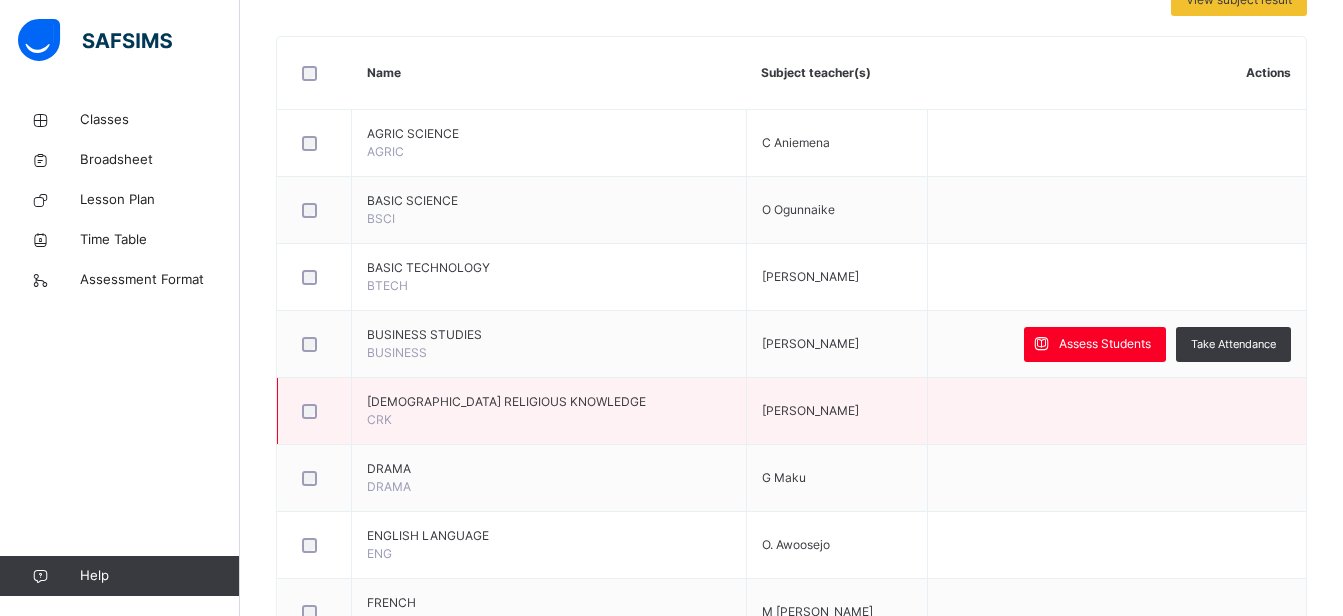 scroll, scrollTop: 466, scrollLeft: 0, axis: vertical 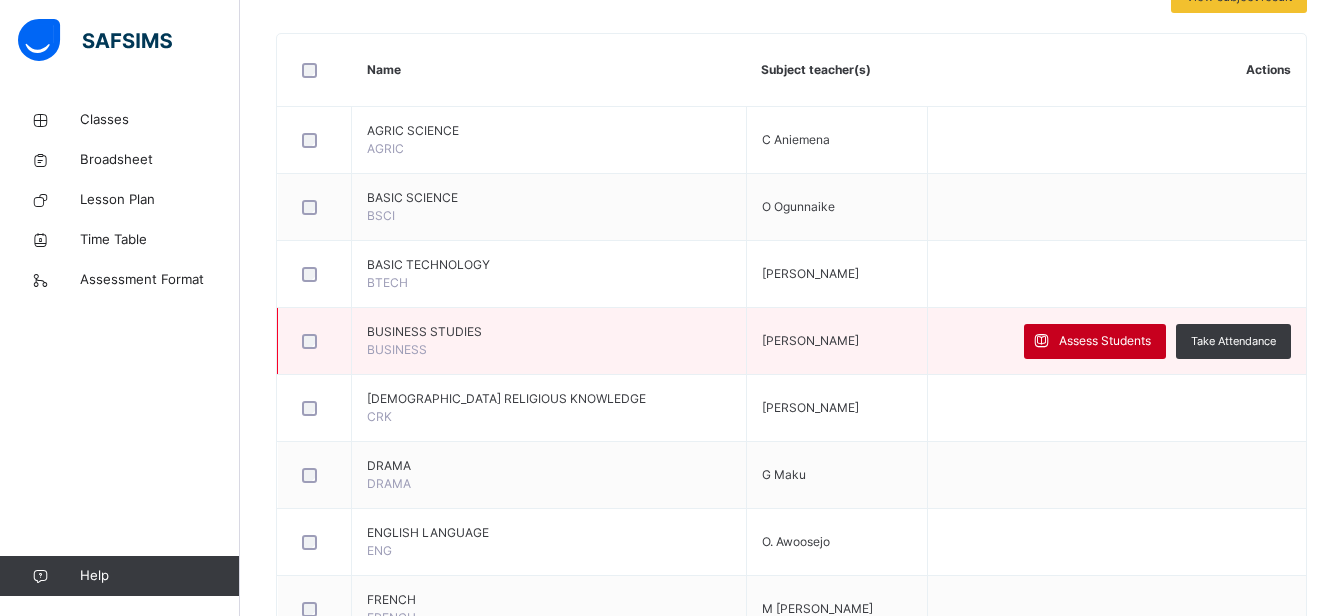 click on "Assess Students" at bounding box center (1105, 341) 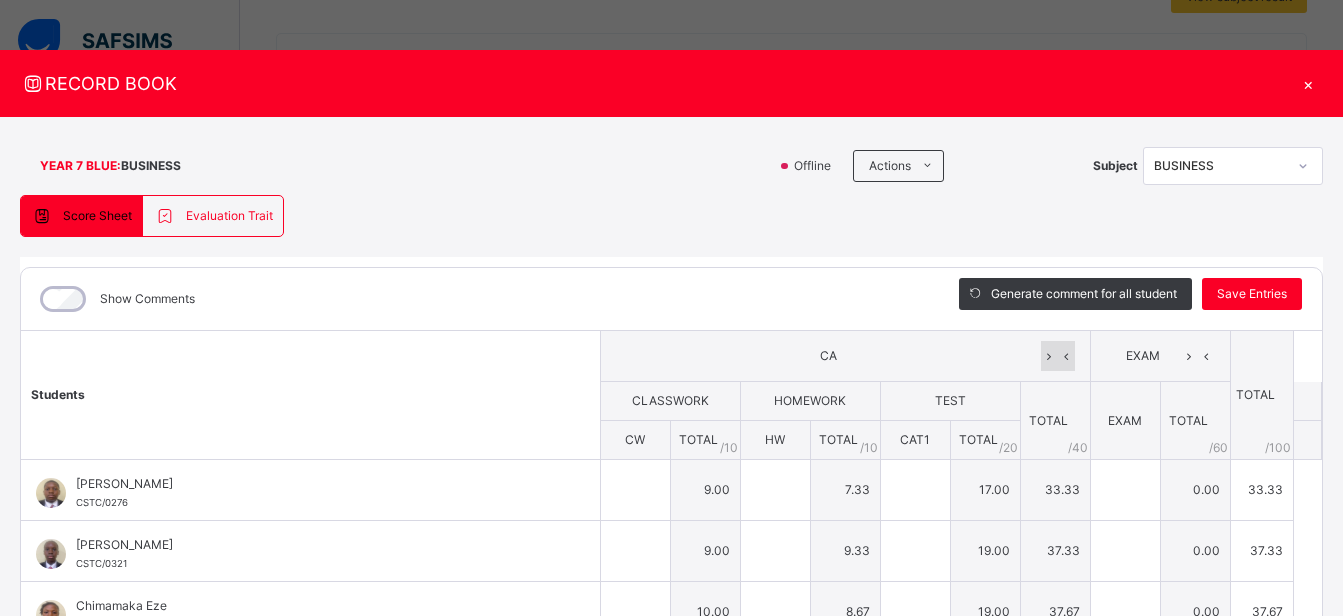 type on "*" 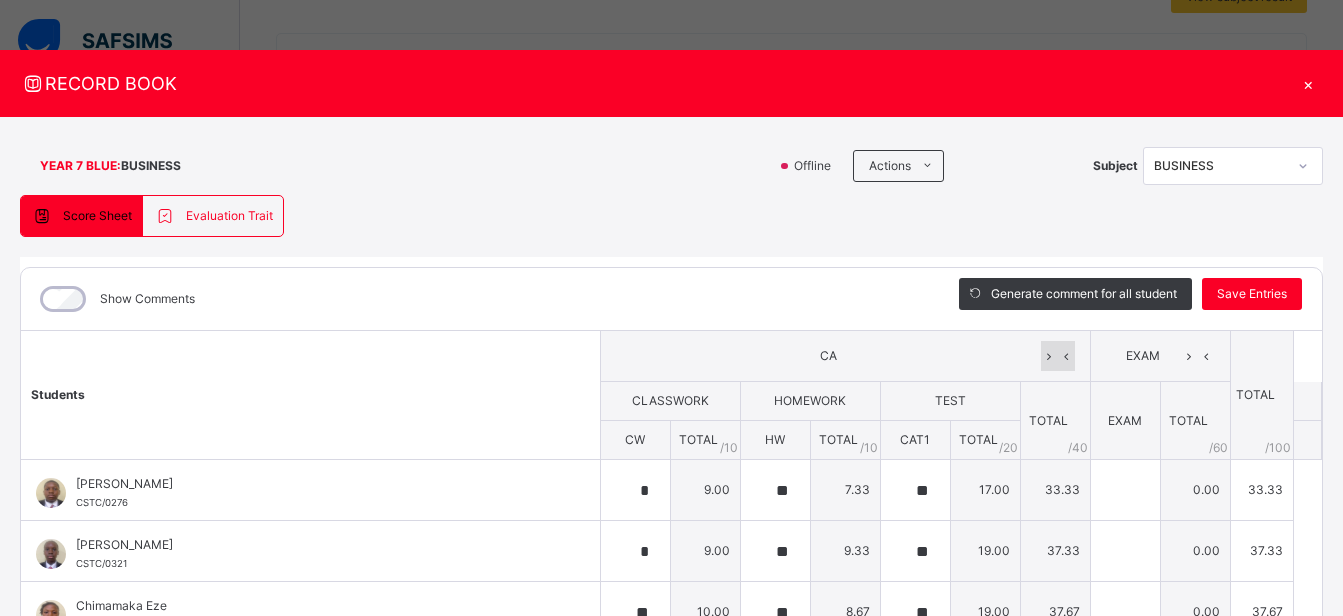 type on "*" 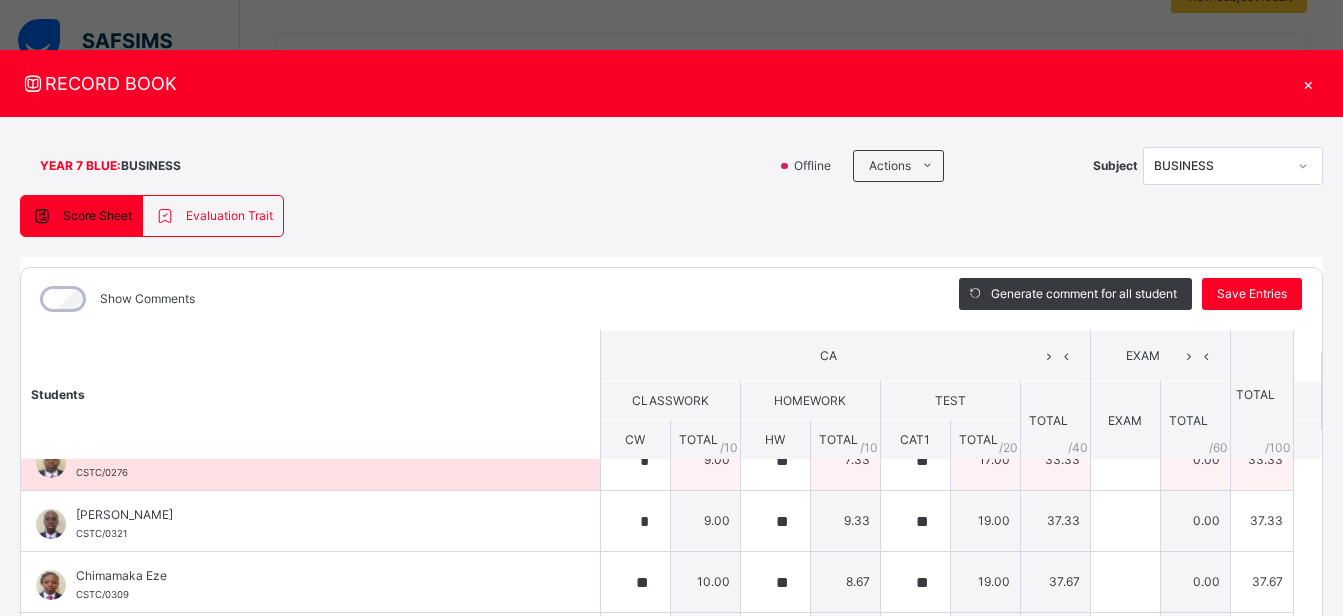 scroll, scrollTop: 0, scrollLeft: 0, axis: both 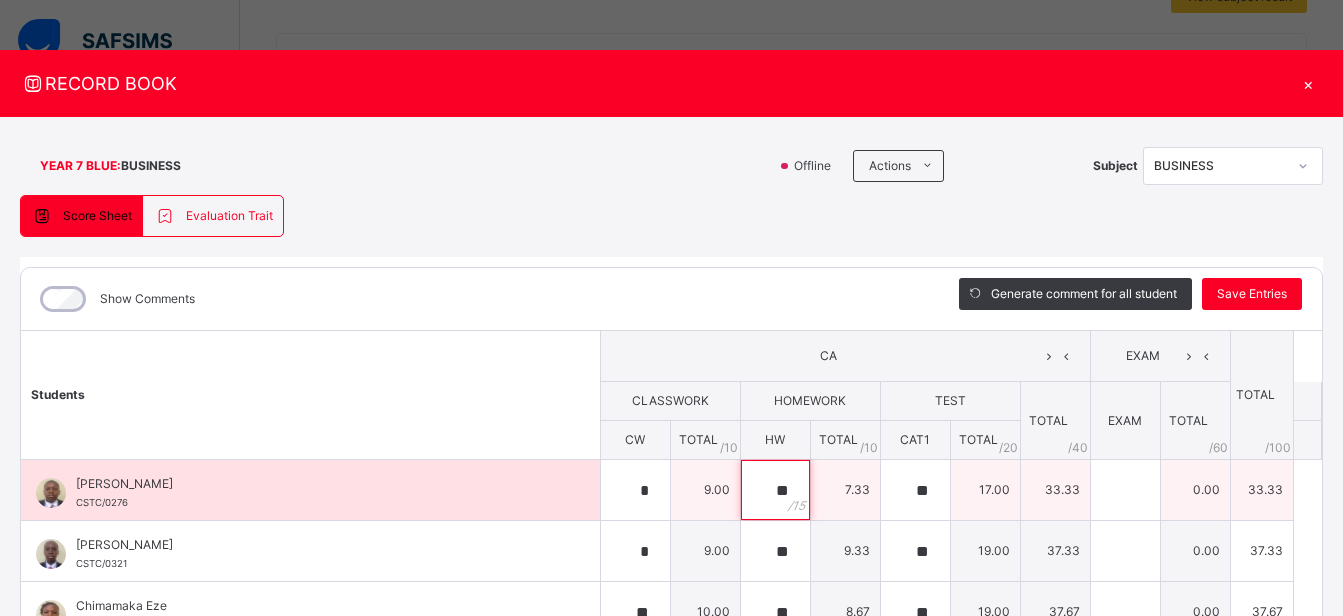 click on "**" at bounding box center (775, 490) 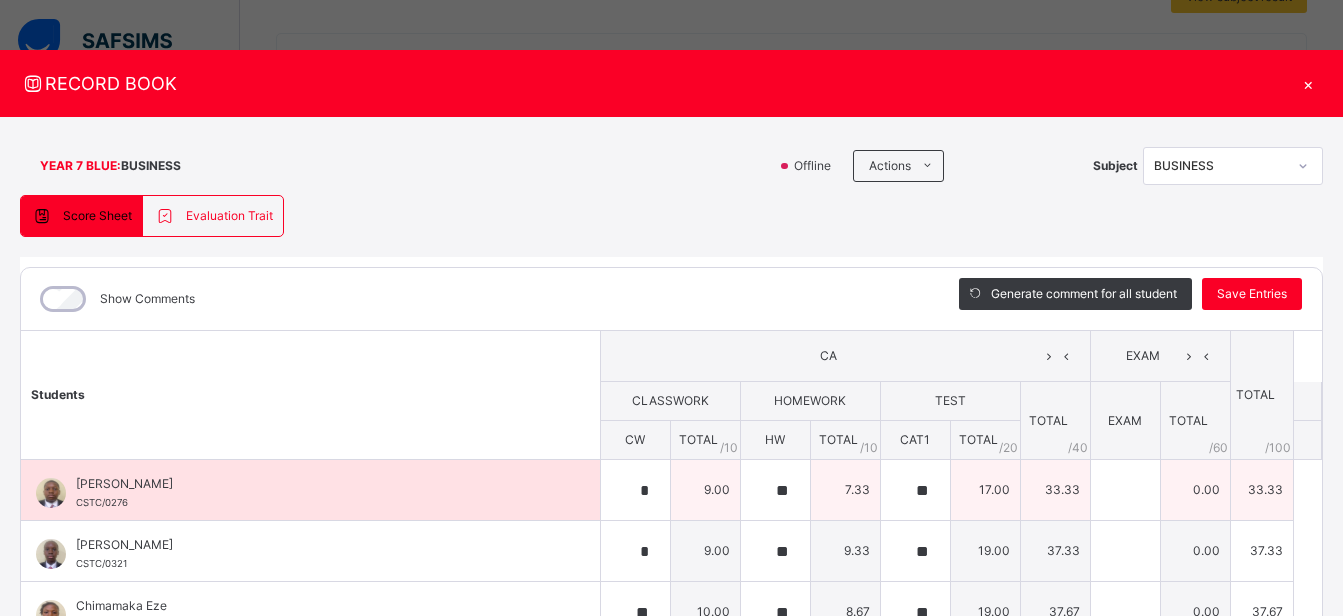 click on "9.00" at bounding box center [705, 490] 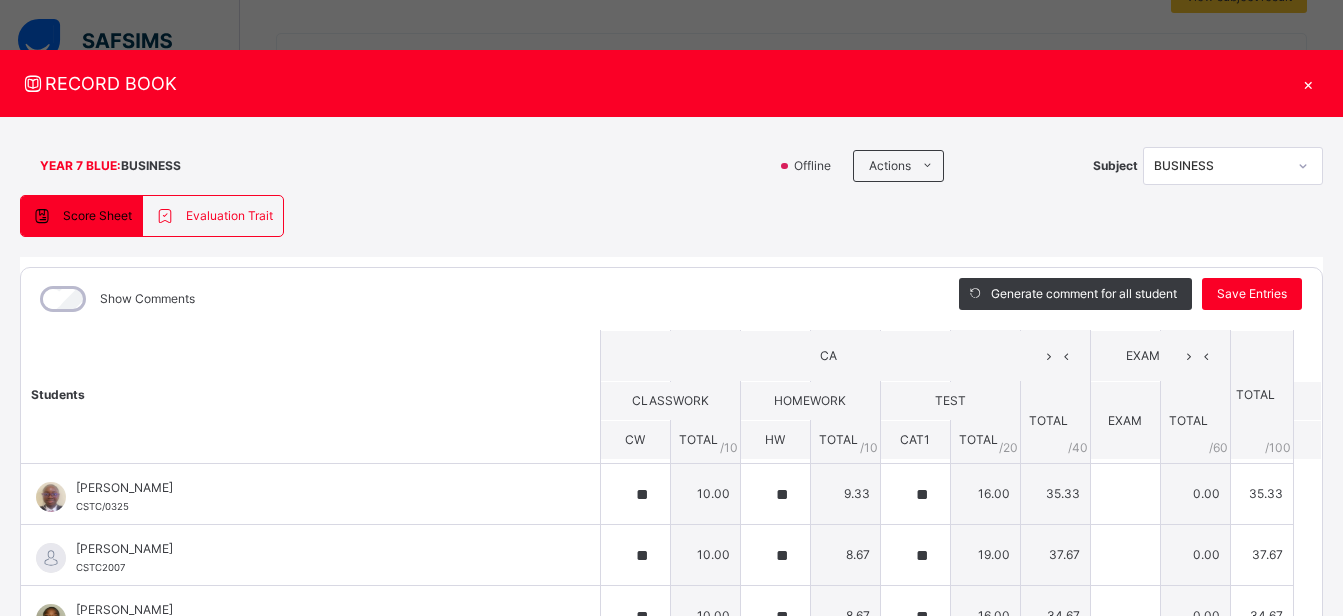 scroll, scrollTop: 236, scrollLeft: 0, axis: vertical 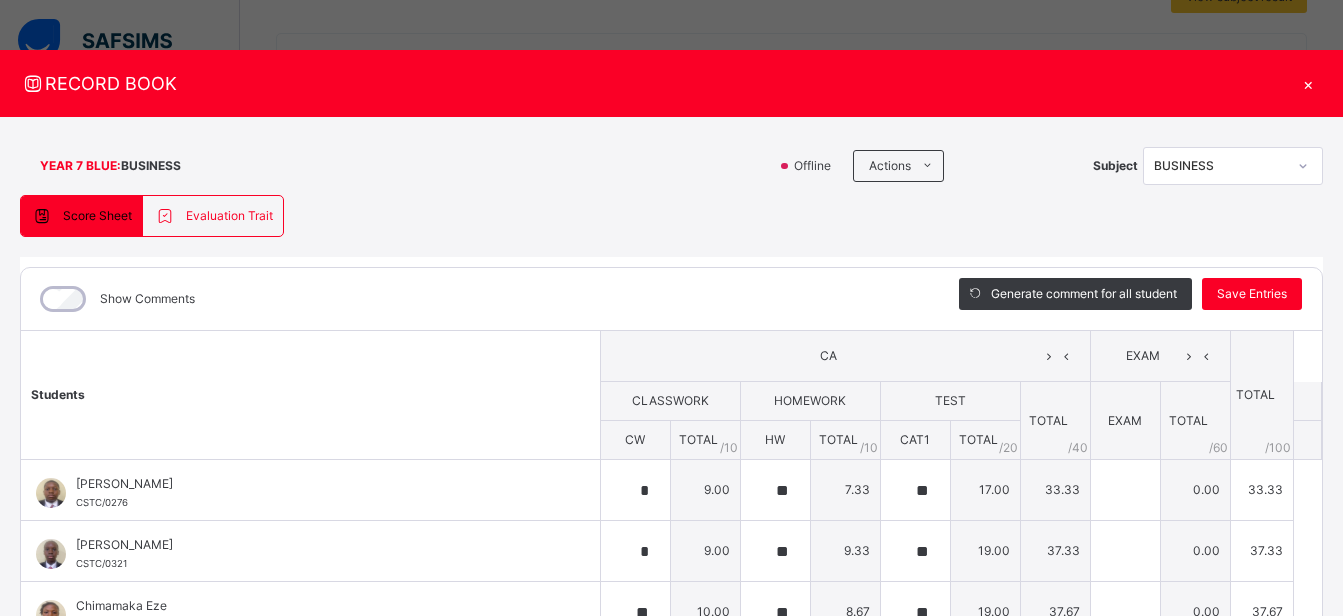 click on "×" at bounding box center (1308, 83) 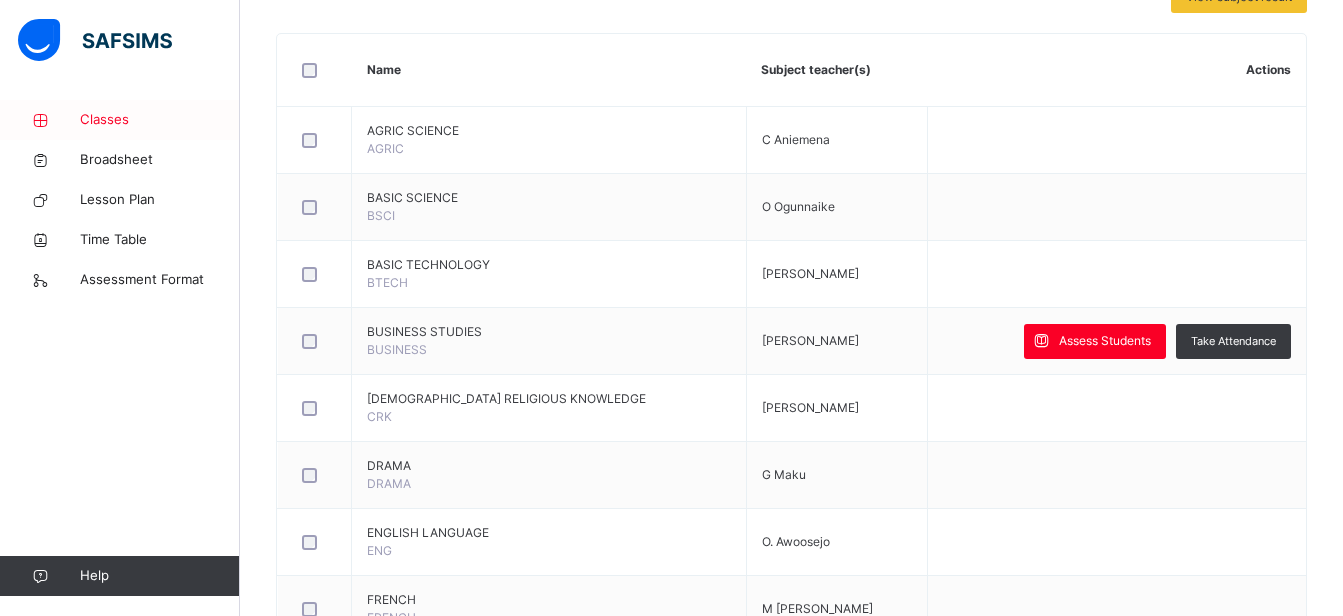 click on "Classes" at bounding box center [160, 120] 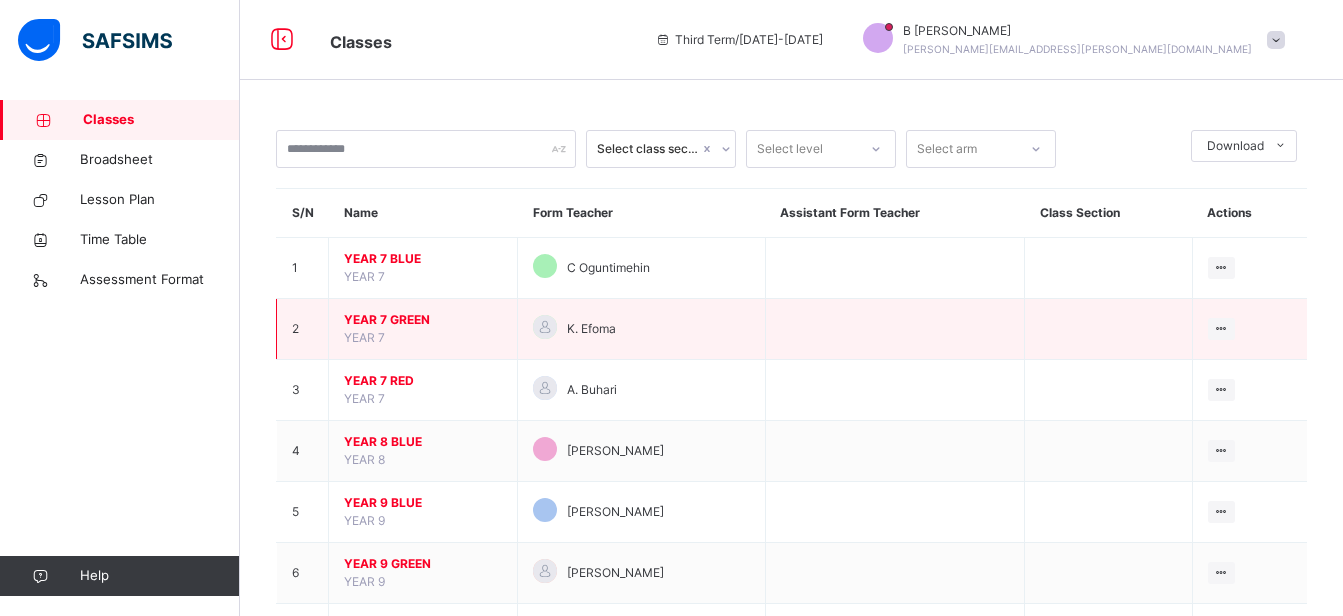 click on "YEAR 7   GREEN" at bounding box center [423, 320] 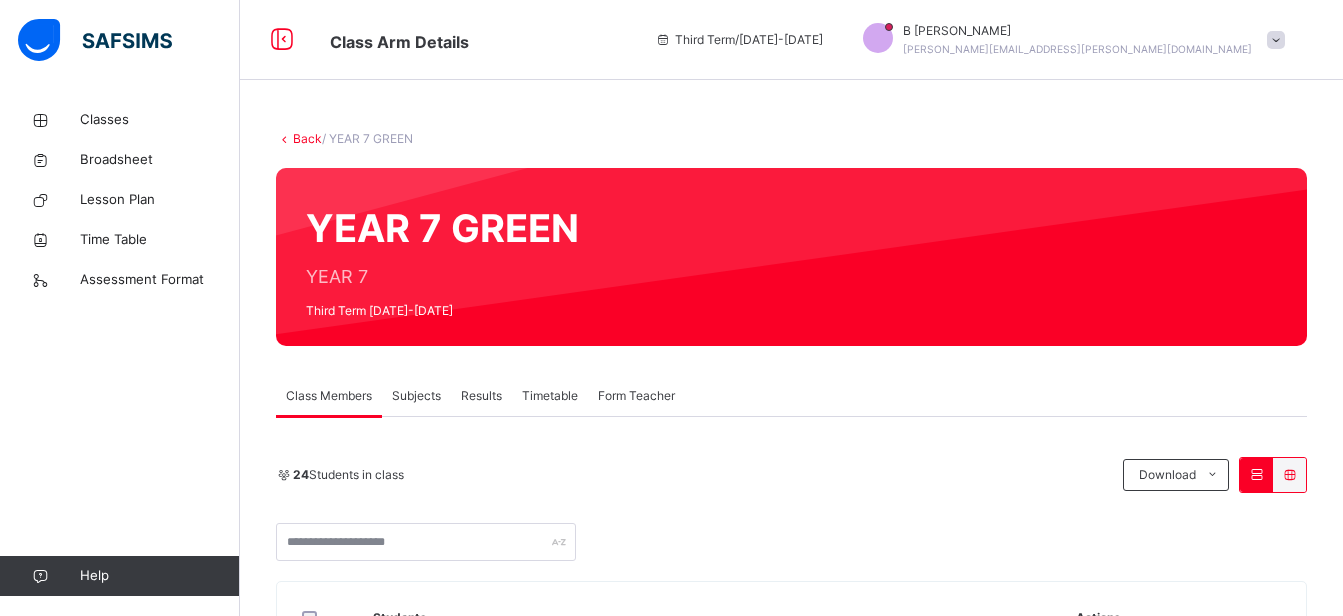 click on "Subjects" at bounding box center (416, 396) 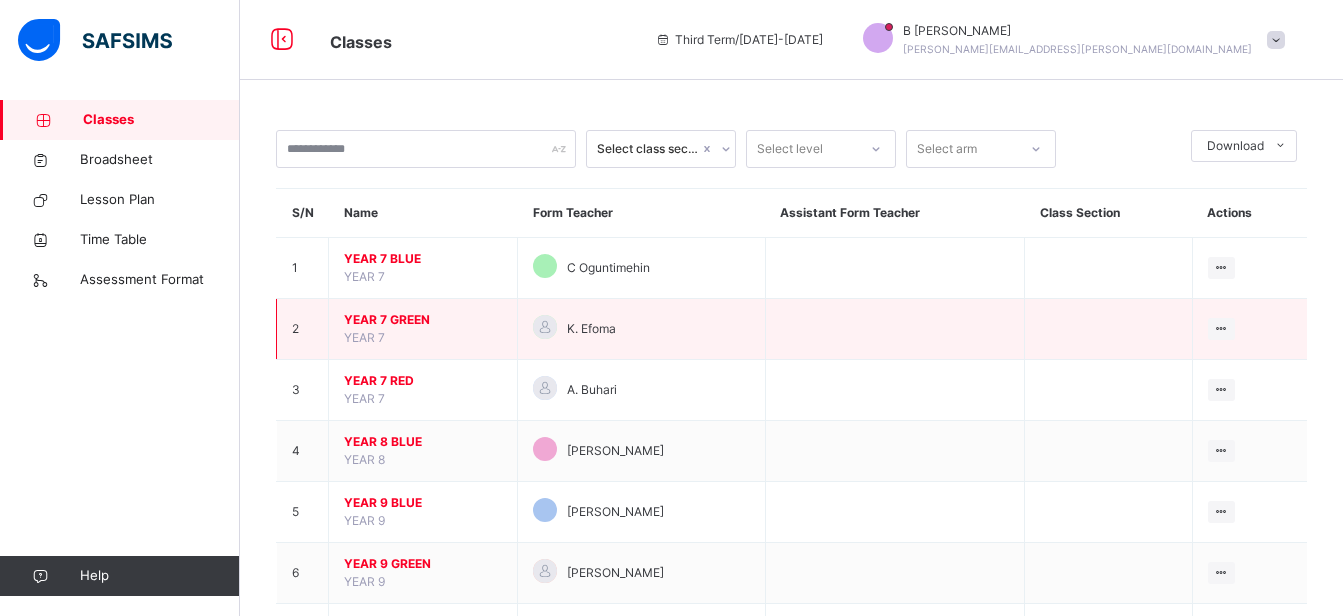 click on "YEAR 7   GREEN" at bounding box center (423, 320) 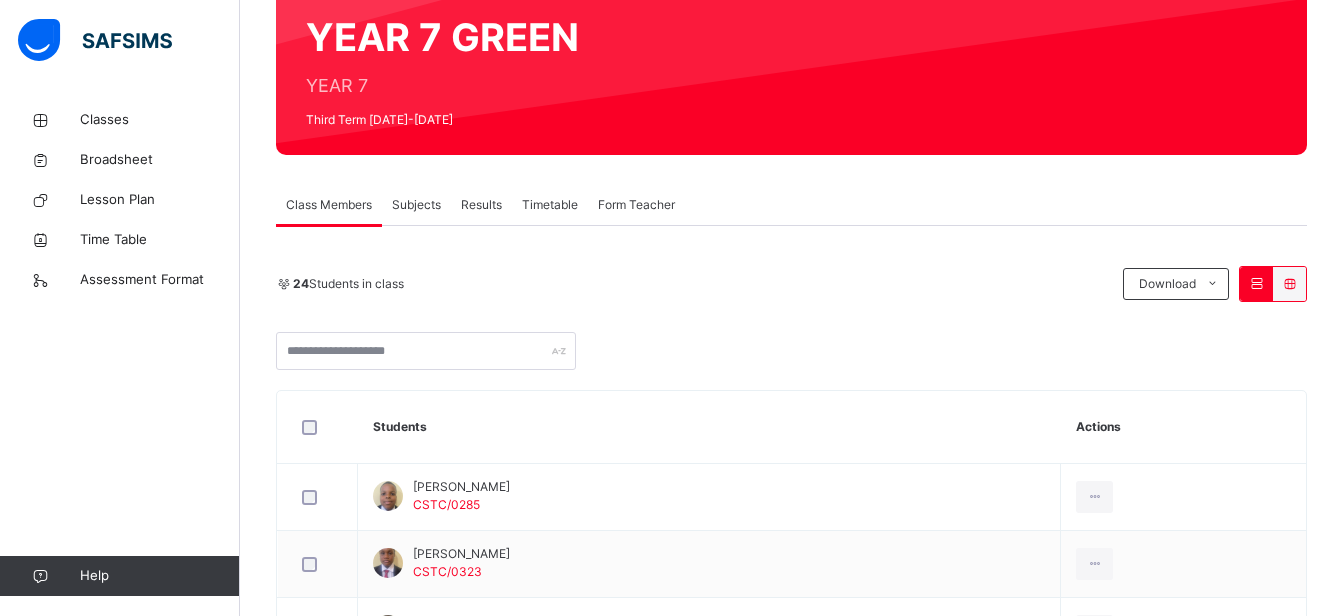 scroll, scrollTop: 186, scrollLeft: 0, axis: vertical 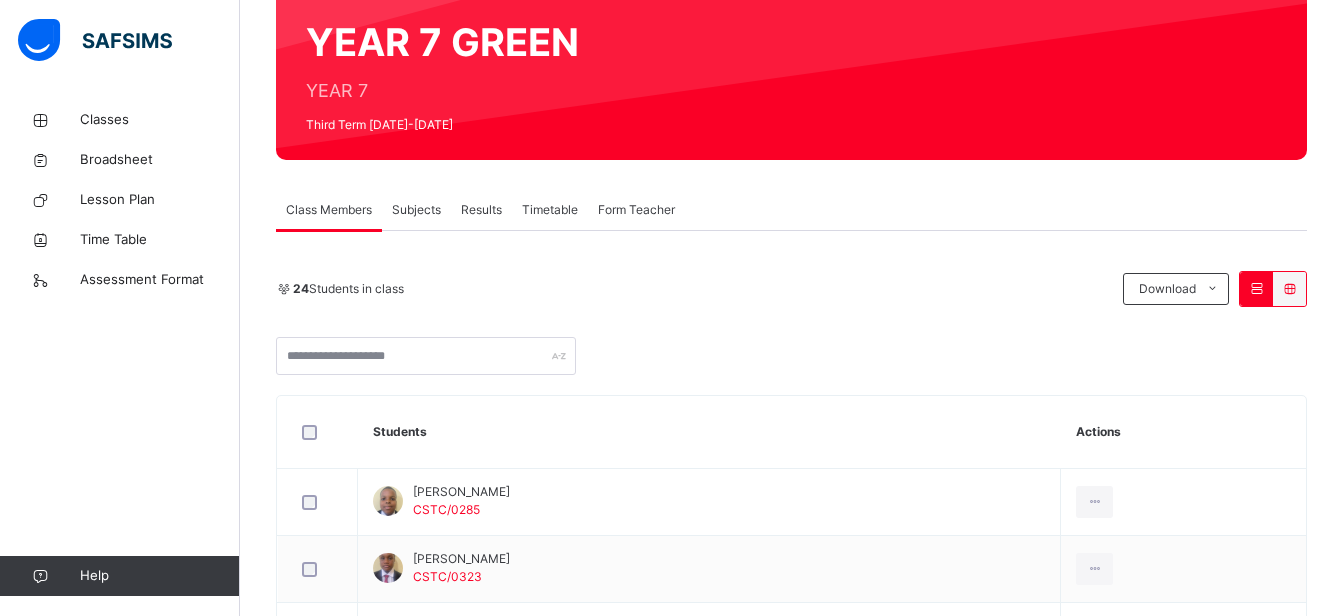click on "Subjects" at bounding box center [416, 210] 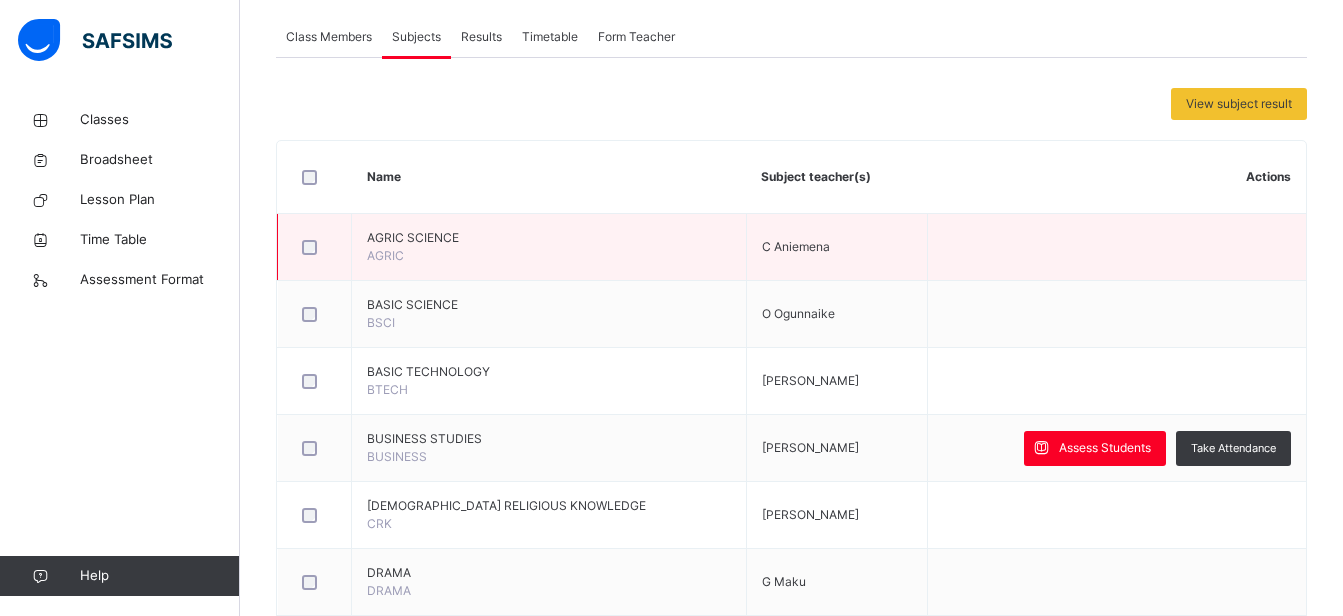 scroll, scrollTop: 416, scrollLeft: 0, axis: vertical 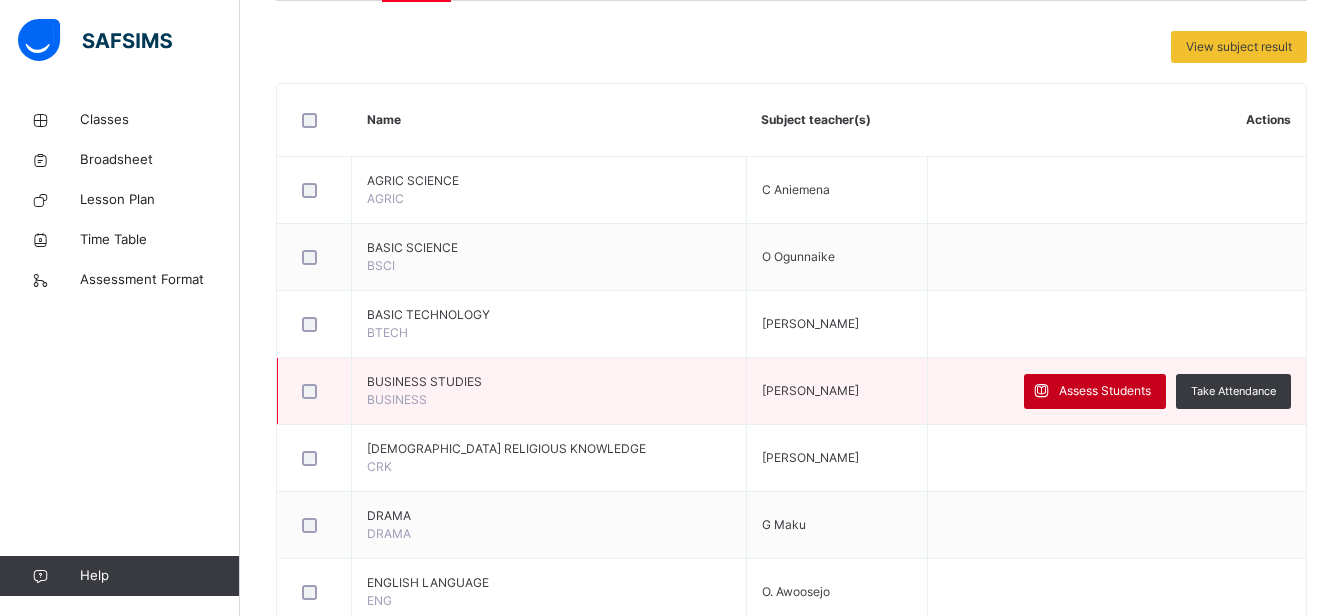 click on "Assess Students" at bounding box center (1105, 391) 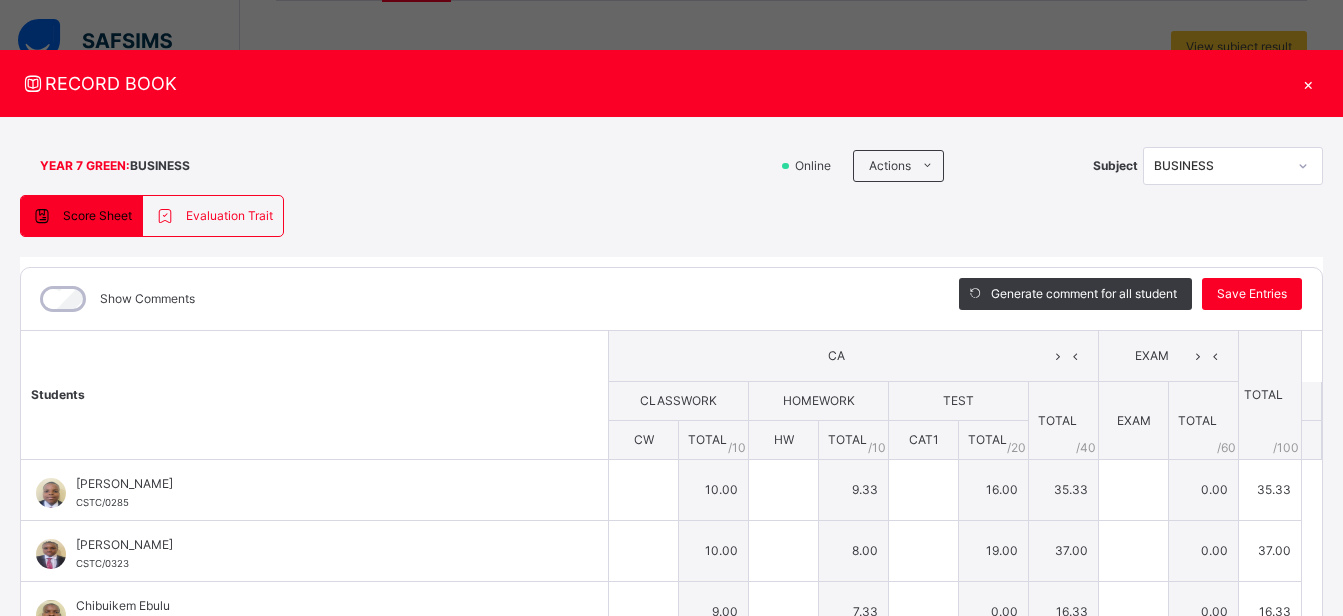 type on "**" 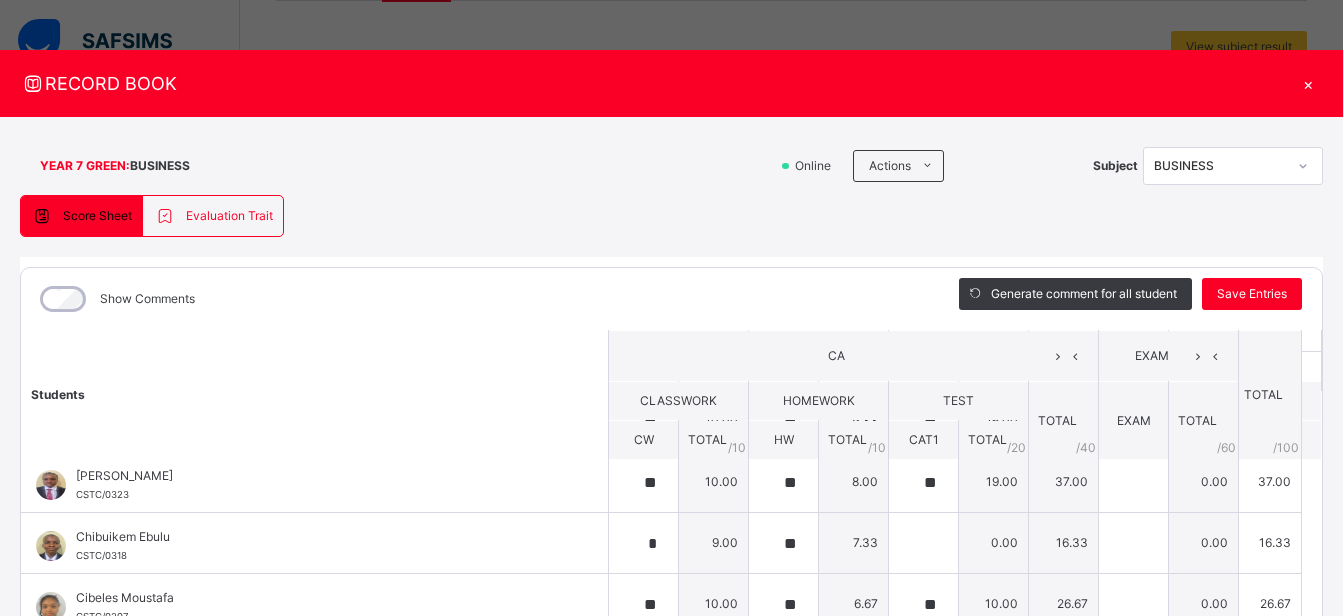 scroll, scrollTop: 112, scrollLeft: 0, axis: vertical 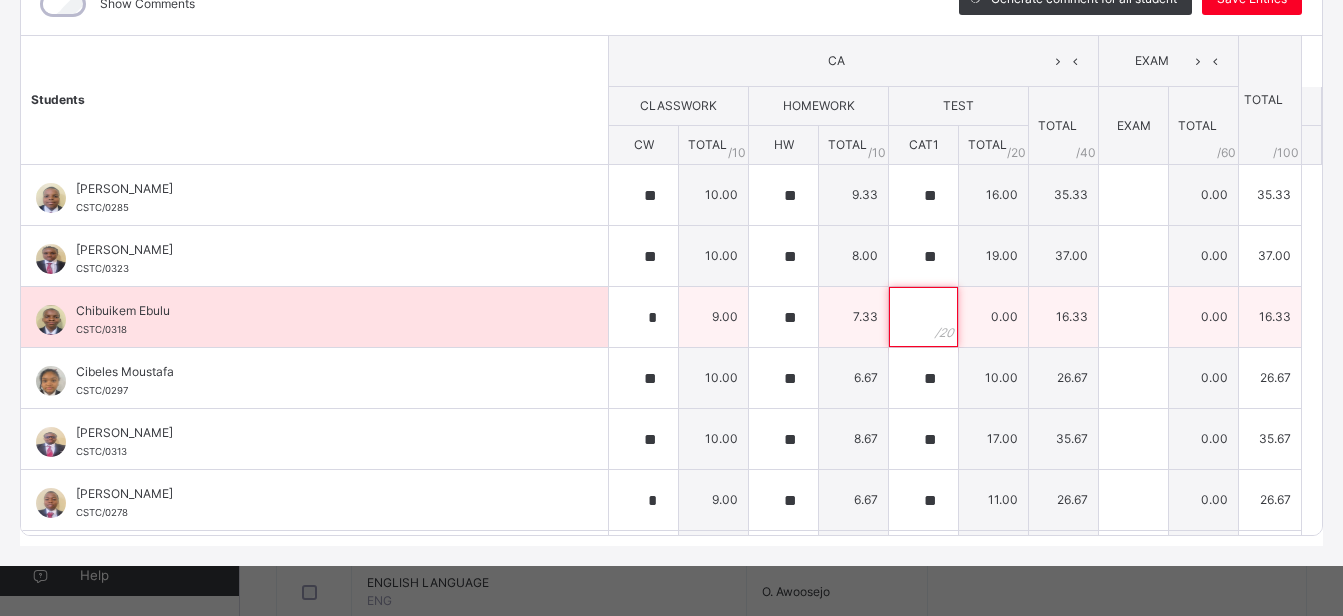 click at bounding box center (923, 317) 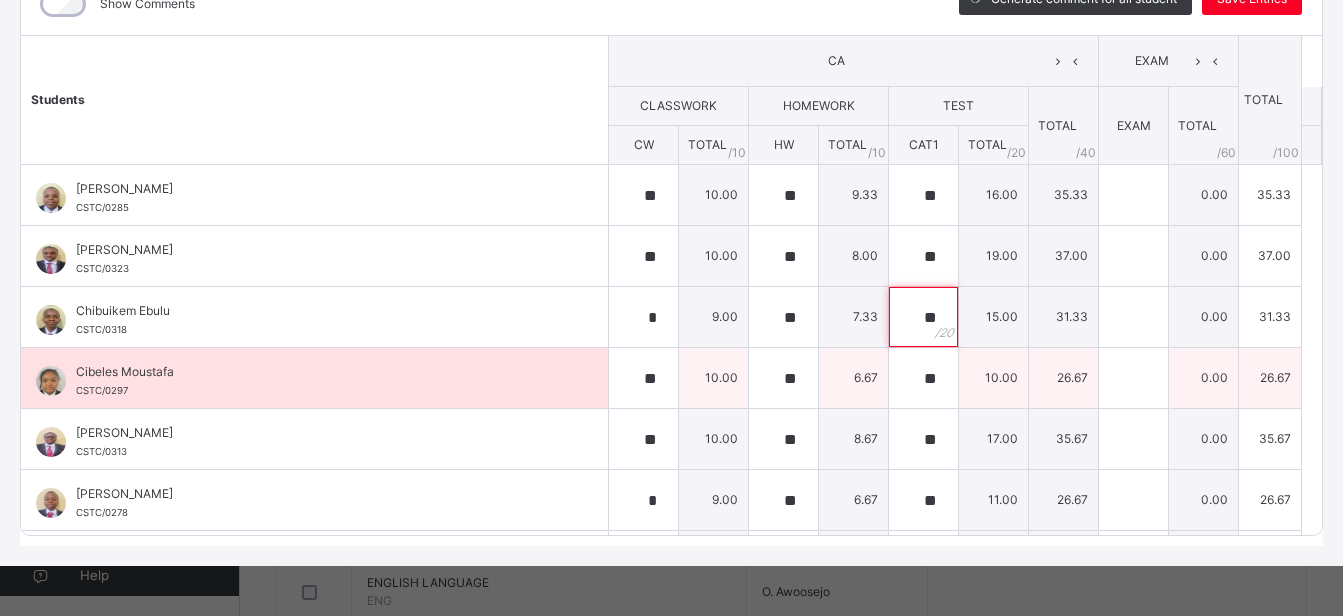 type on "**" 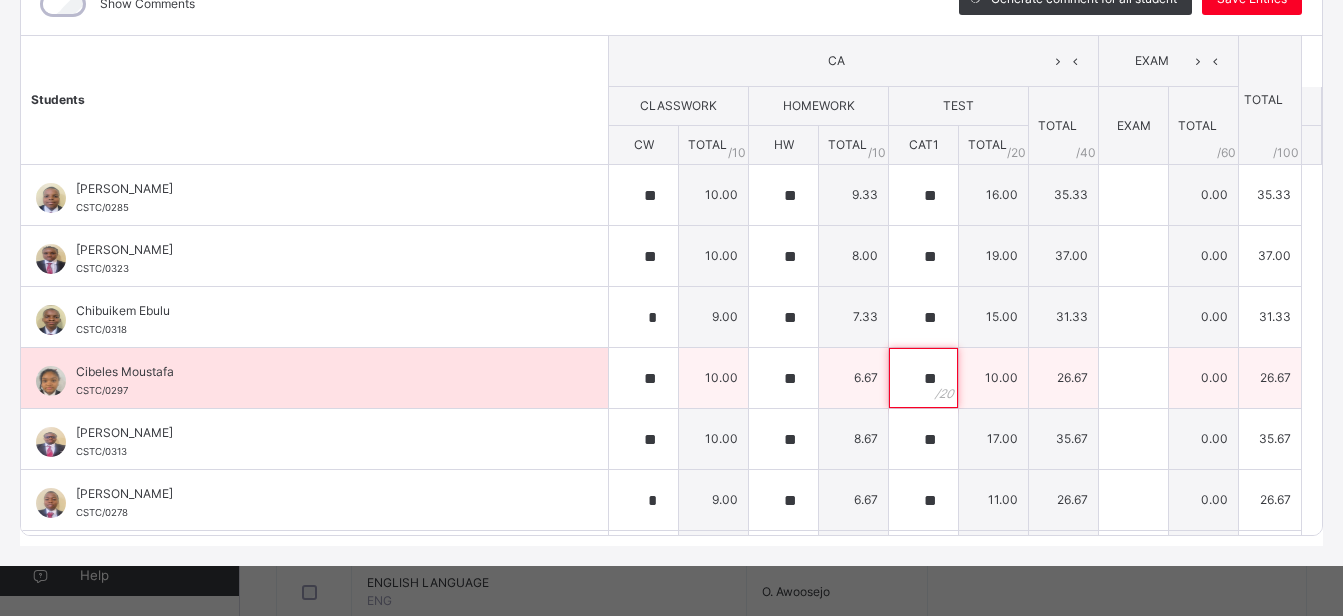 click on "**" at bounding box center [923, 378] 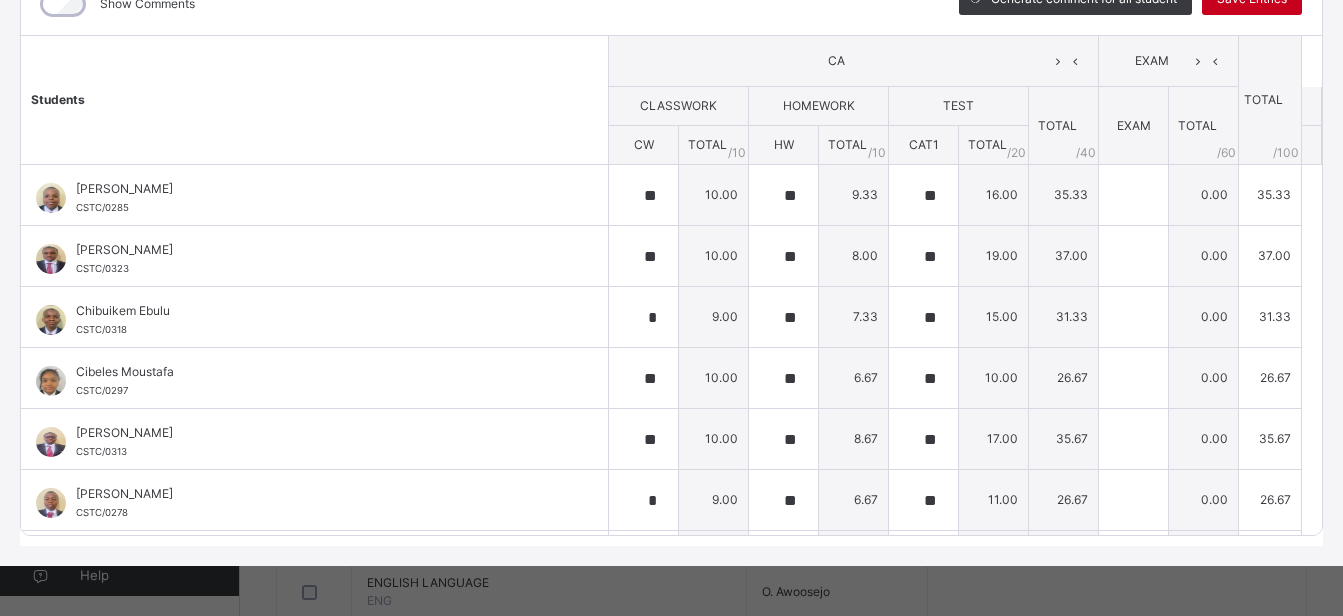 click on "Save Entries" at bounding box center (1252, -1) 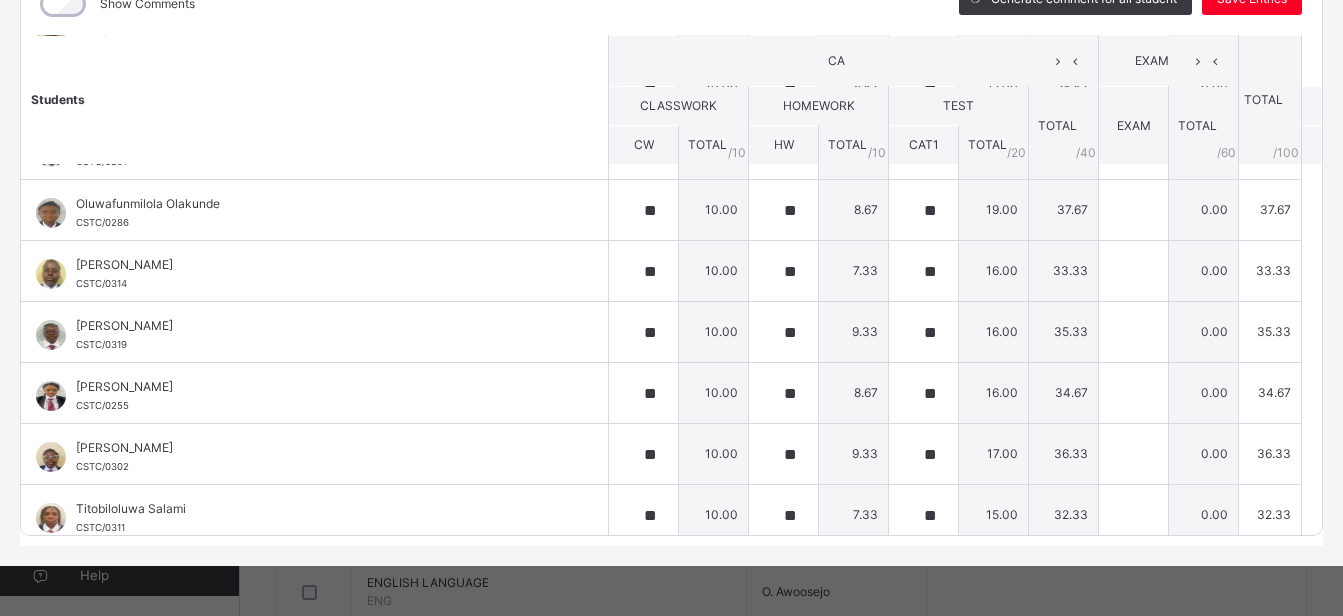 scroll, scrollTop: 1094, scrollLeft: 0, axis: vertical 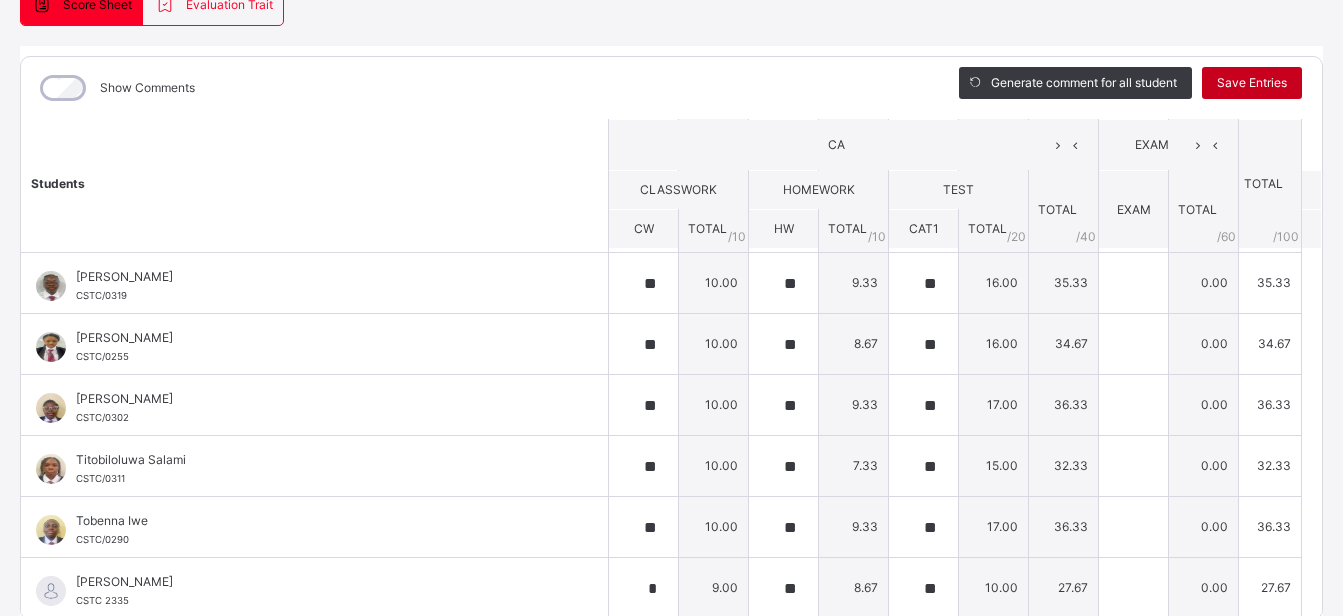 click on "Save Entries" at bounding box center [1252, 83] 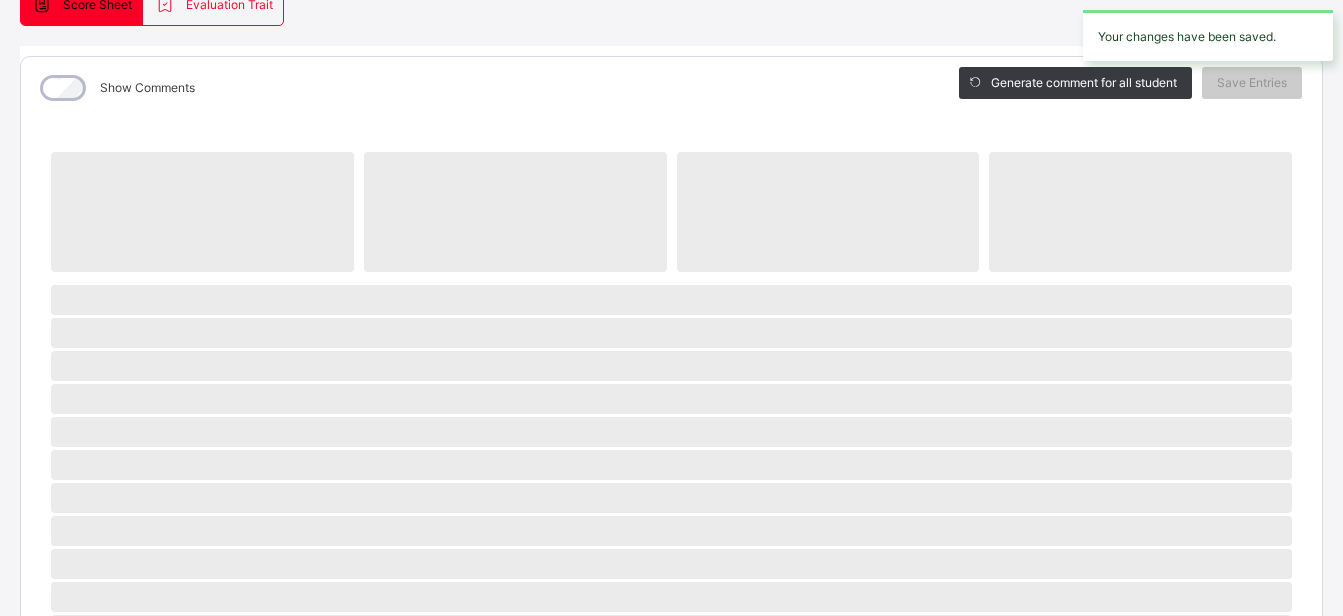 scroll, scrollTop: 0, scrollLeft: 0, axis: both 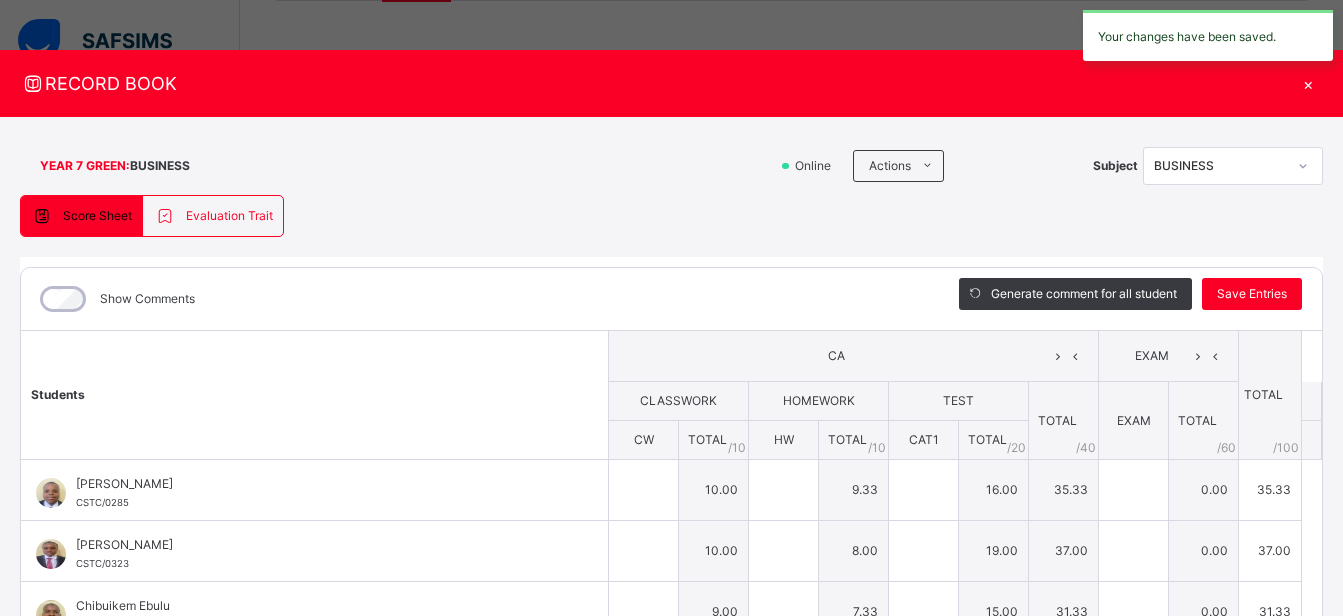 type on "**" 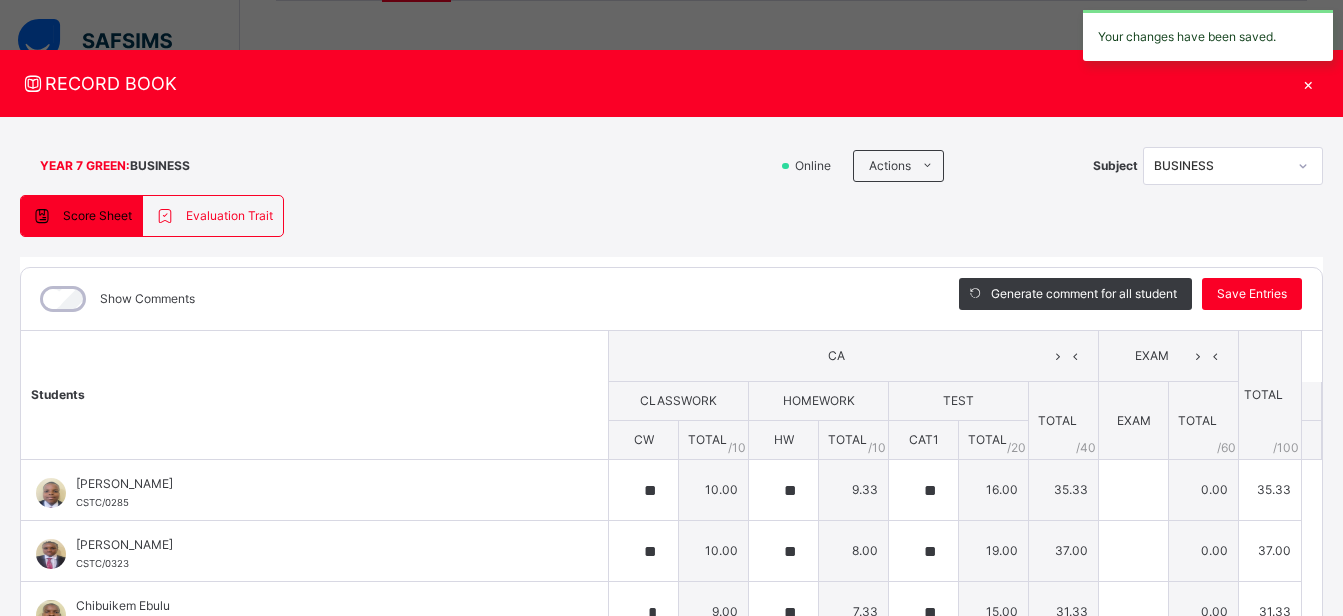 type on "**" 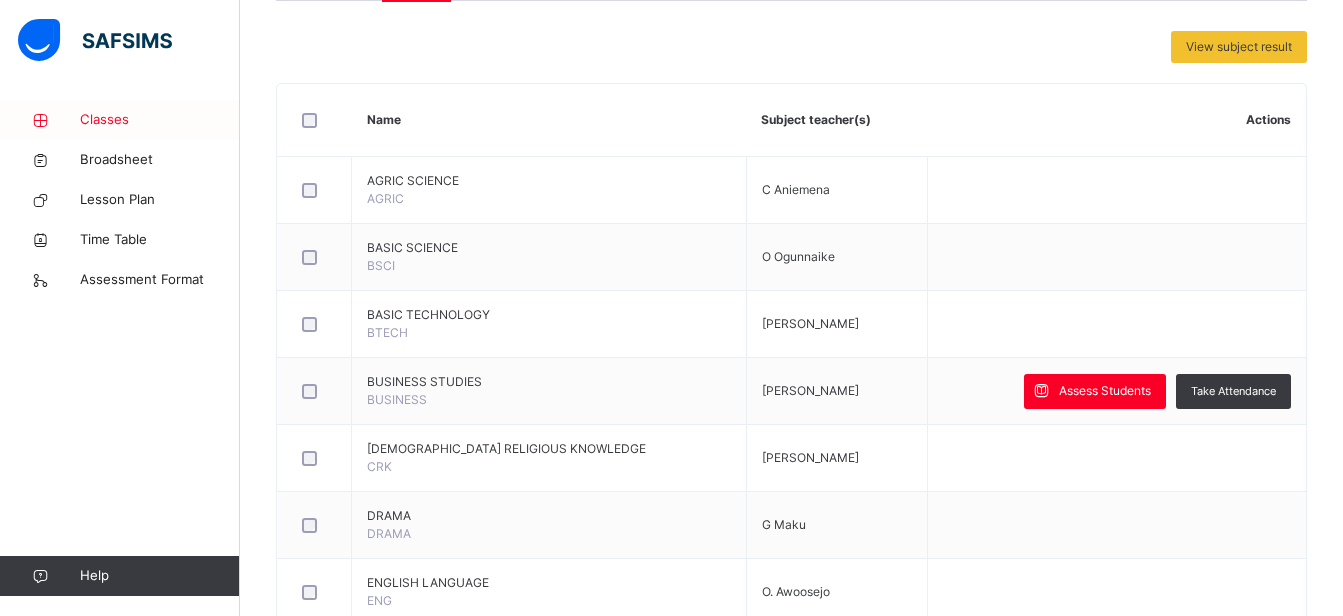 click on "Classes" at bounding box center (160, 120) 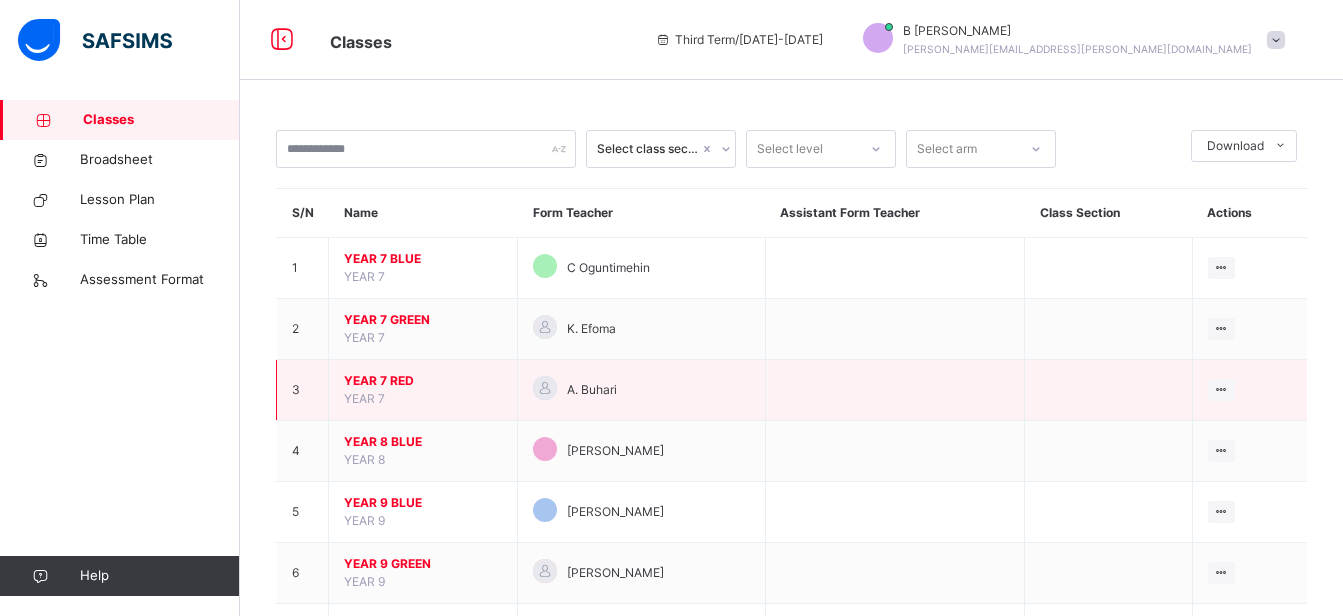 click on "YEAR 7   RED" at bounding box center [423, 381] 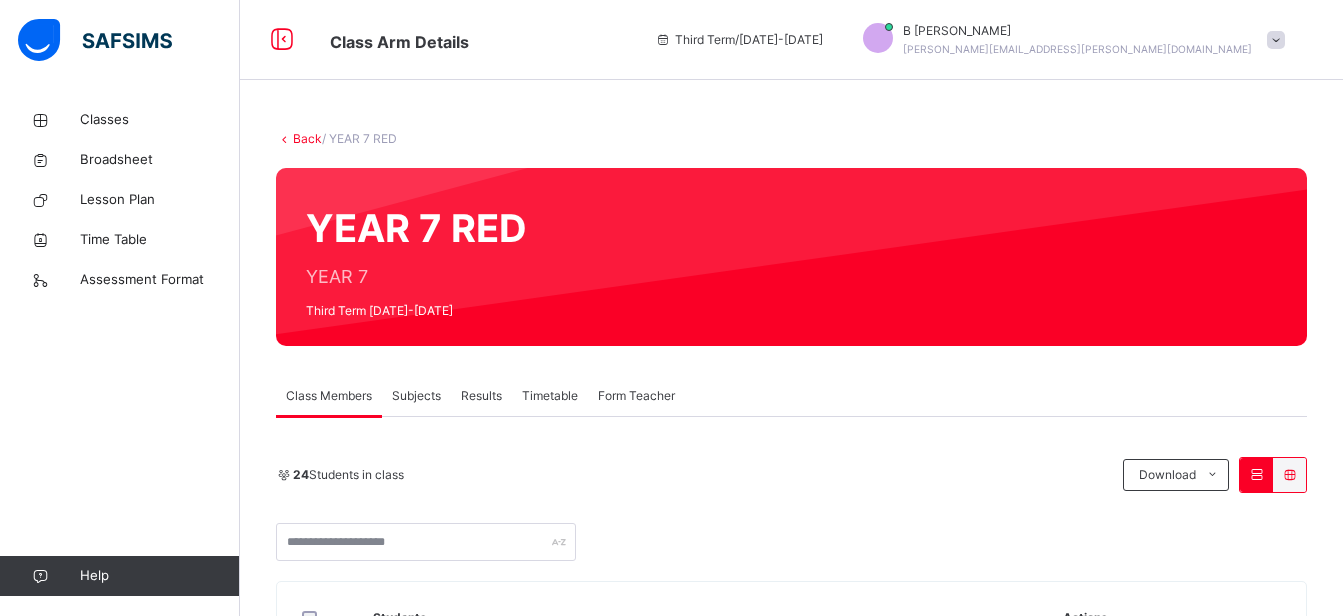 click on "Subjects" at bounding box center [416, 396] 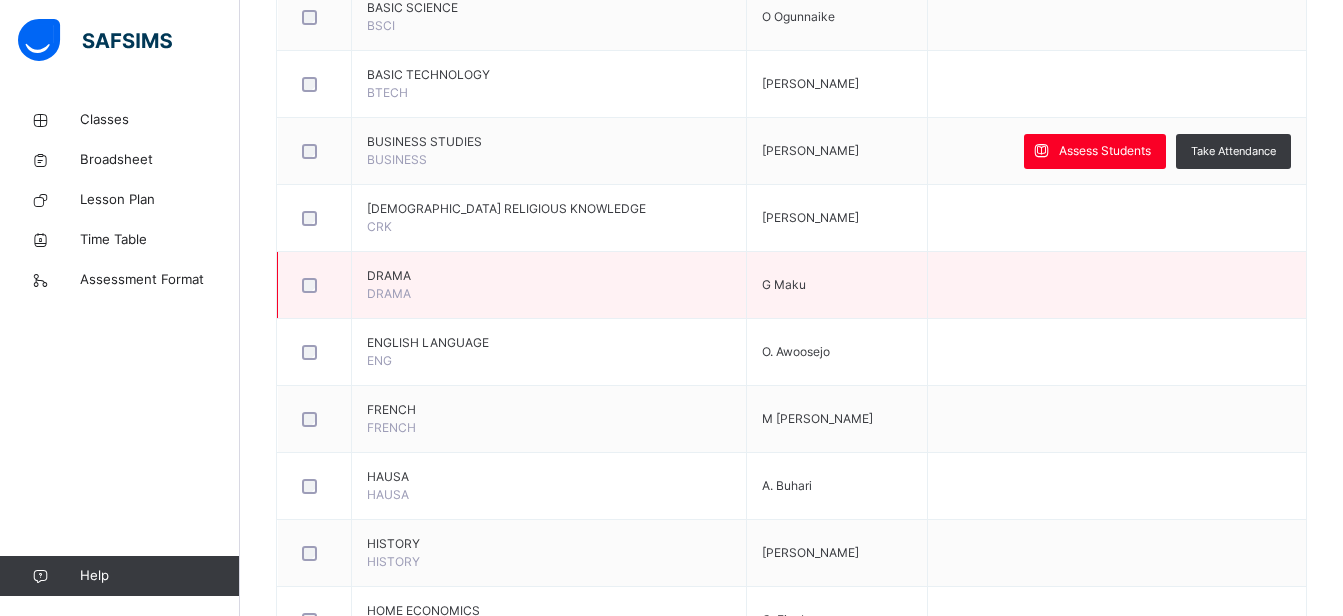 scroll, scrollTop: 658, scrollLeft: 0, axis: vertical 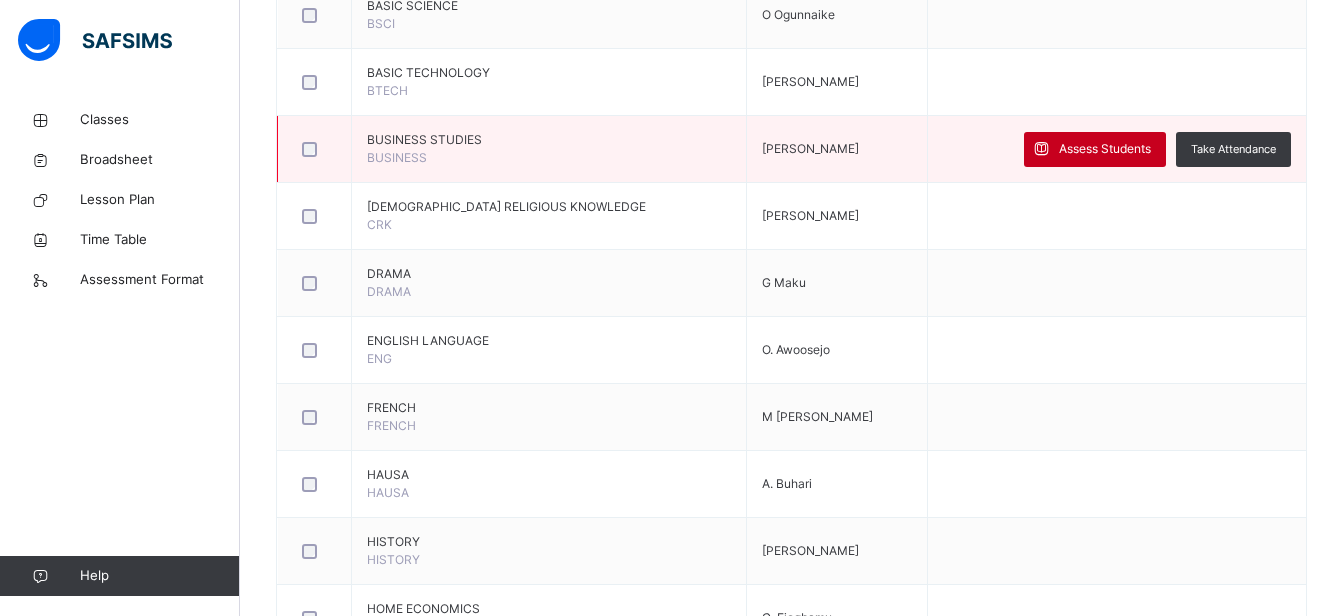 click on "Assess Students" at bounding box center (1105, 149) 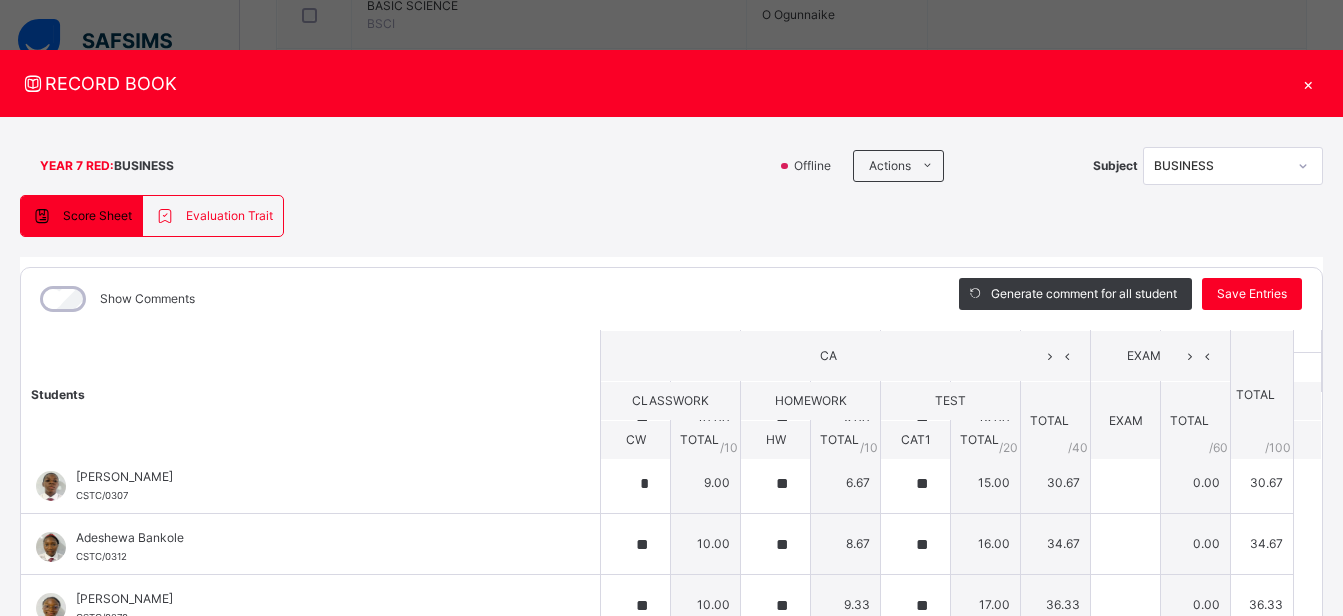 scroll, scrollTop: 0, scrollLeft: 0, axis: both 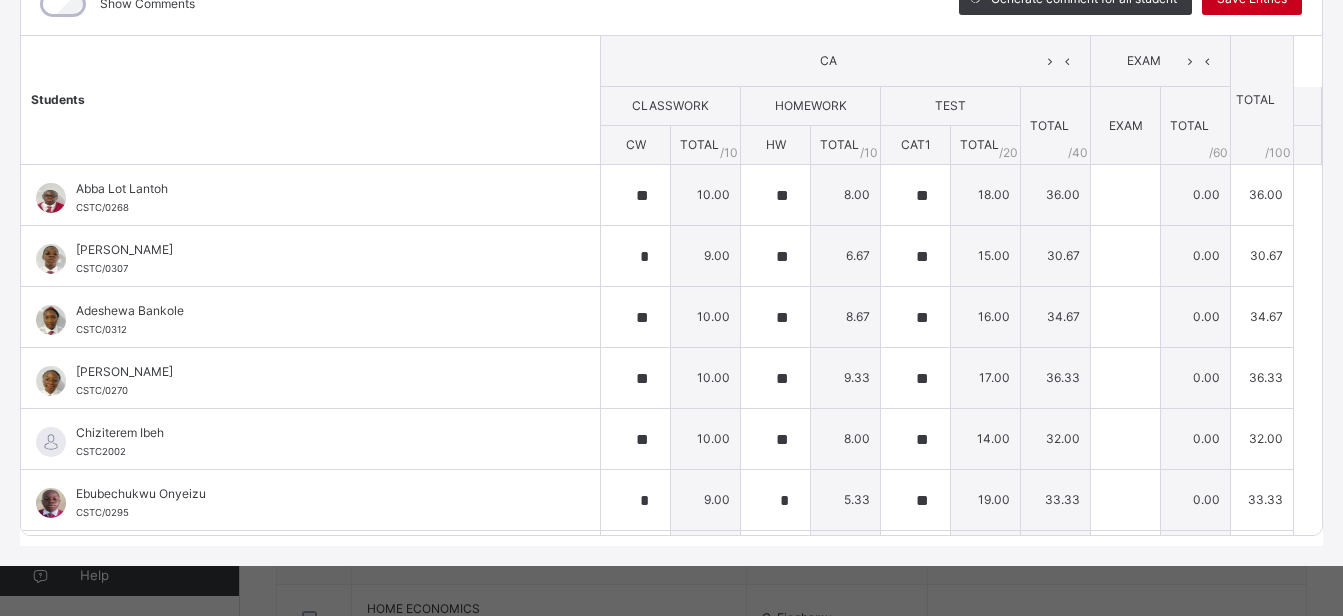 click on "Save Entries" at bounding box center [1252, -1] 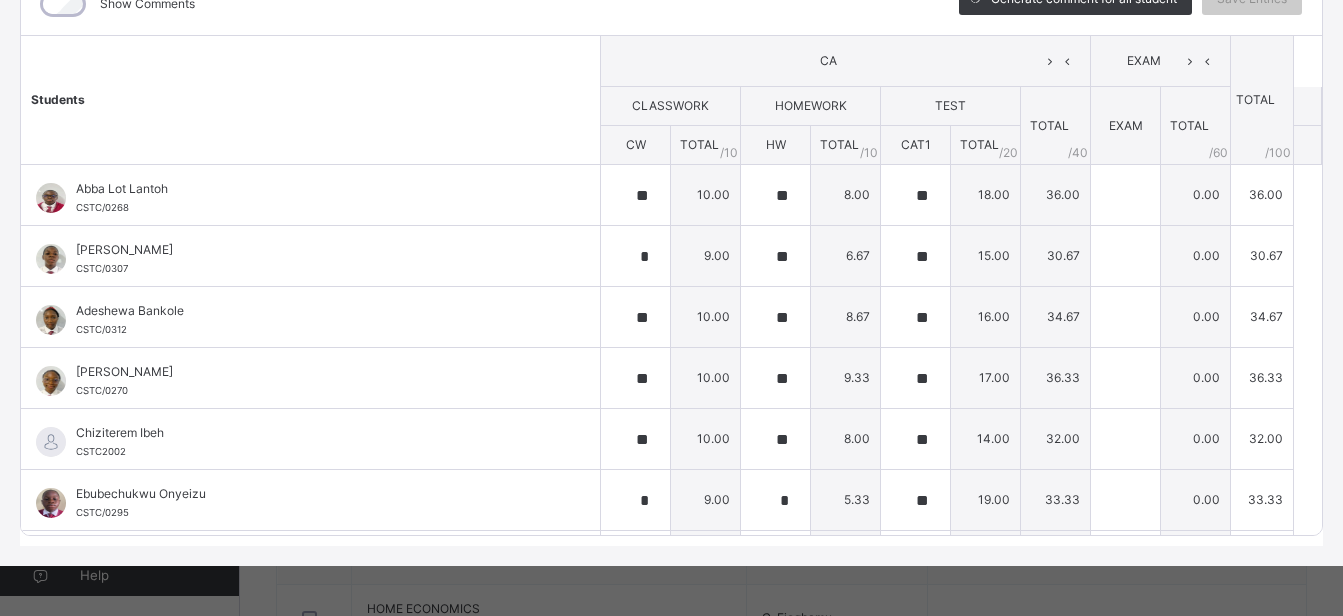 scroll, scrollTop: 0, scrollLeft: 0, axis: both 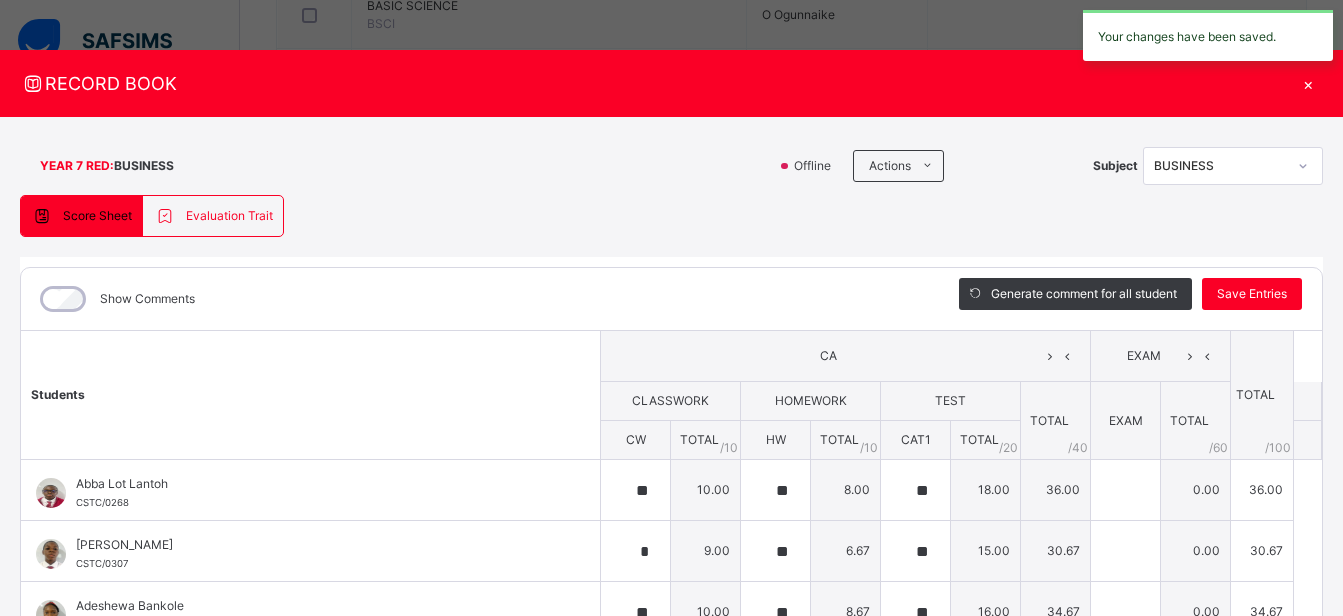 click on "×" at bounding box center (1308, 83) 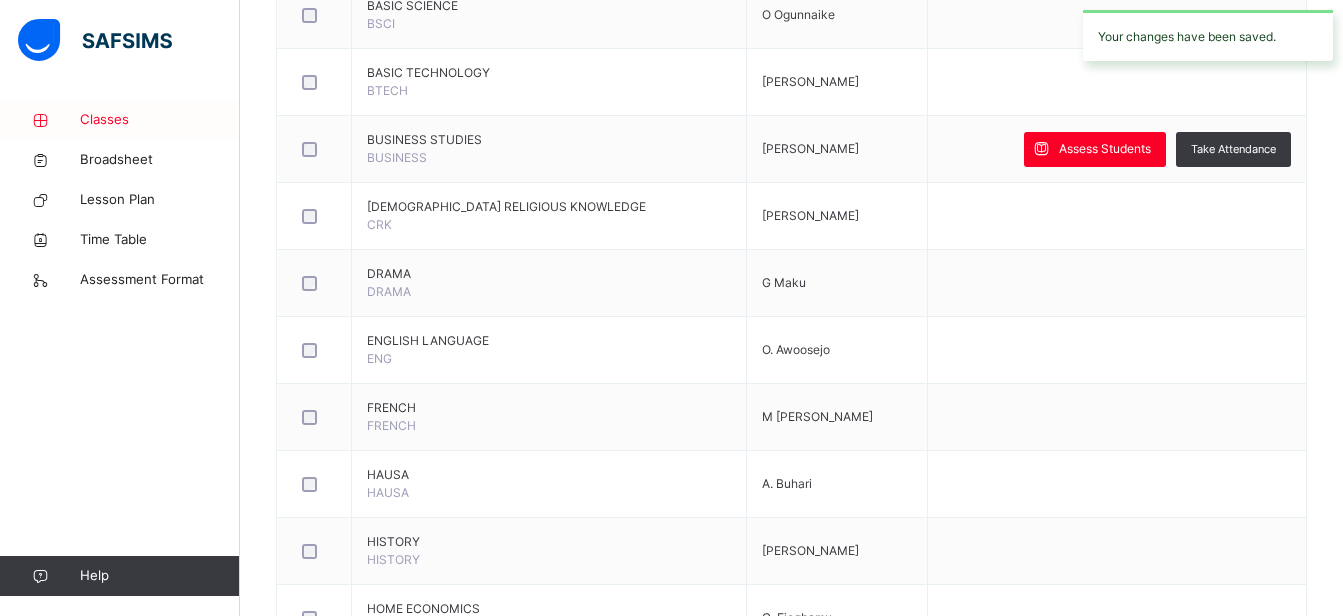 click on "Classes" at bounding box center (160, 120) 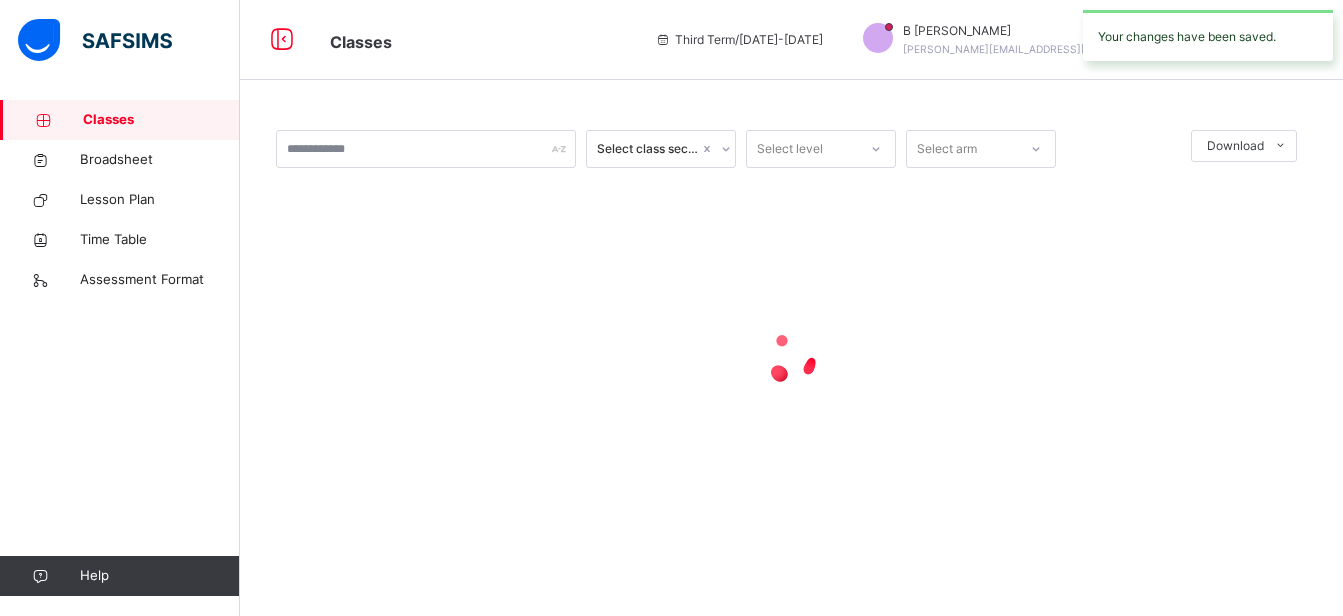 scroll, scrollTop: 0, scrollLeft: 0, axis: both 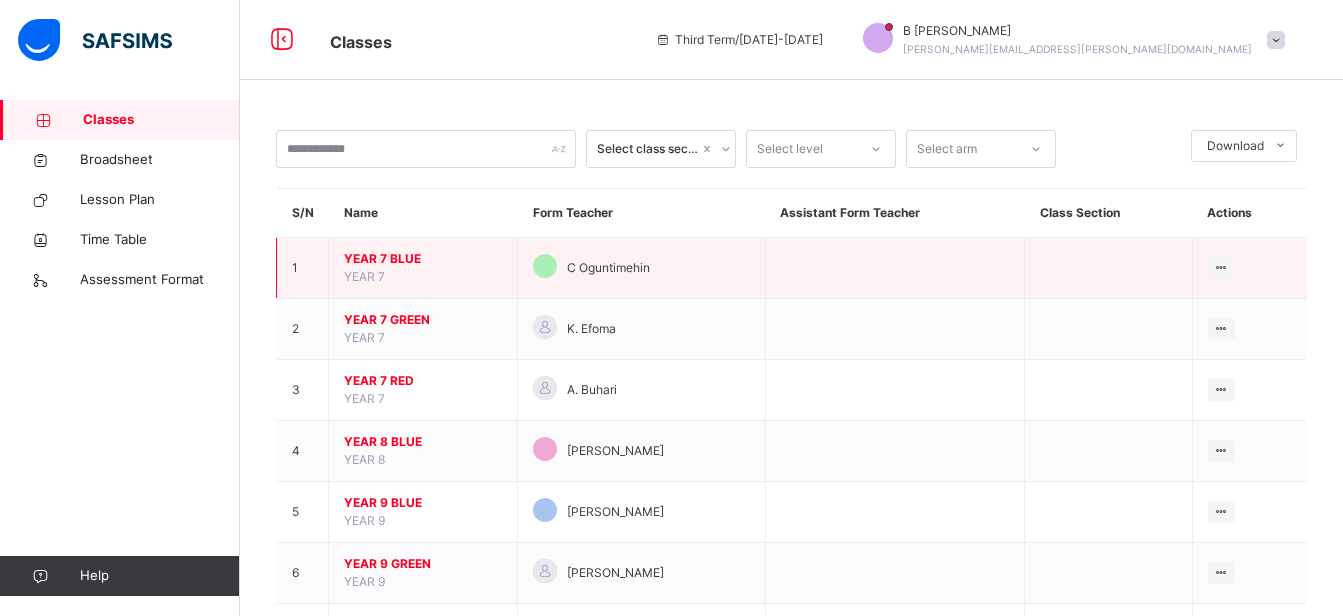 click on "YEAR 7   BLUE" at bounding box center (423, 259) 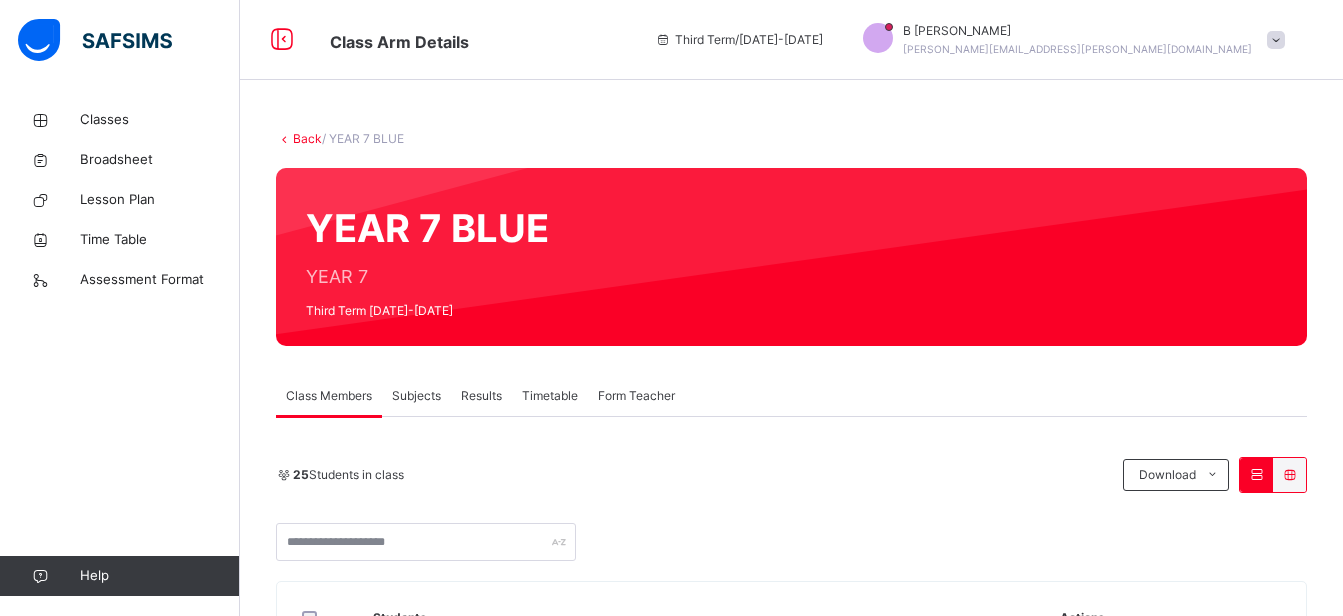 click on "Subjects" at bounding box center (416, 396) 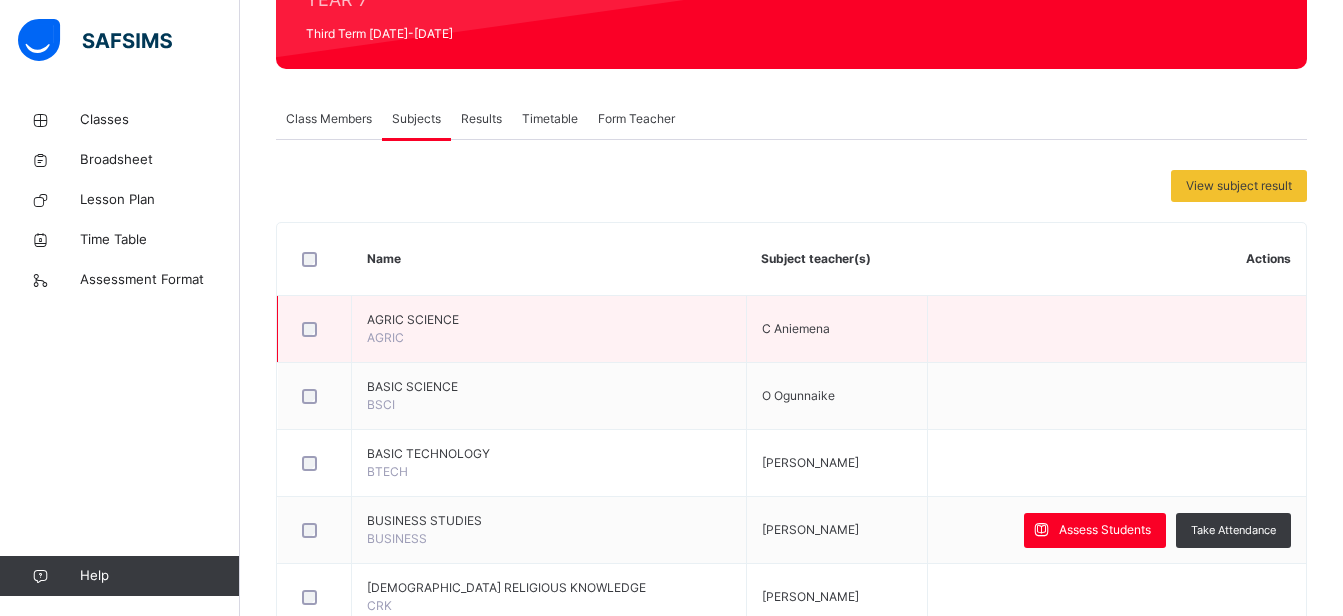 scroll, scrollTop: 283, scrollLeft: 0, axis: vertical 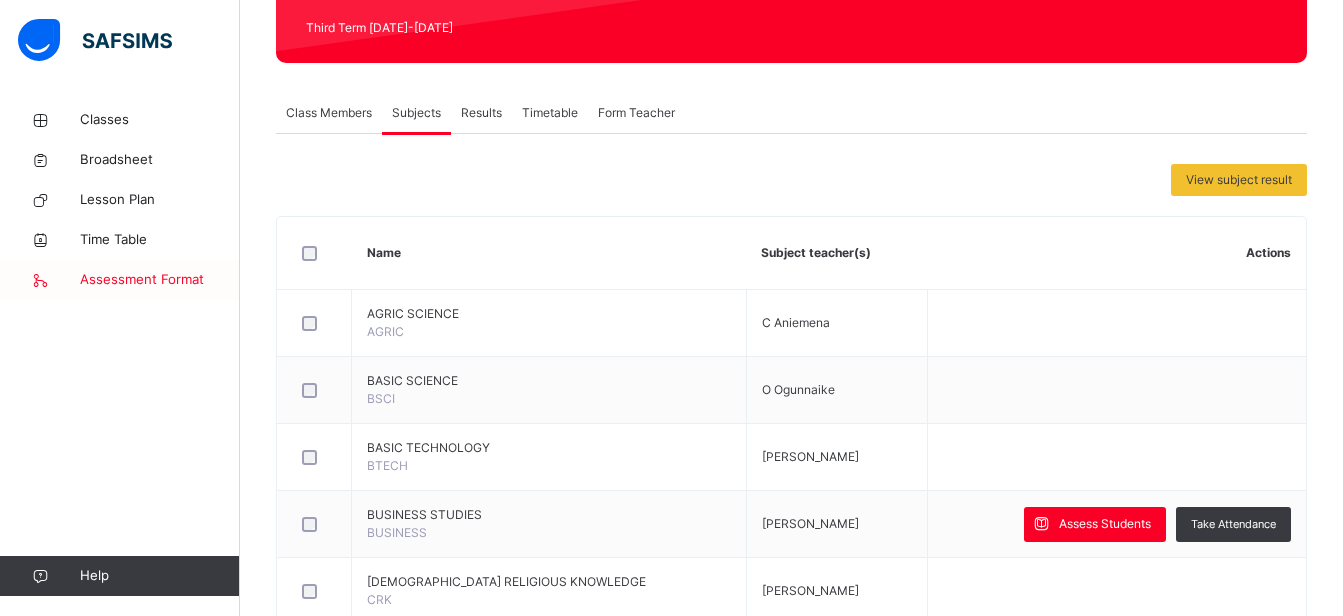 click on "Assessment Format" at bounding box center [160, 280] 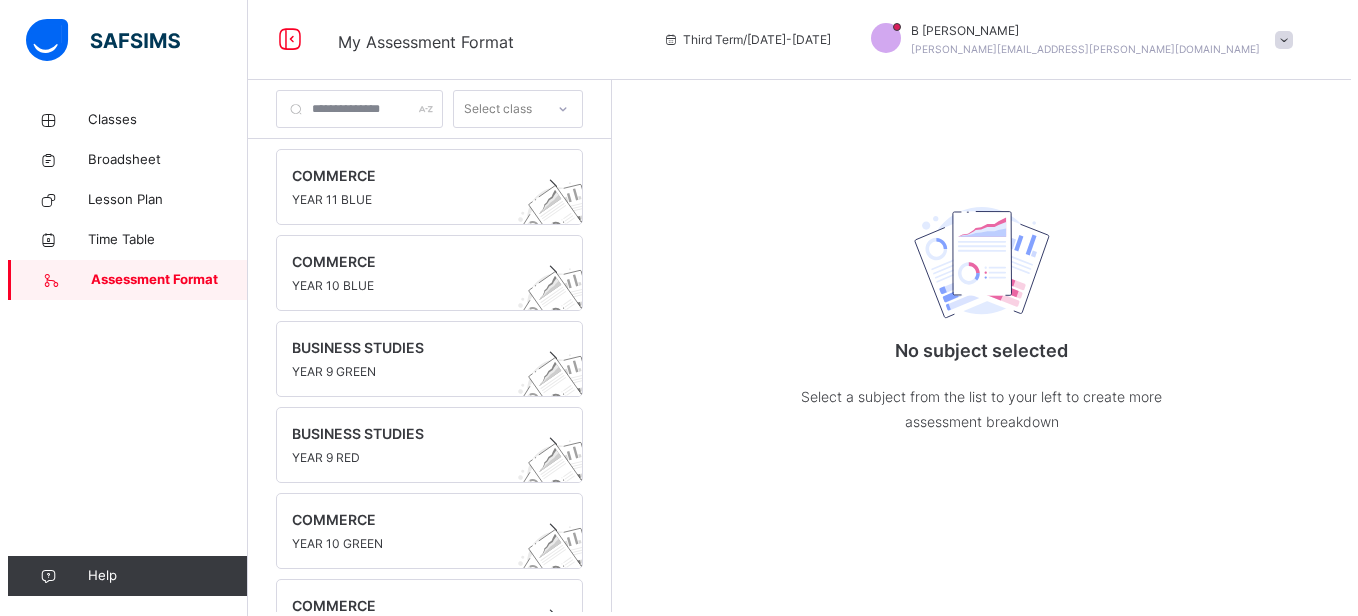 scroll, scrollTop: 0, scrollLeft: 0, axis: both 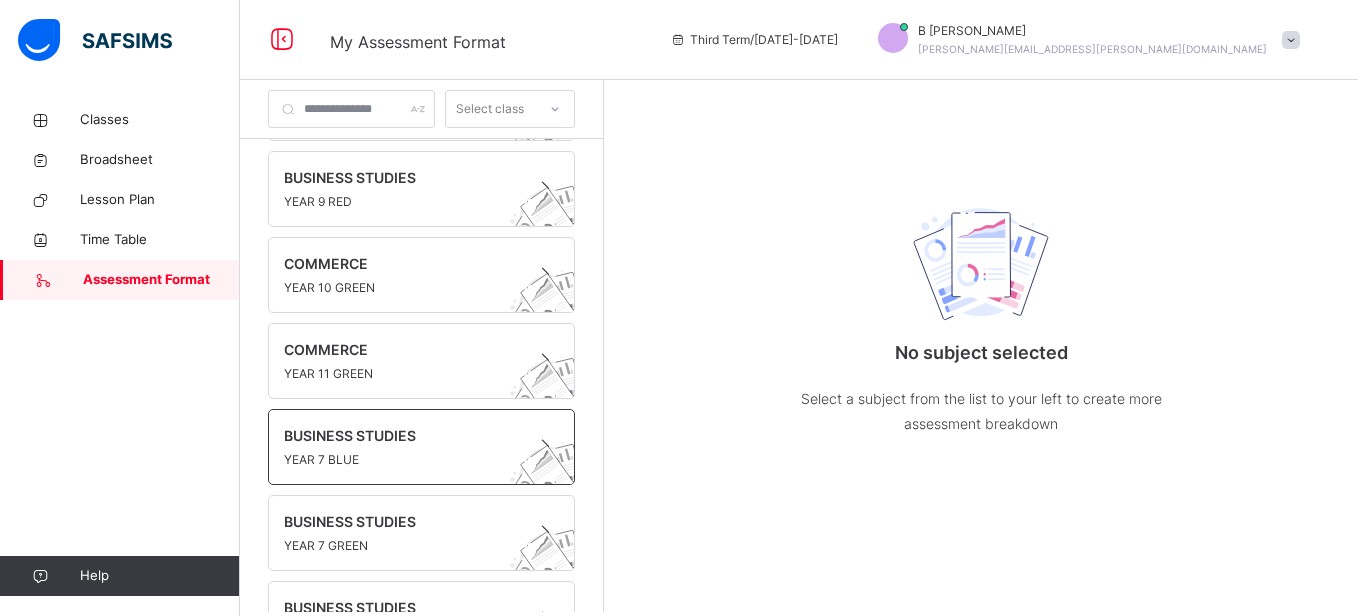 click on "BUSINESS STUDIES" at bounding box center [402, 435] 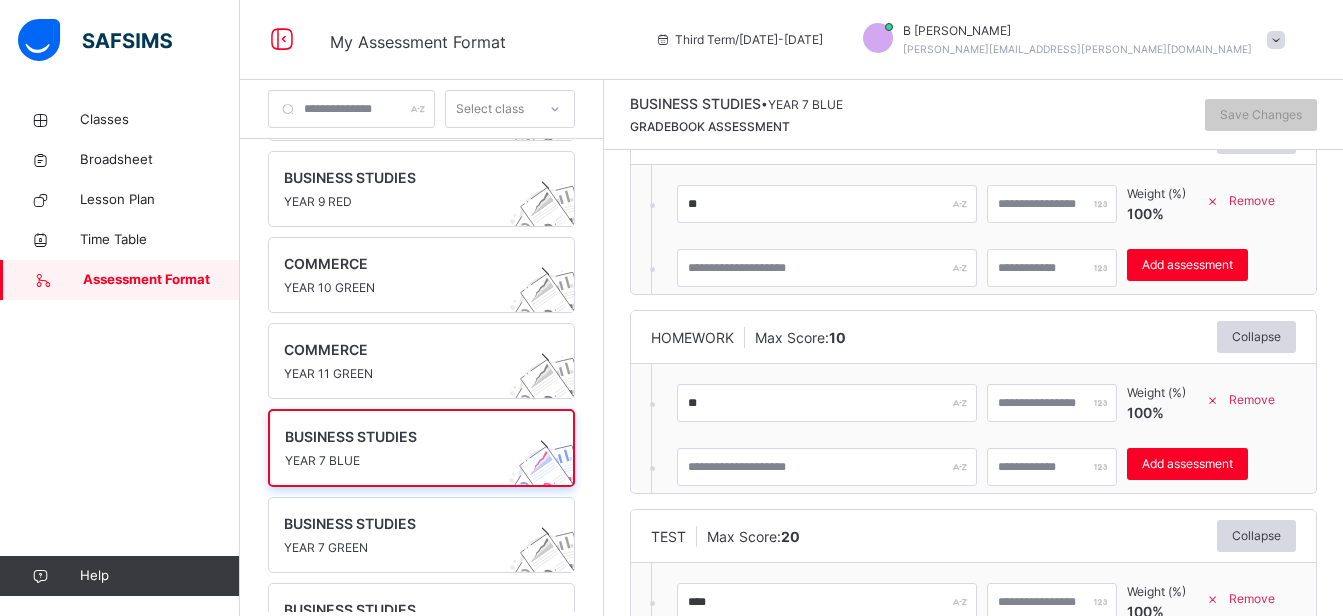 scroll, scrollTop: 0, scrollLeft: 0, axis: both 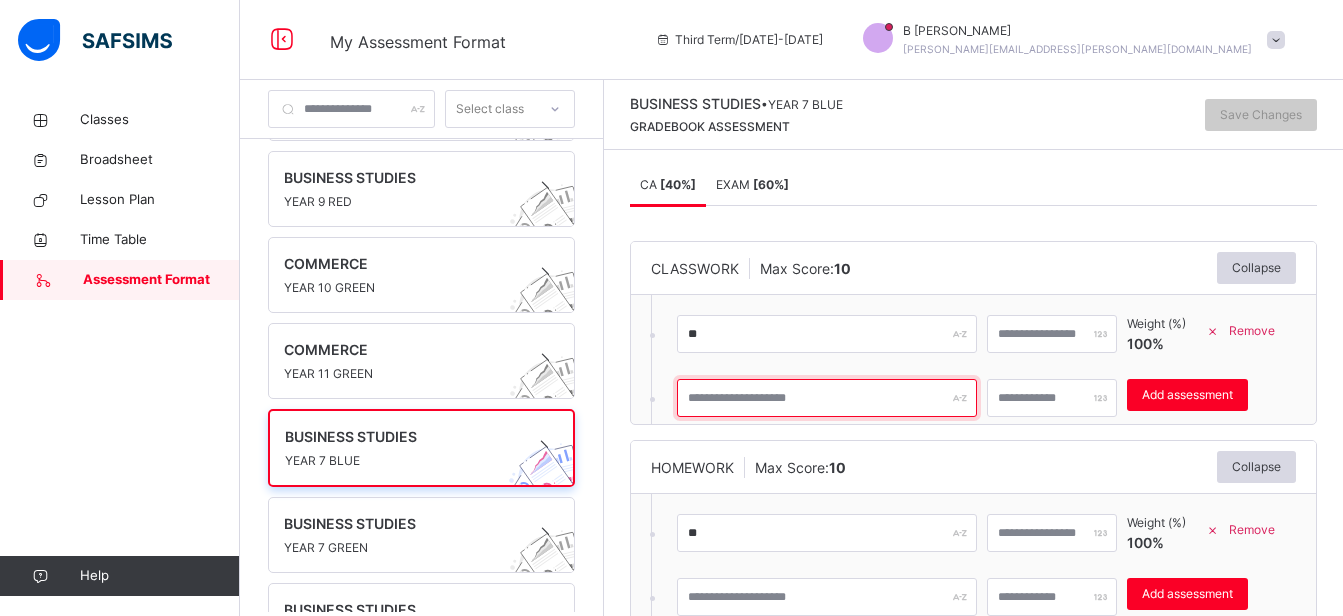 click at bounding box center (827, 398) 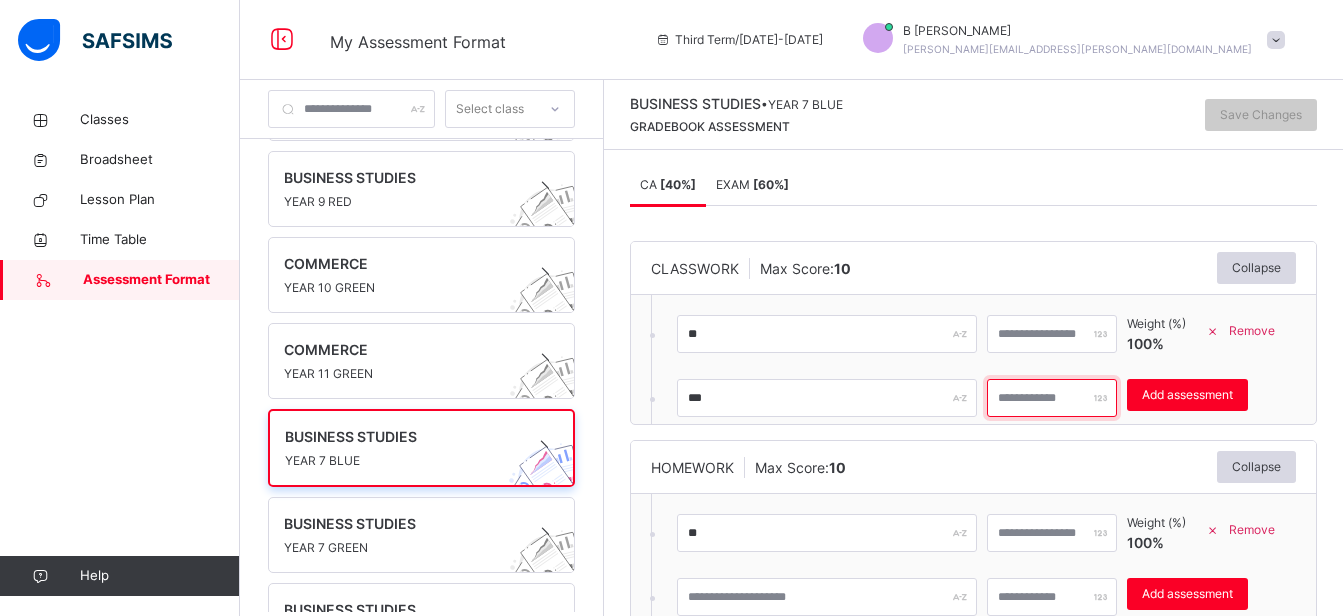 click at bounding box center [1052, 398] 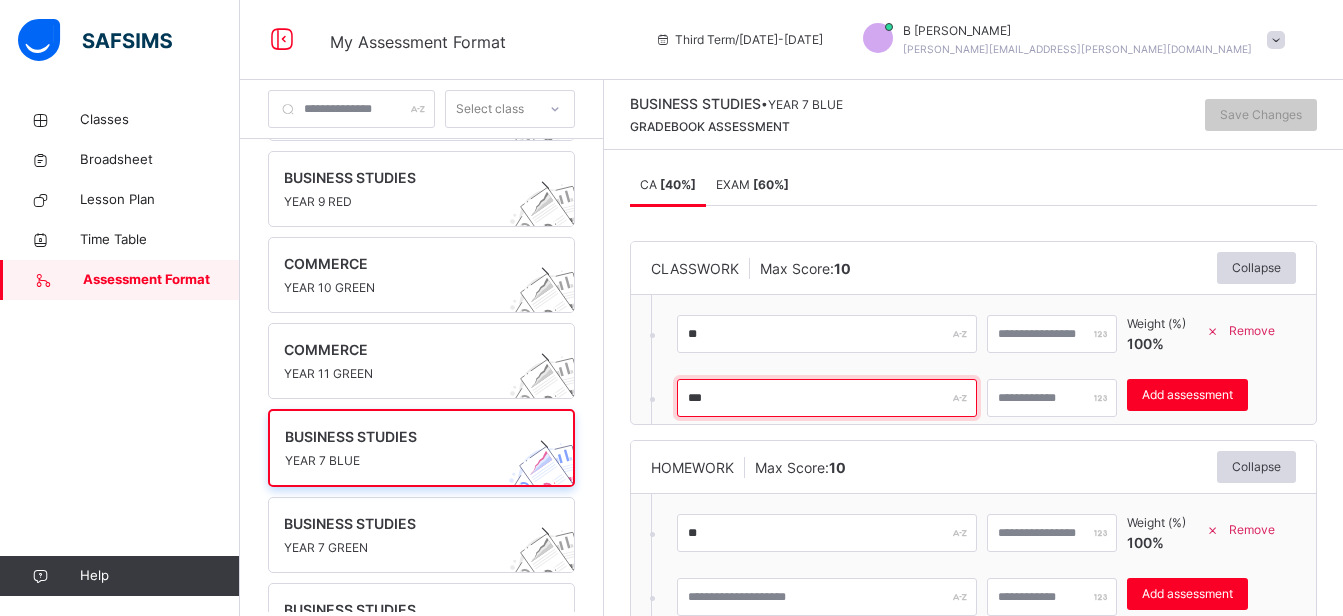 click on "***" at bounding box center (827, 398) 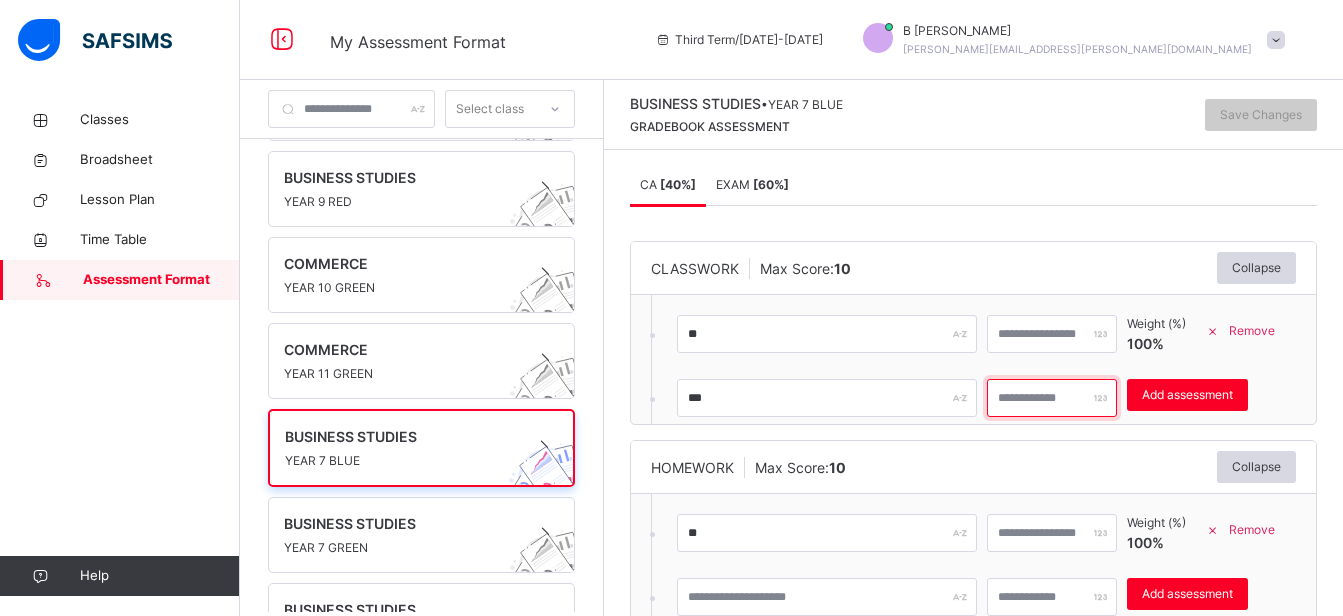 click at bounding box center (1052, 398) 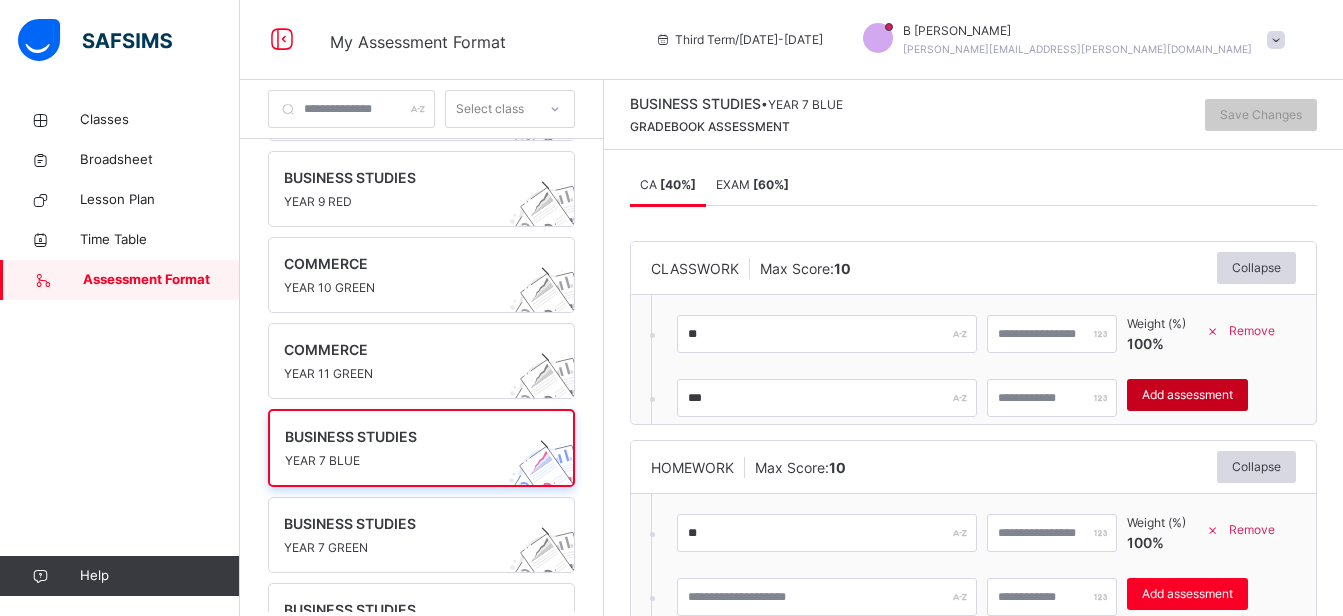 click on "Add assessment" at bounding box center (1187, 395) 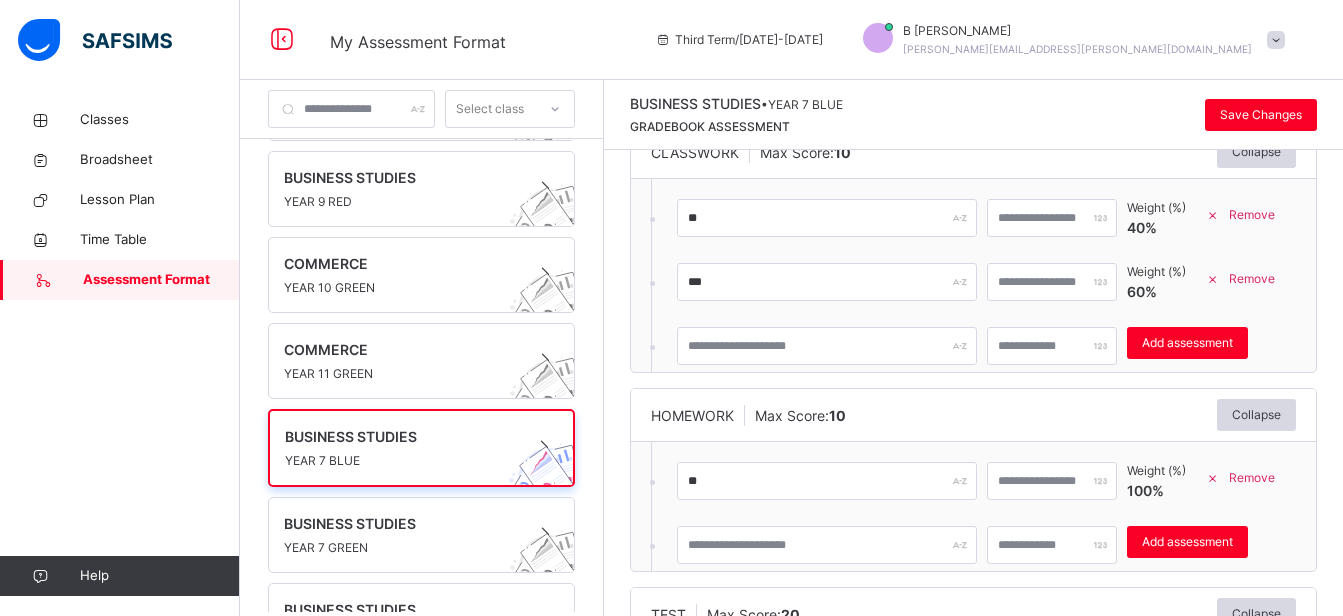 scroll, scrollTop: 136, scrollLeft: 0, axis: vertical 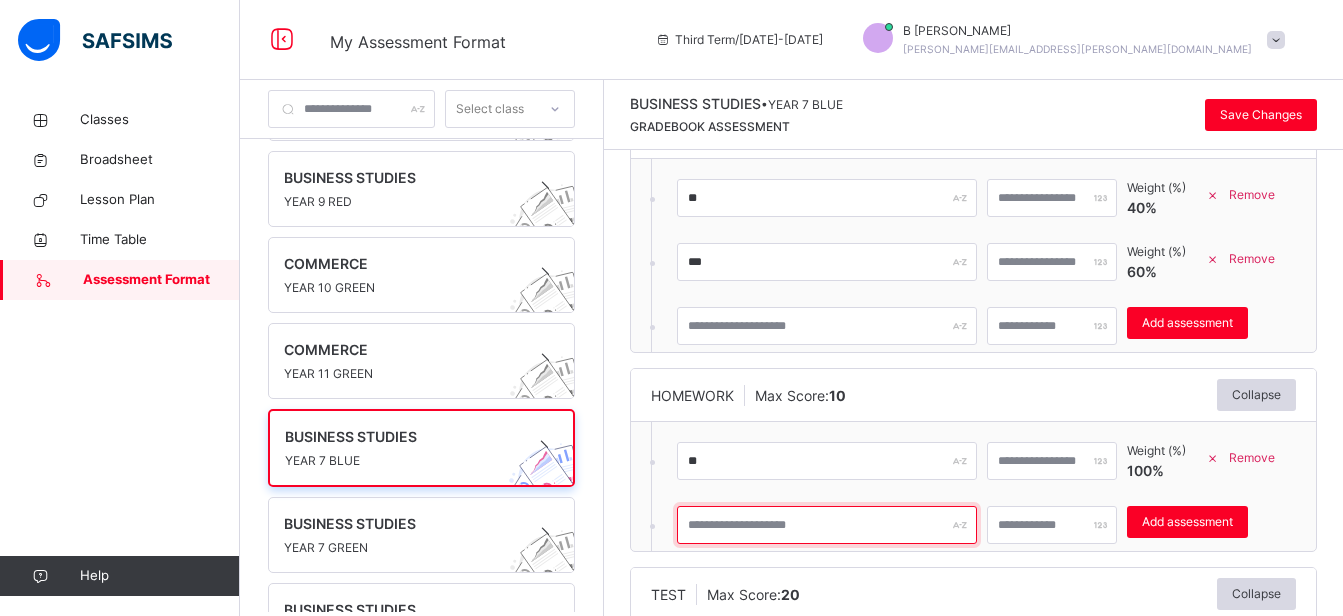 click at bounding box center (827, 525) 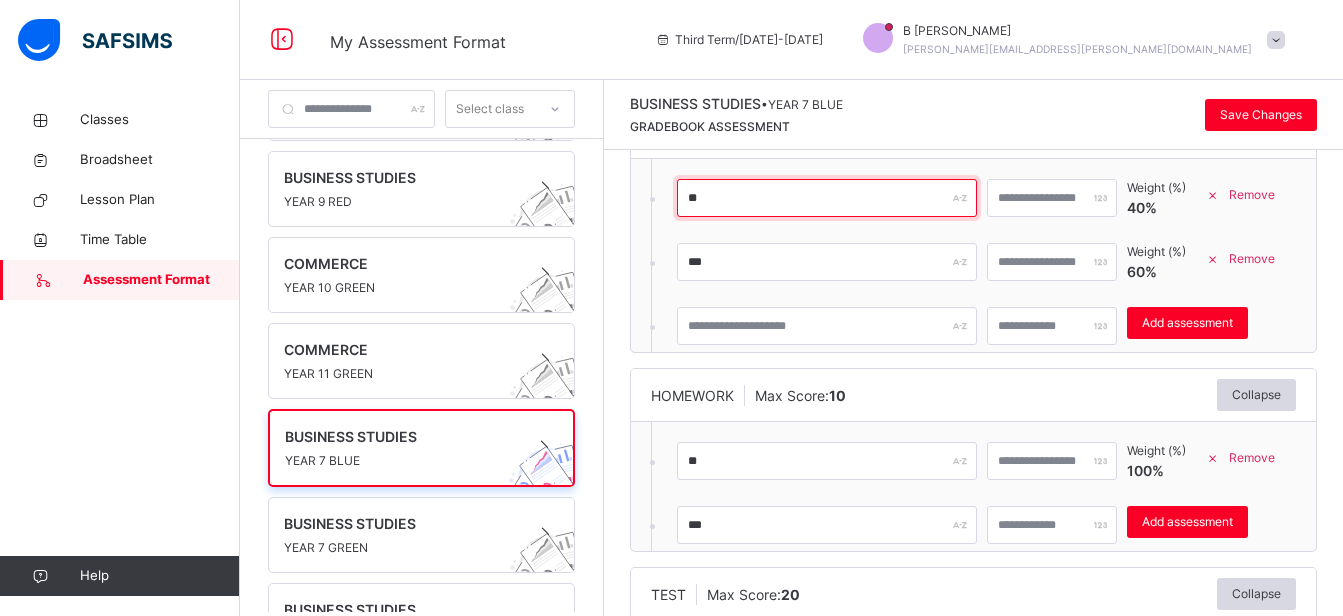 click on "**" at bounding box center (827, 198) 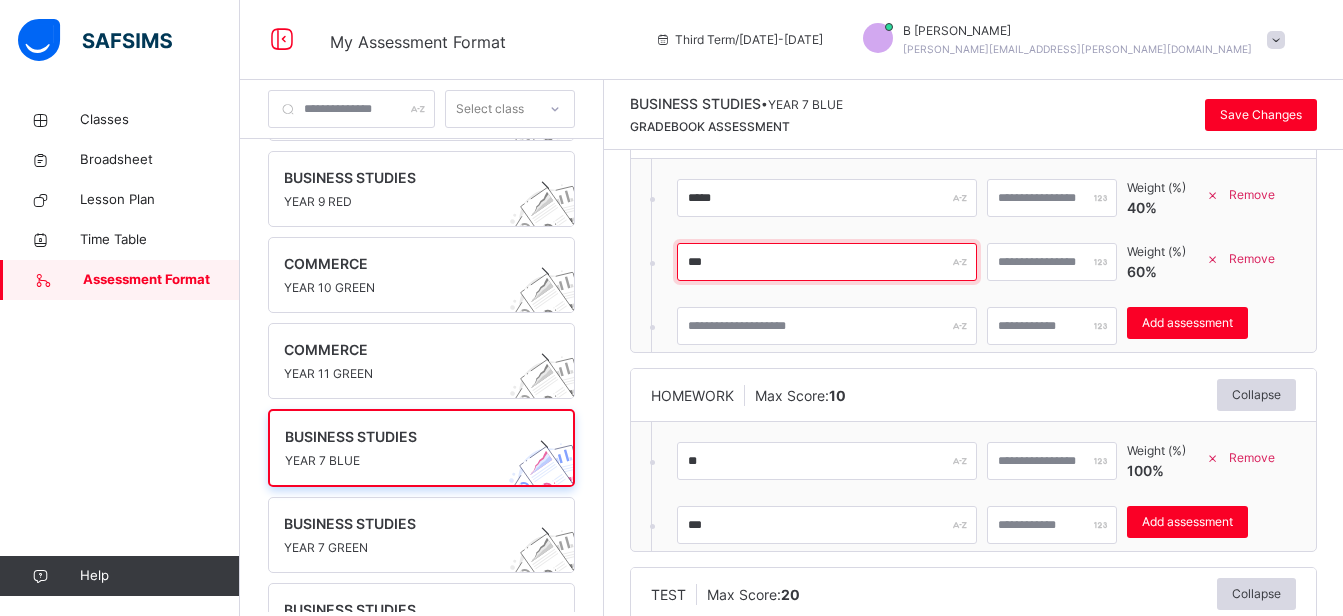 click on "***" at bounding box center [827, 262] 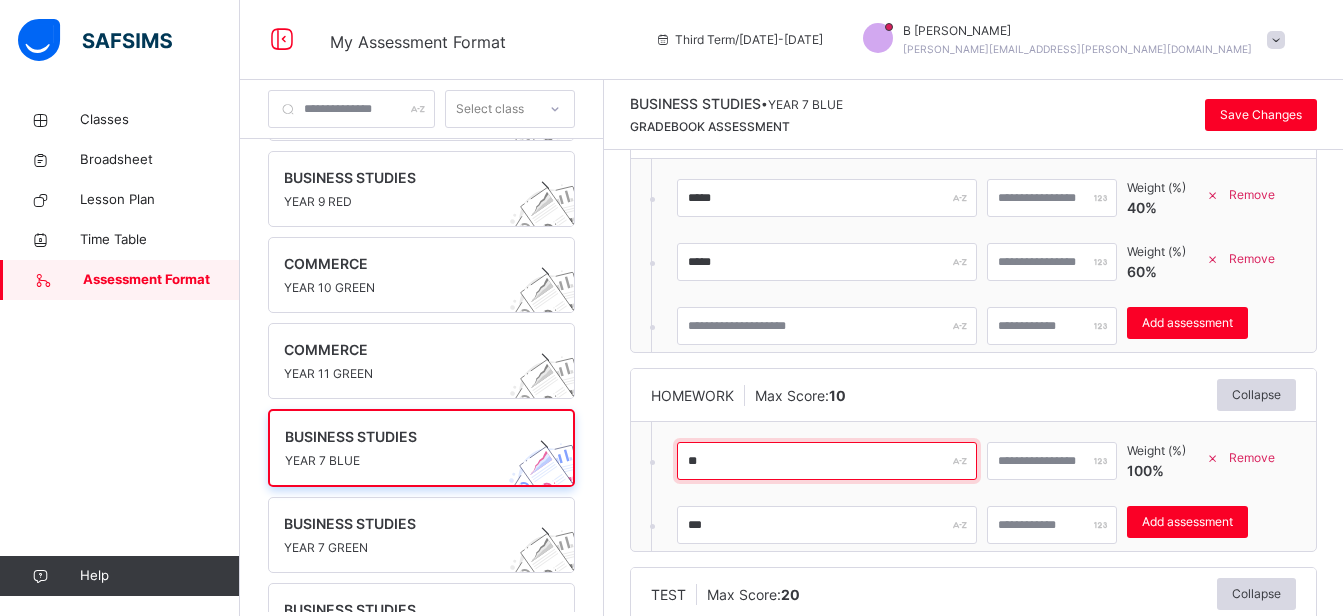 click on "**" at bounding box center (827, 461) 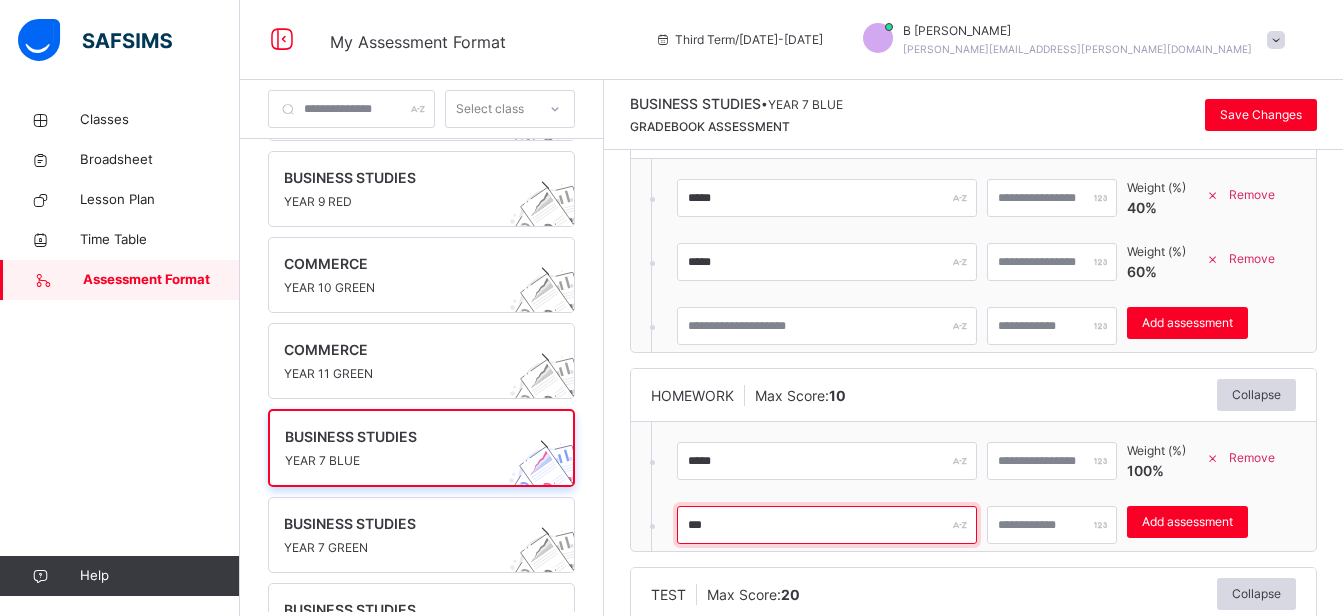 click on "***" at bounding box center [827, 525] 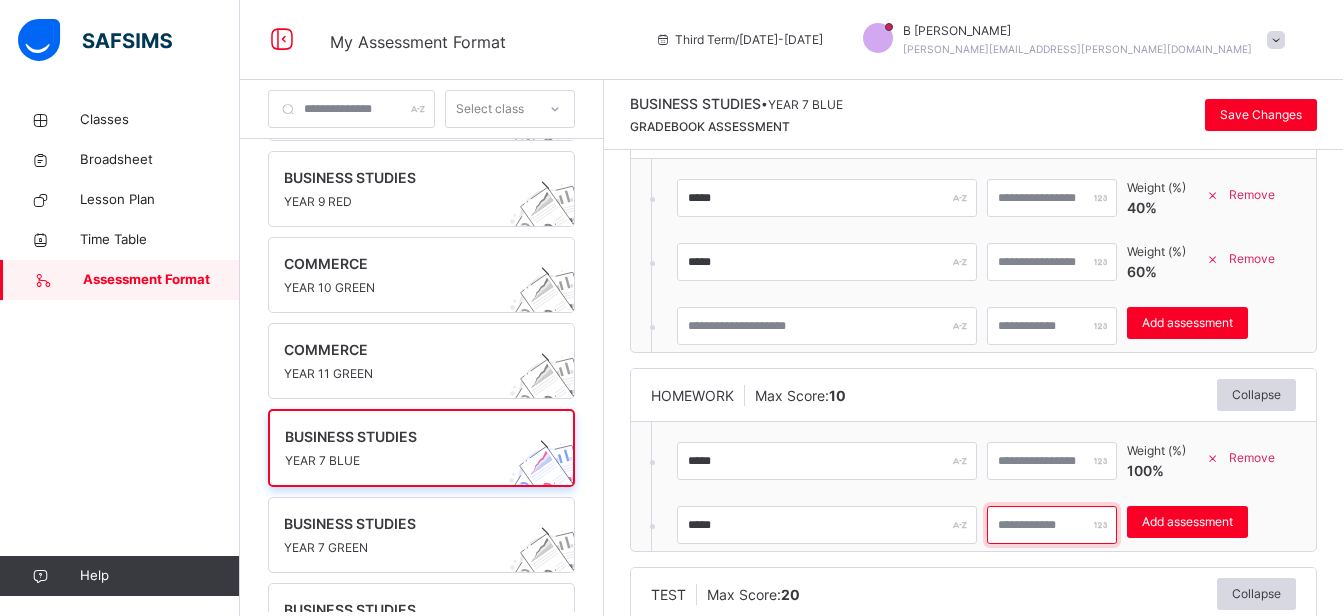 click at bounding box center (1052, 525) 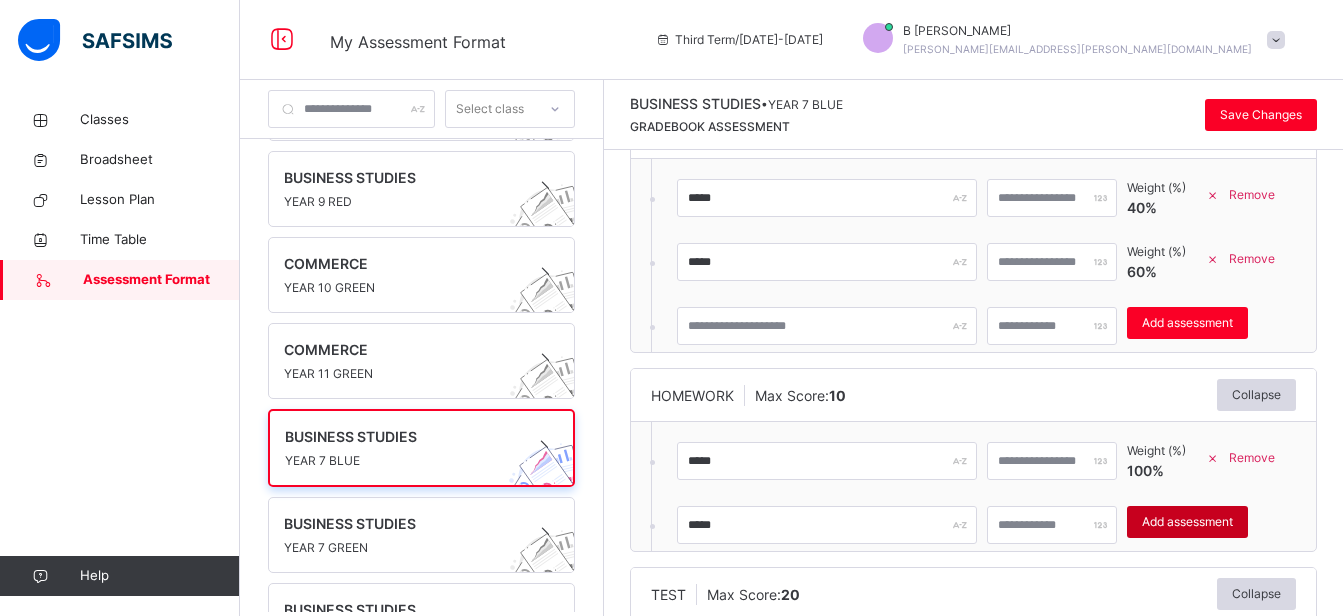 click on "Add assessment" at bounding box center (1187, 522) 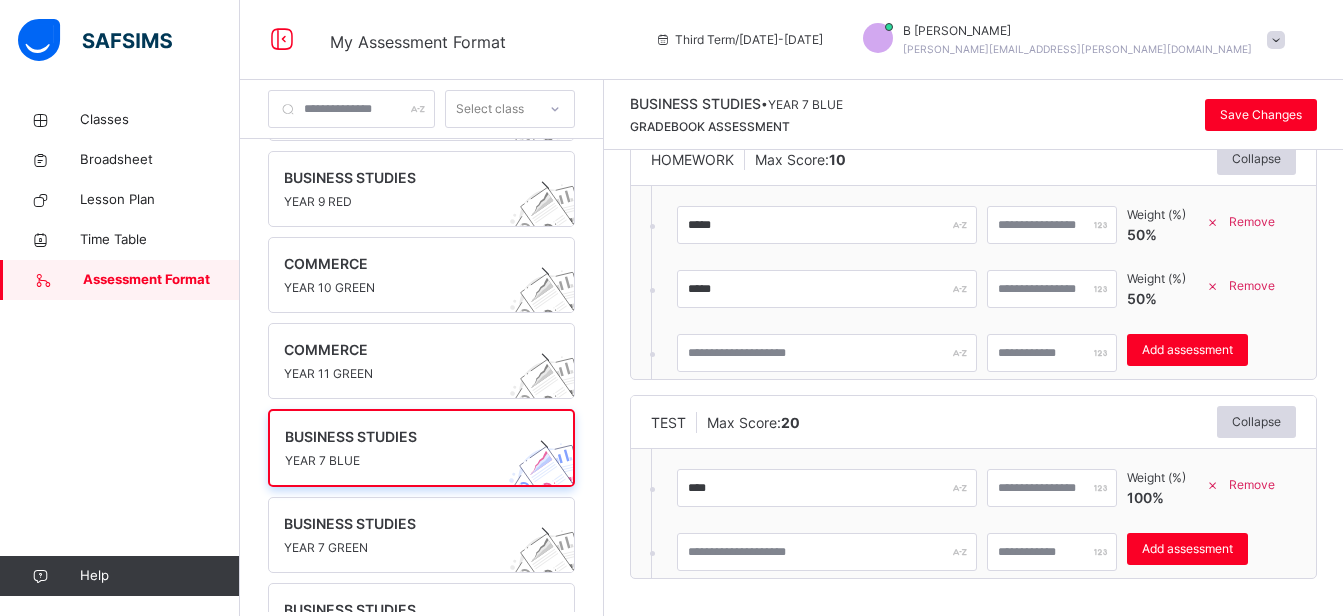 scroll, scrollTop: 378, scrollLeft: 0, axis: vertical 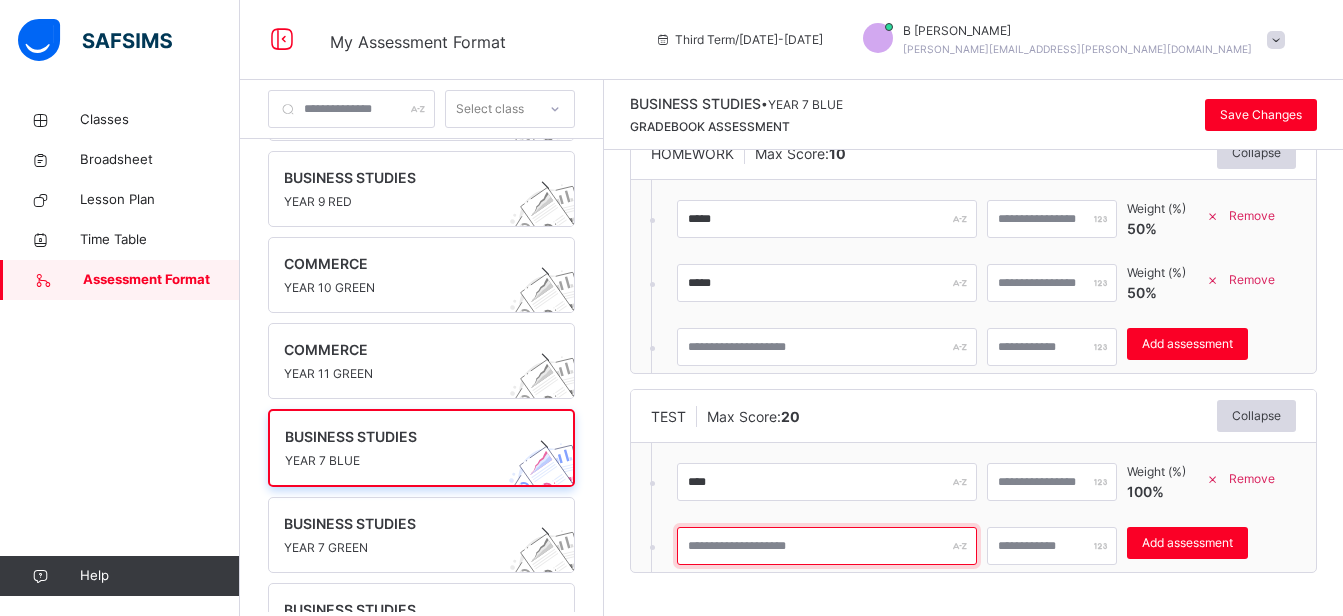 click at bounding box center [827, 546] 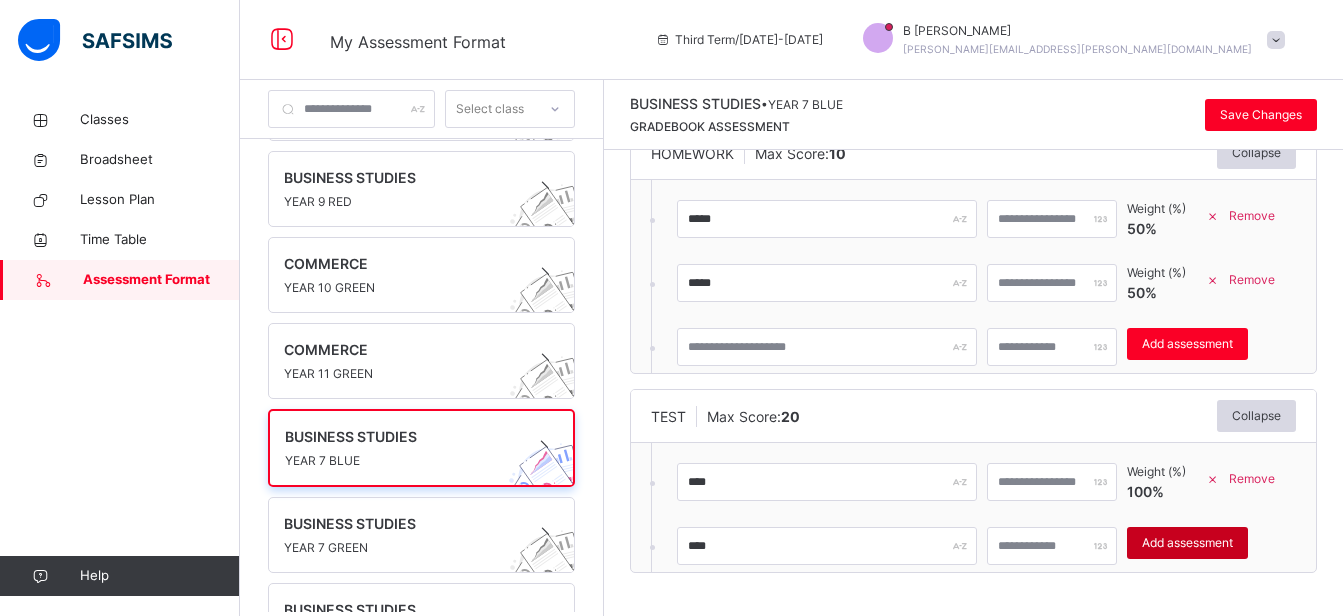 click on "Add assessment" at bounding box center [1187, 543] 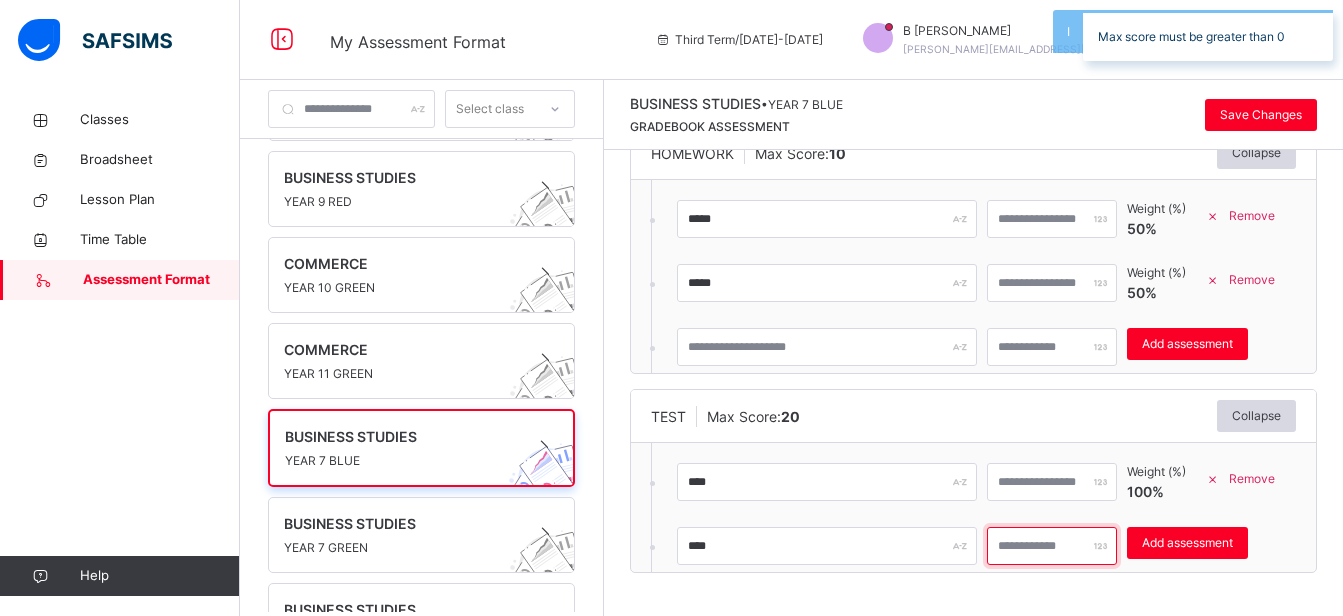 click at bounding box center (1052, 546) 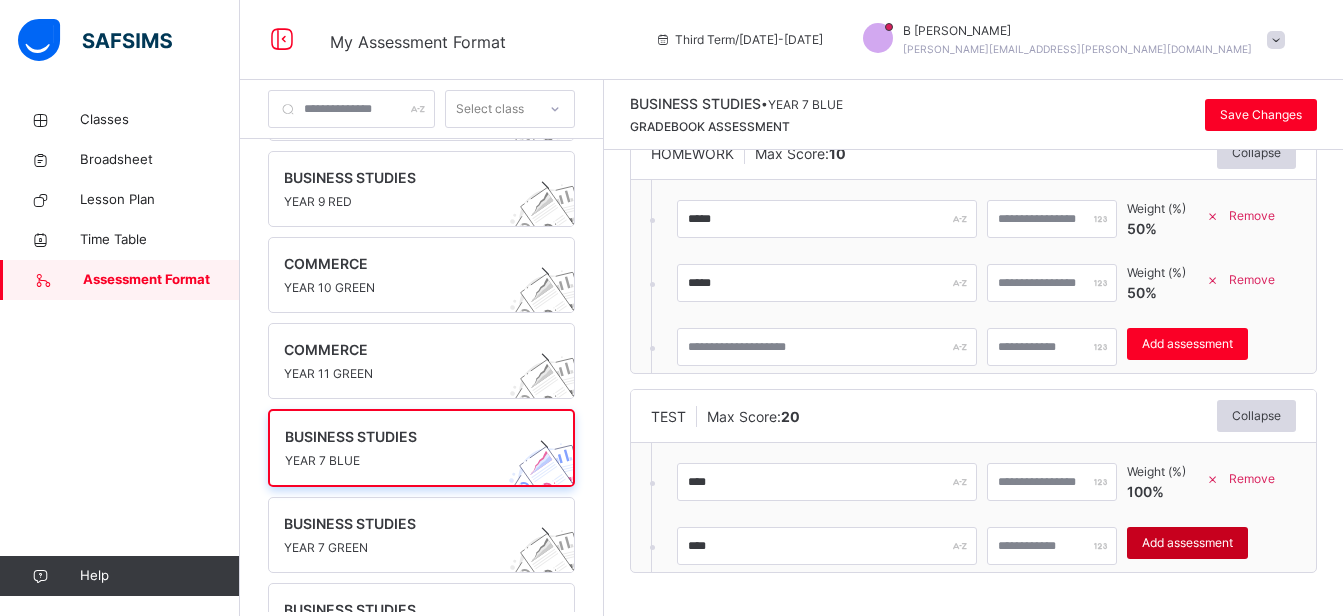 click on "Add assessment" at bounding box center [1187, 543] 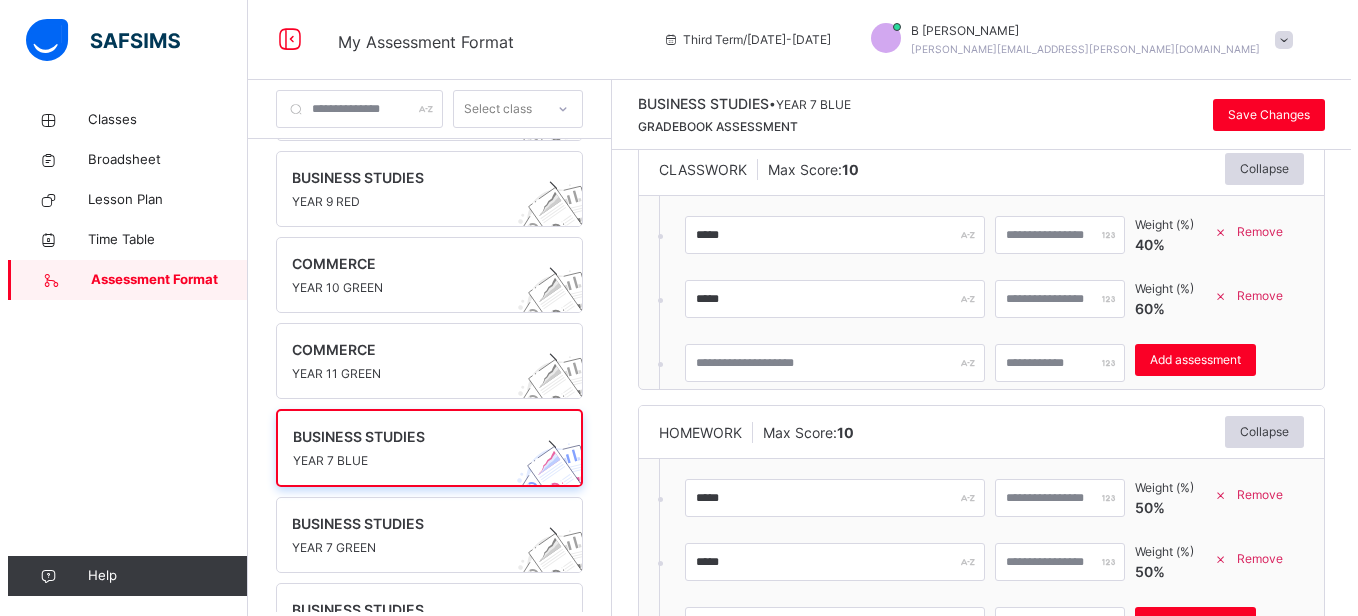 scroll, scrollTop: 94, scrollLeft: 0, axis: vertical 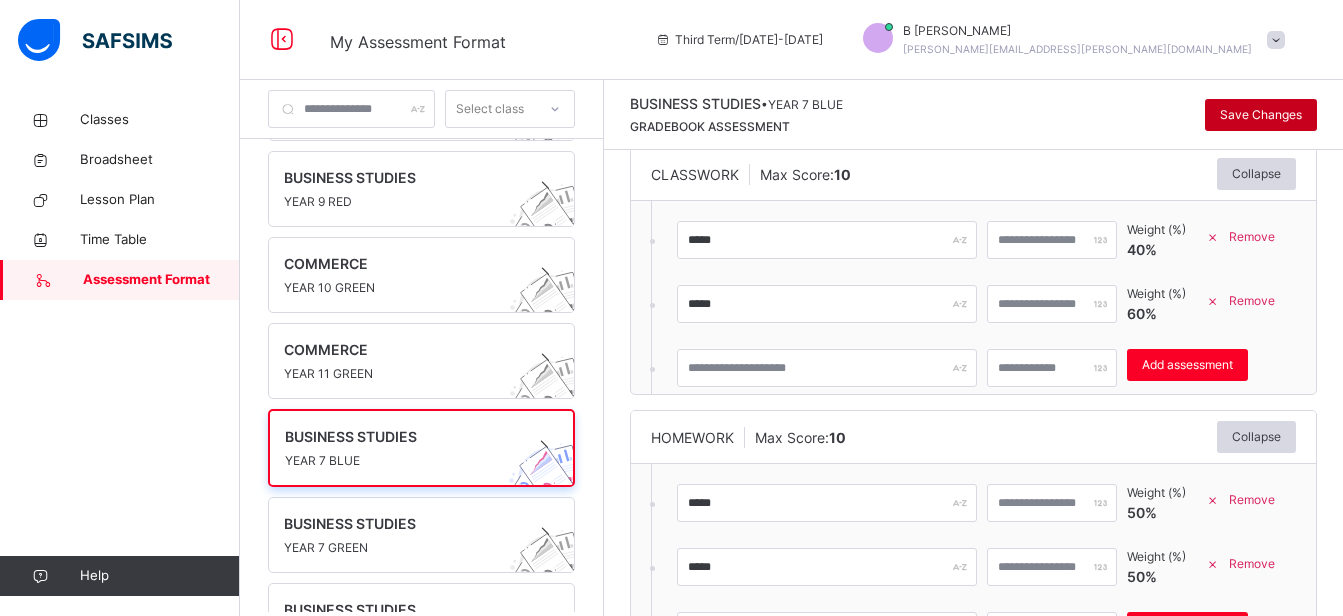 click on "Save Changes" at bounding box center [1261, 115] 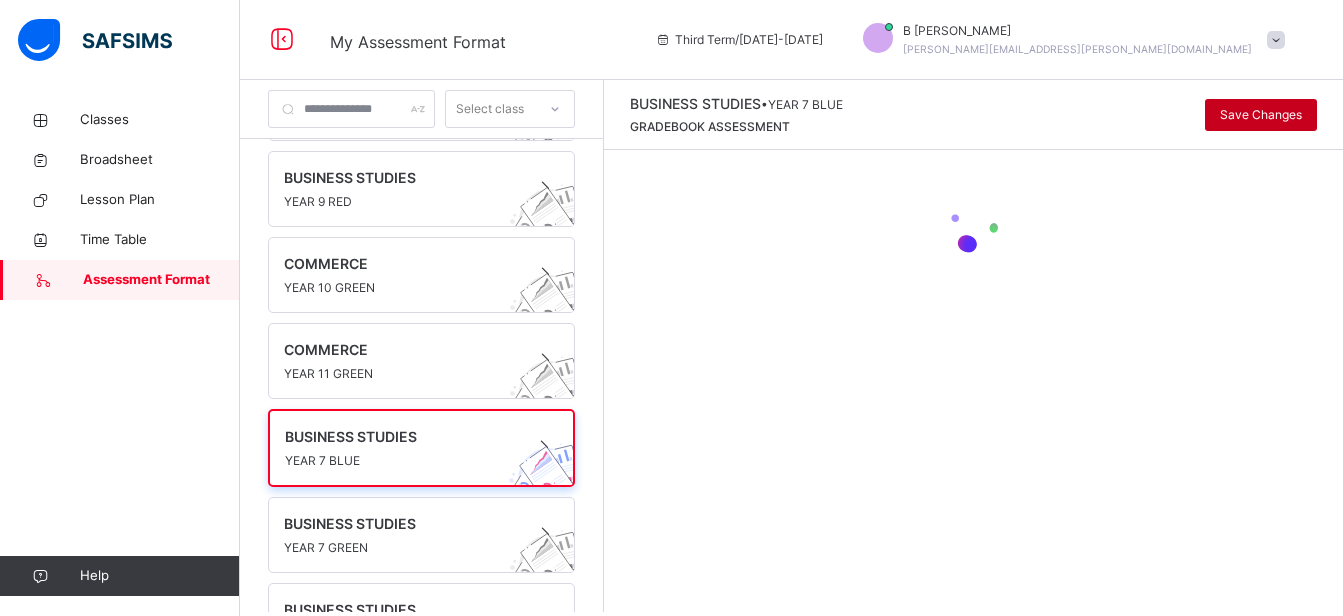 scroll, scrollTop: 0, scrollLeft: 0, axis: both 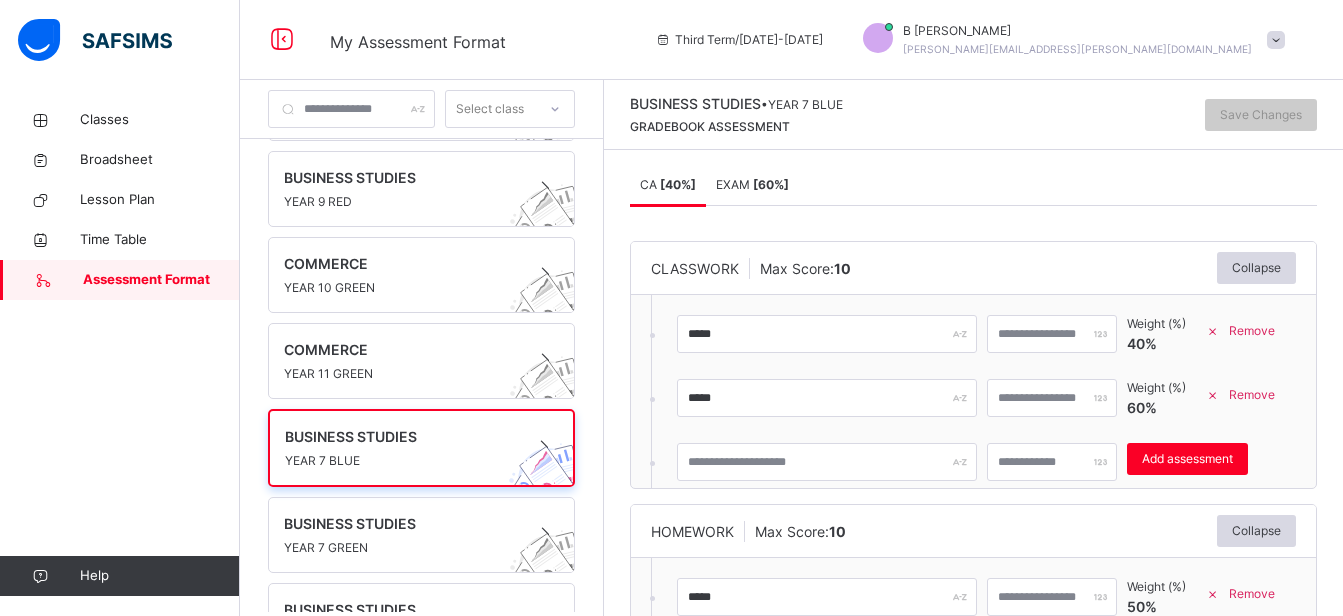 click on "EXAM   [ 60 %]" at bounding box center (752, 184) 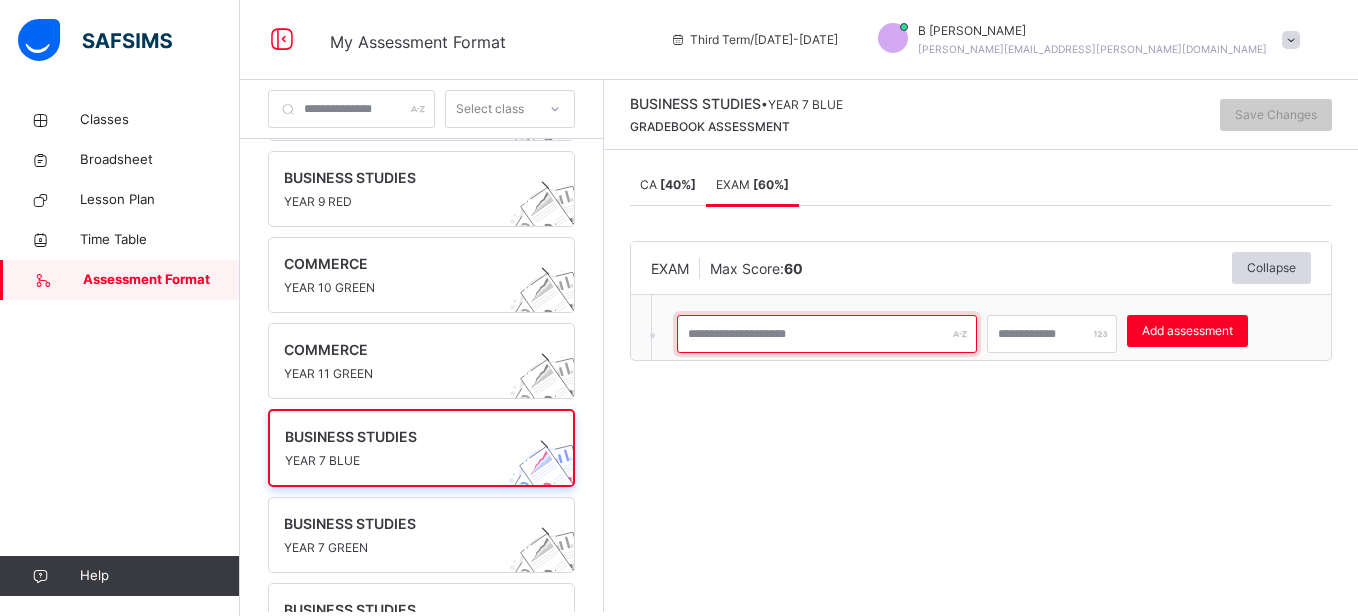 click at bounding box center (827, 334) 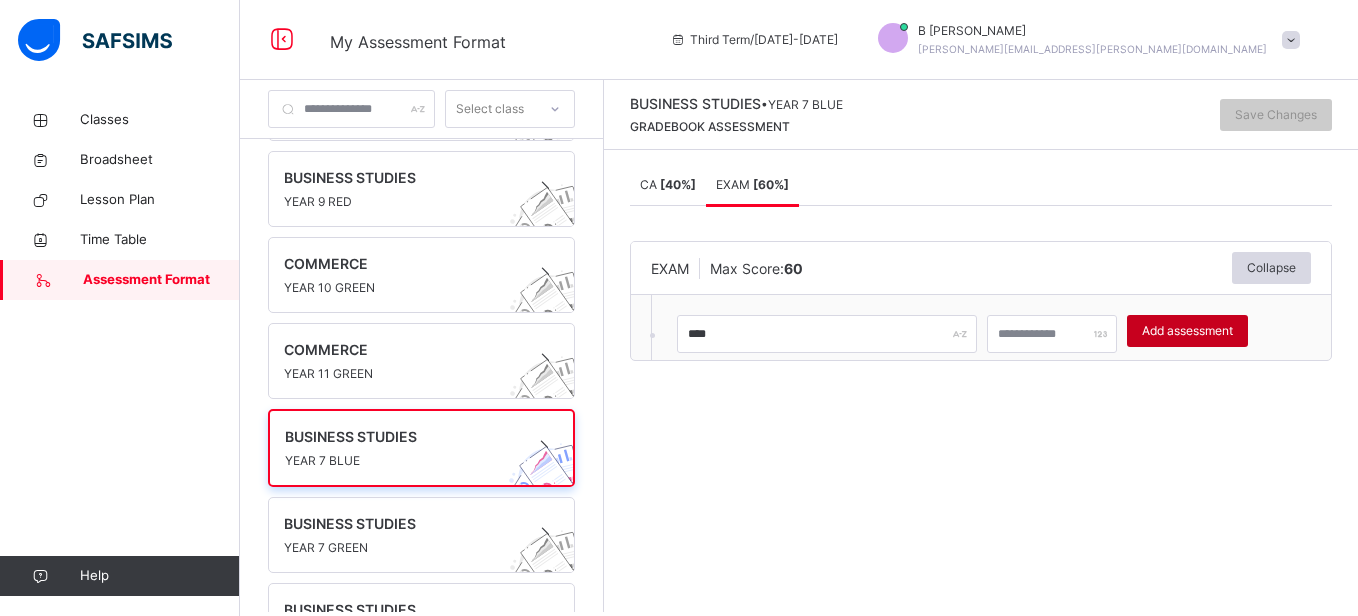 click on "Add assessment" at bounding box center (1187, 331) 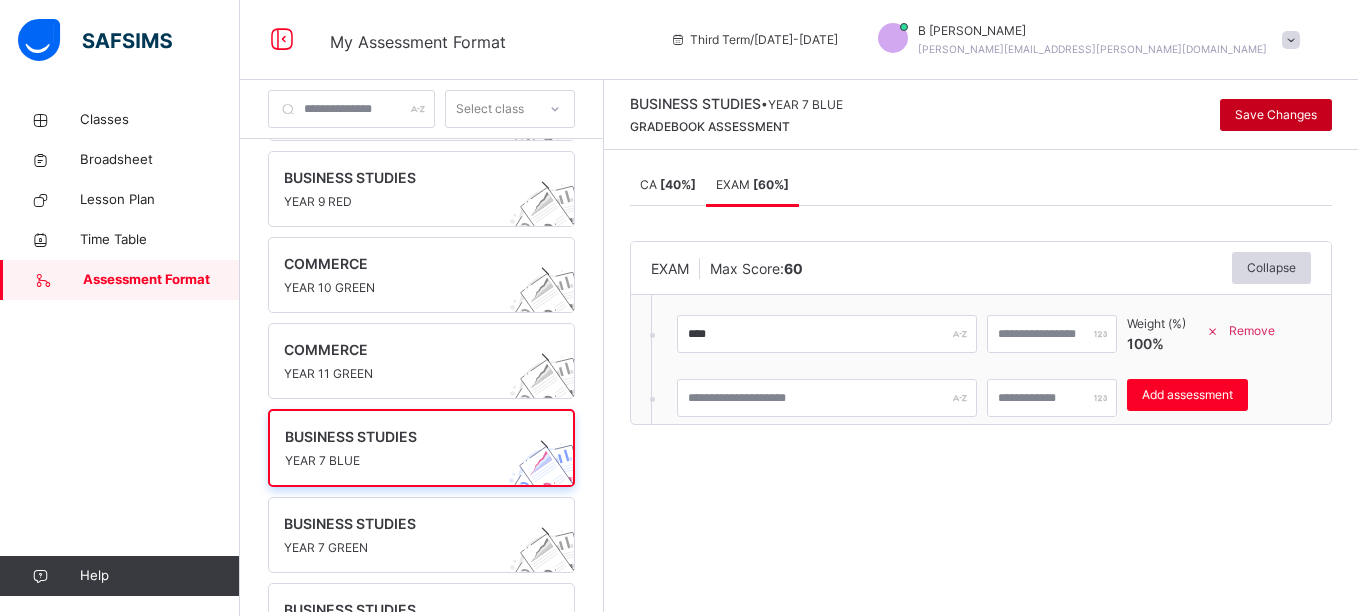 click on "Save Changes" at bounding box center (1276, 115) 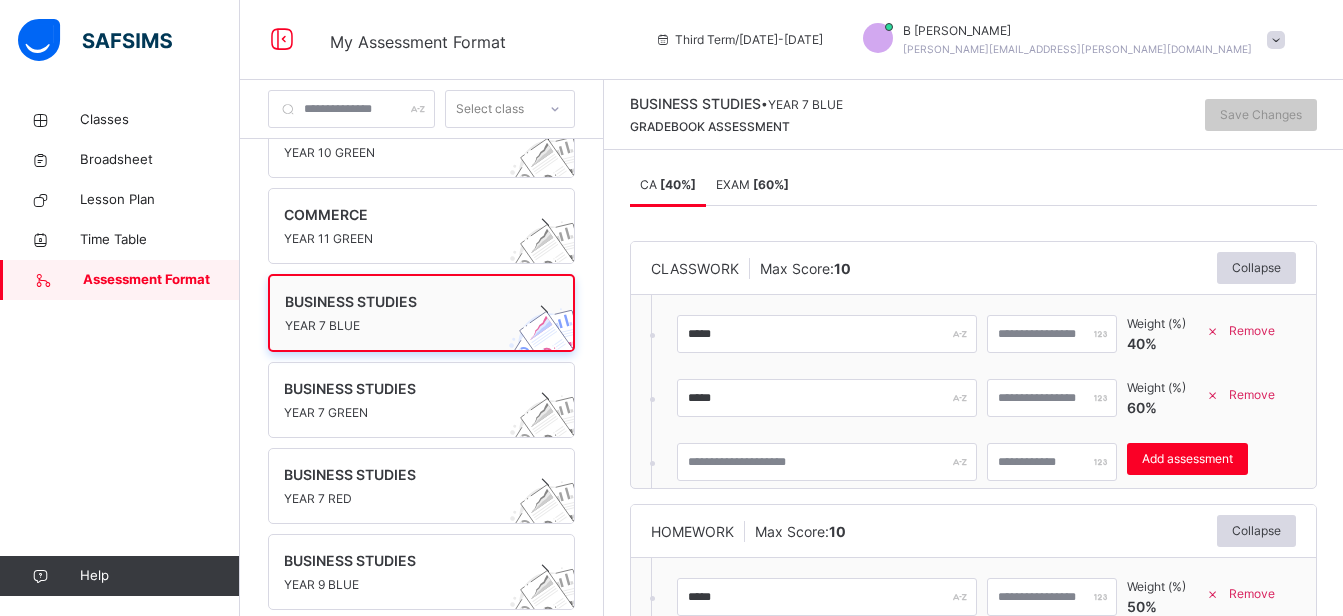 scroll, scrollTop: 393, scrollLeft: 0, axis: vertical 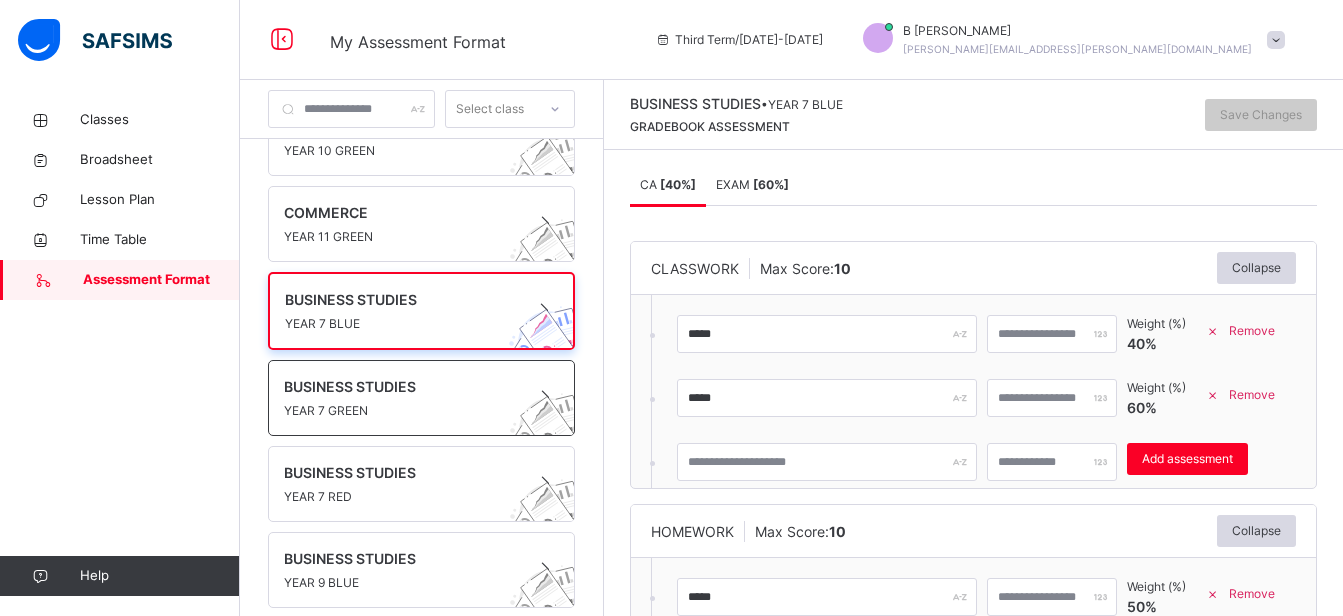 click on "BUSINESS STUDIES" at bounding box center [402, 386] 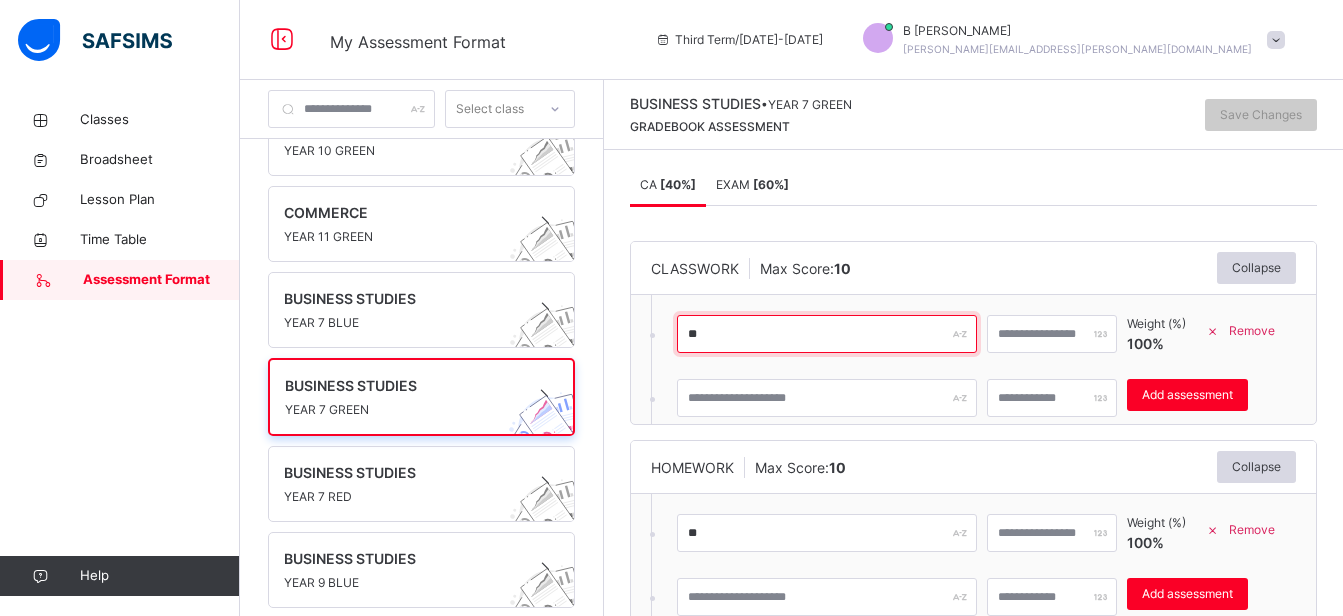 click on "**" at bounding box center (827, 334) 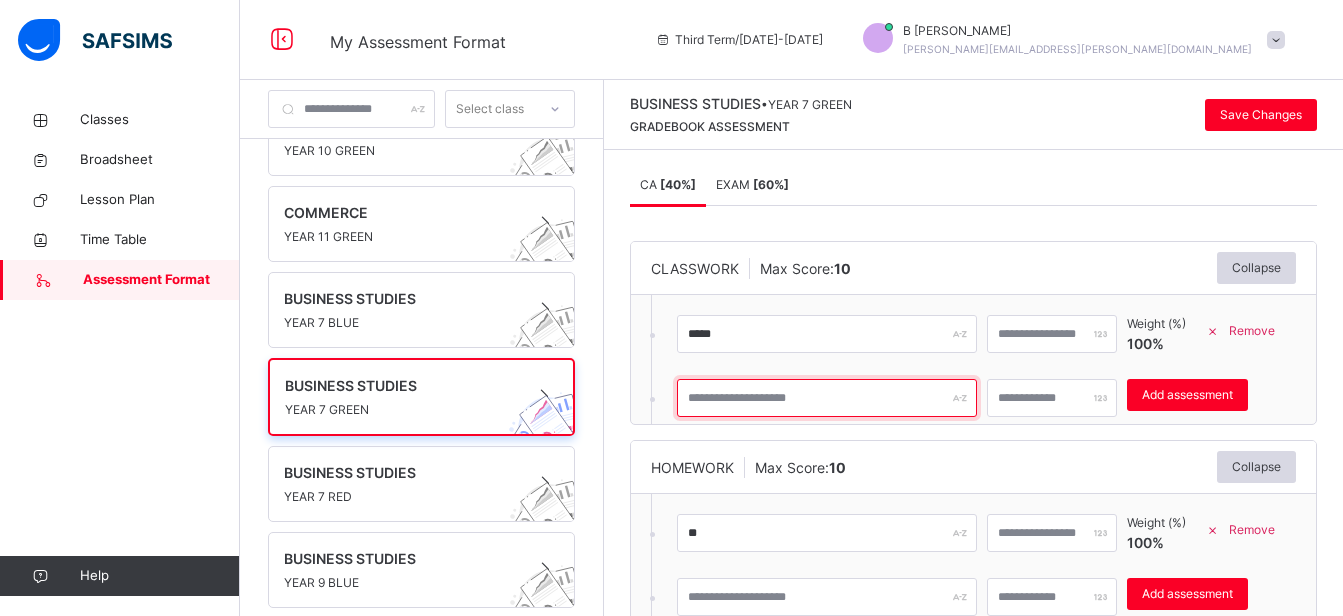 click at bounding box center (827, 398) 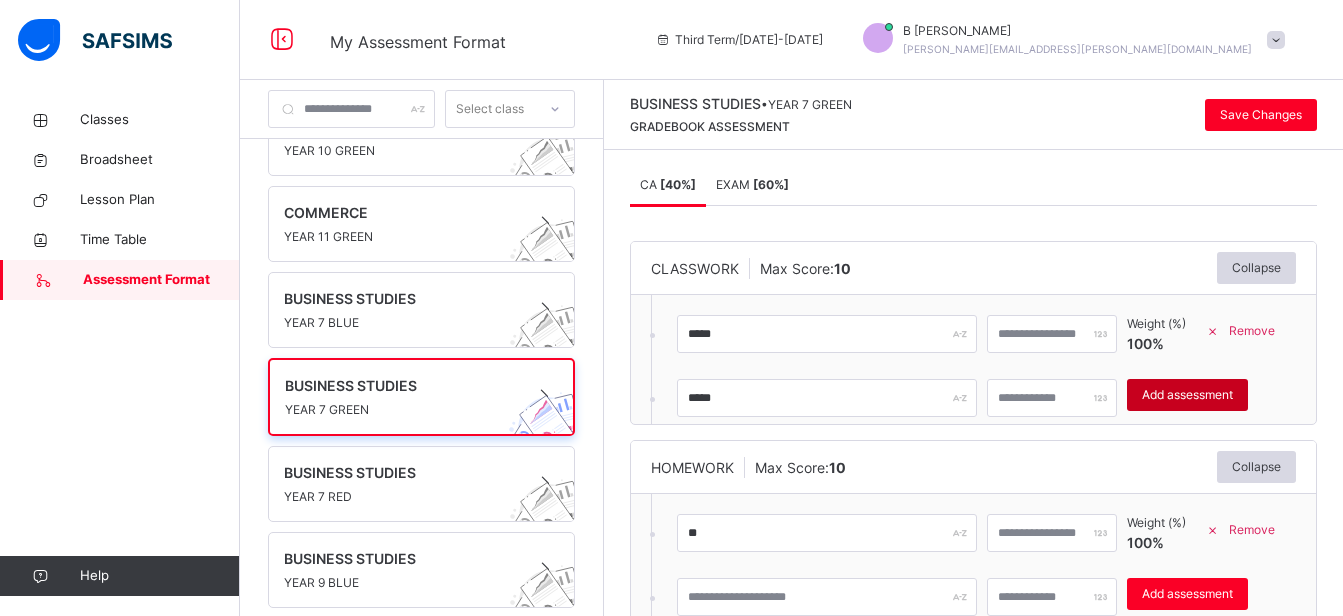 click on "Add assessment" at bounding box center [1187, 395] 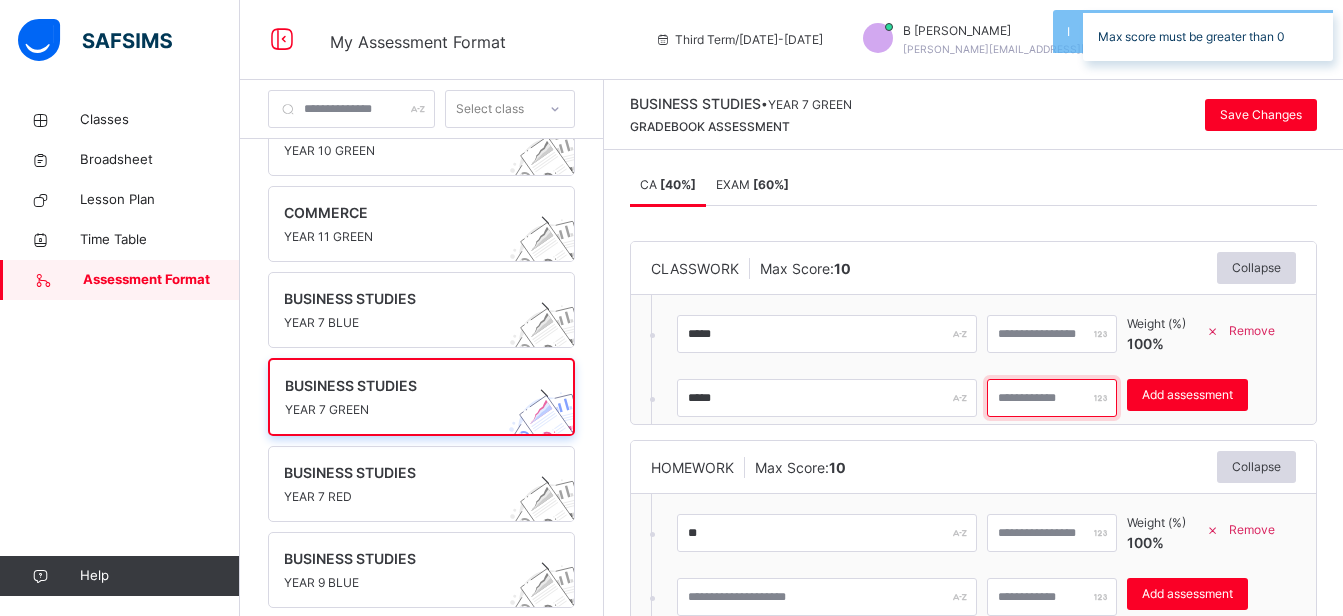 click at bounding box center (1052, 398) 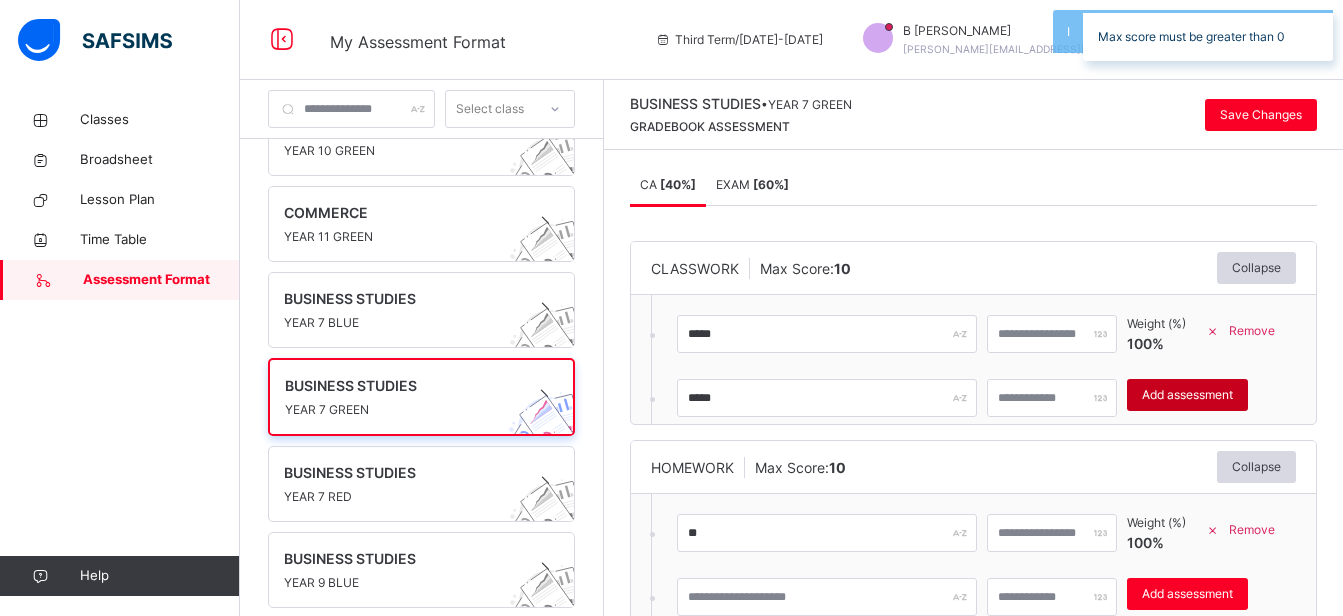 click on "Add assessment" at bounding box center (1187, 395) 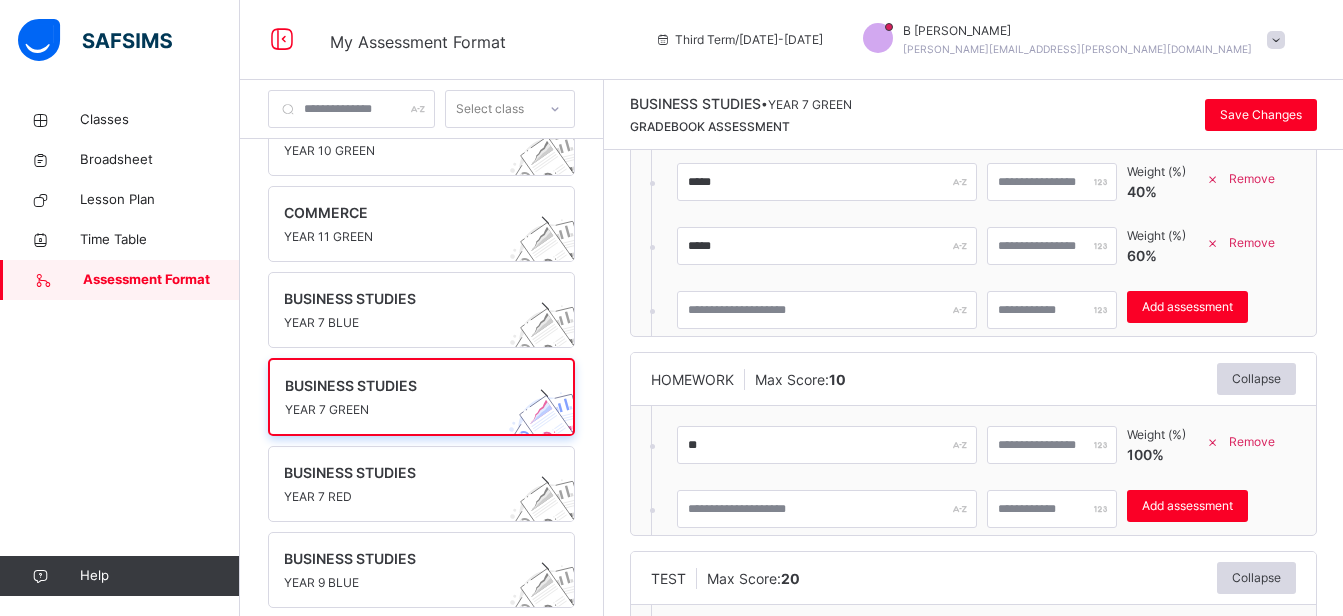scroll, scrollTop: 168, scrollLeft: 0, axis: vertical 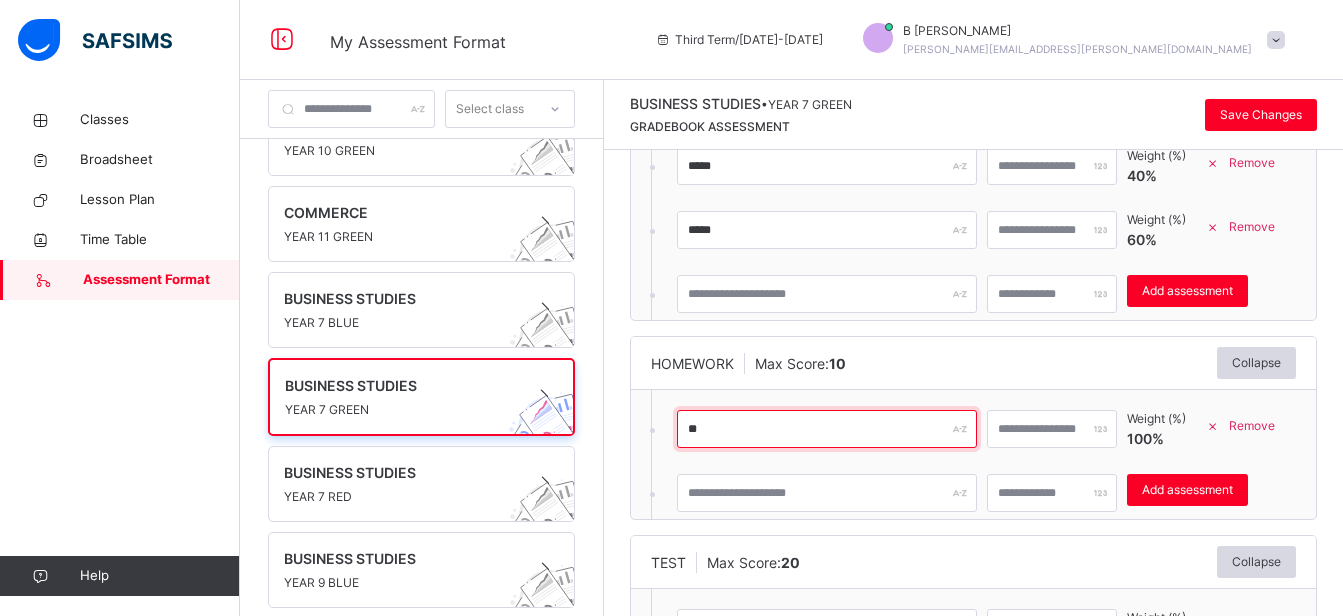 click on "**" at bounding box center (827, 429) 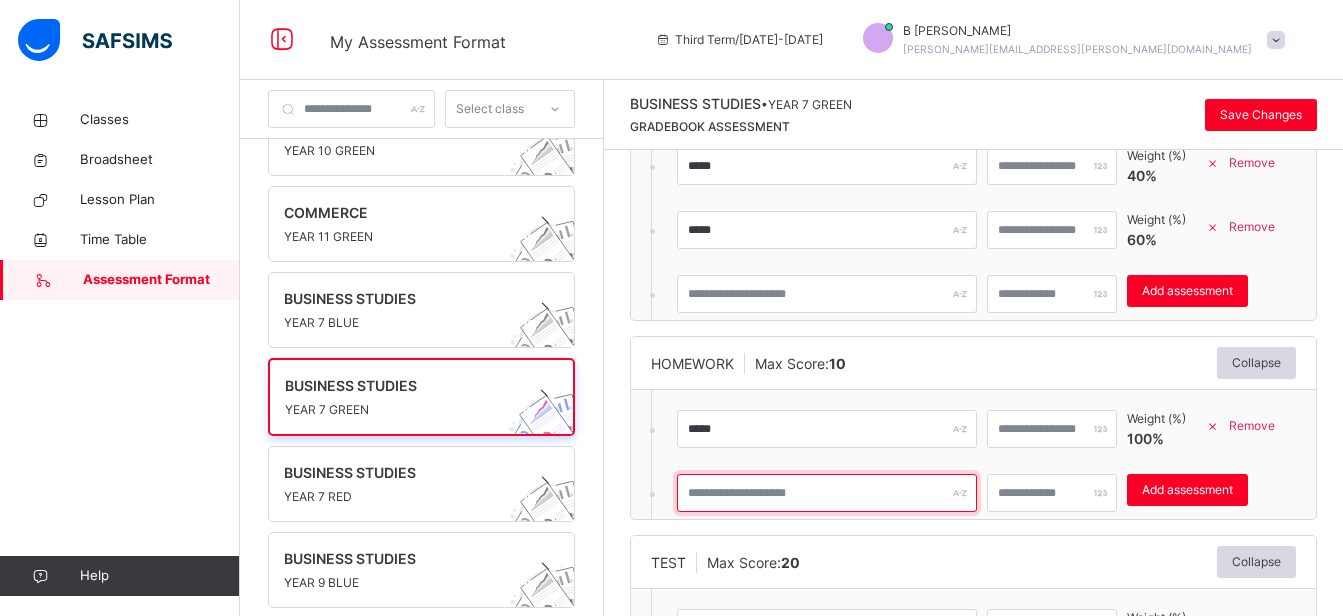 click at bounding box center [827, 493] 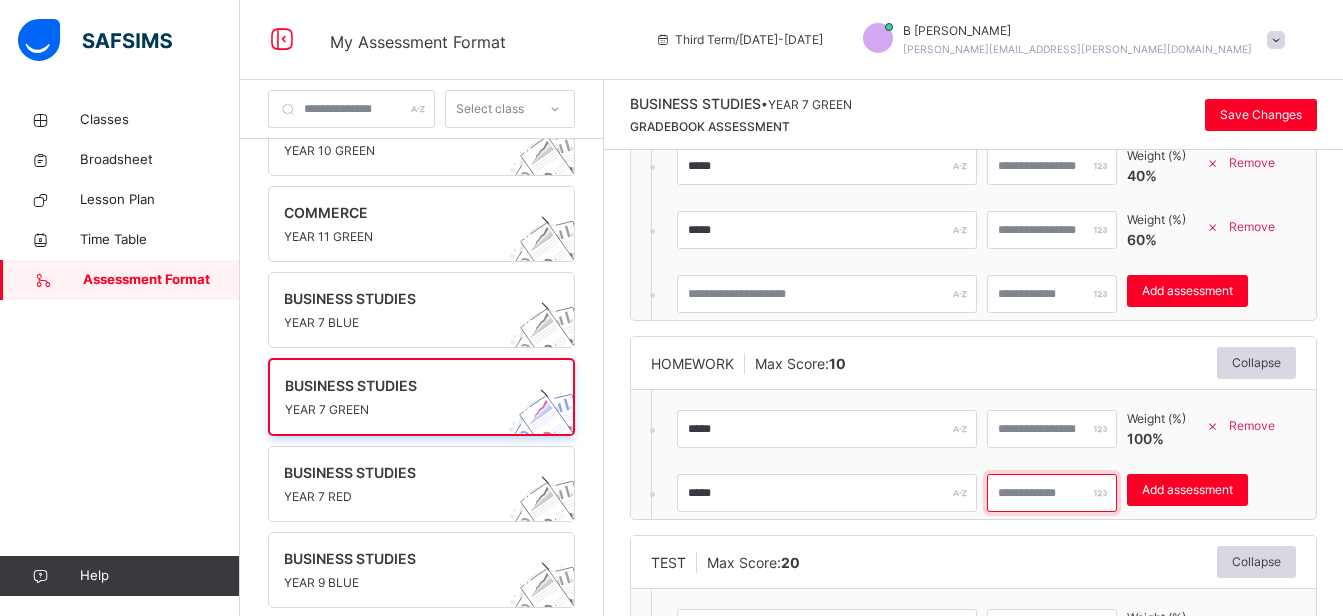 click at bounding box center (1052, 493) 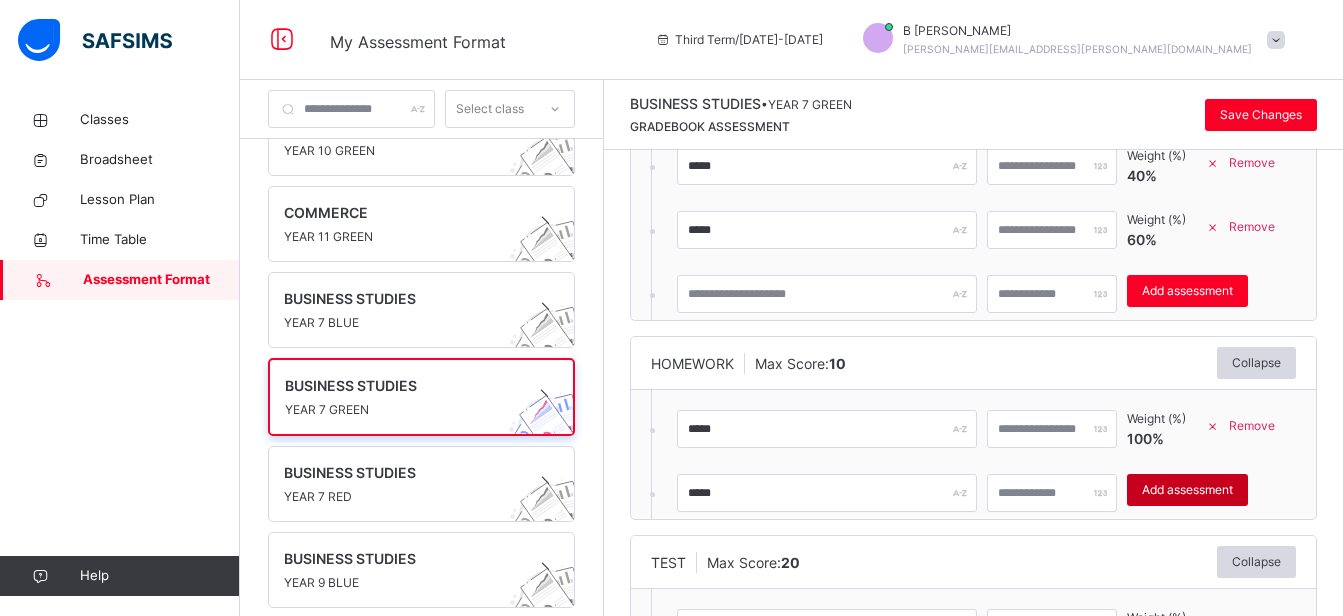 click on "Add assessment" at bounding box center [1187, 490] 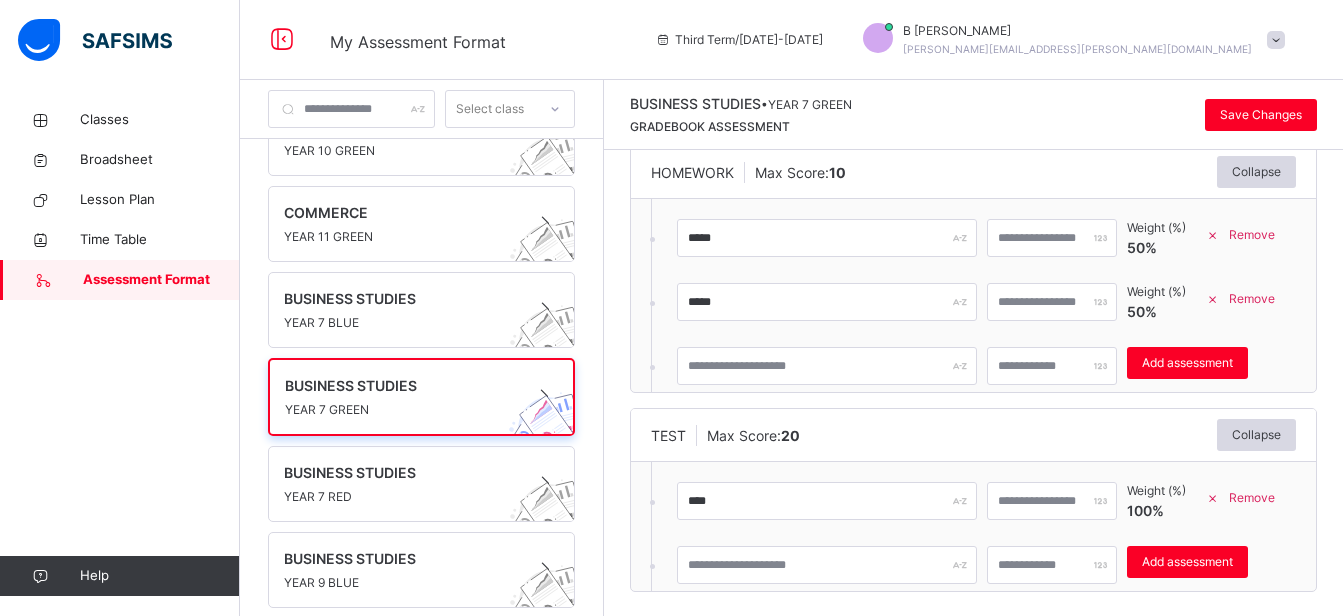 scroll, scrollTop: 378, scrollLeft: 0, axis: vertical 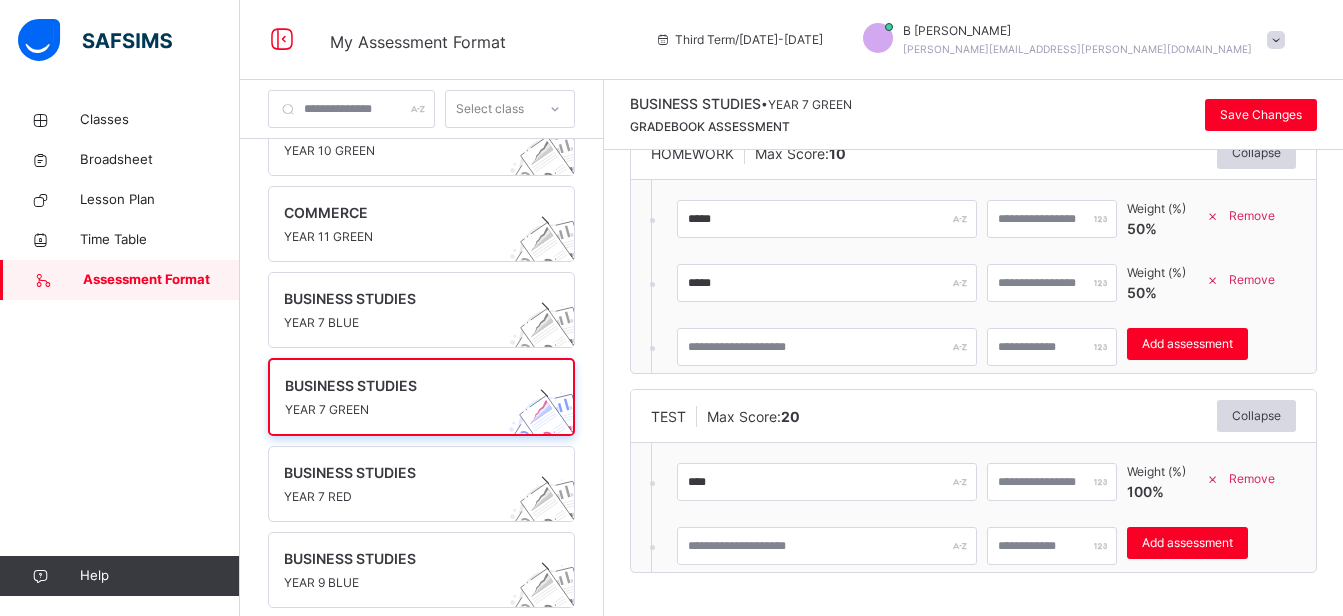 click on "**** **  Weight (%)  100 %   Remove   Add assessment" at bounding box center [942, 507] 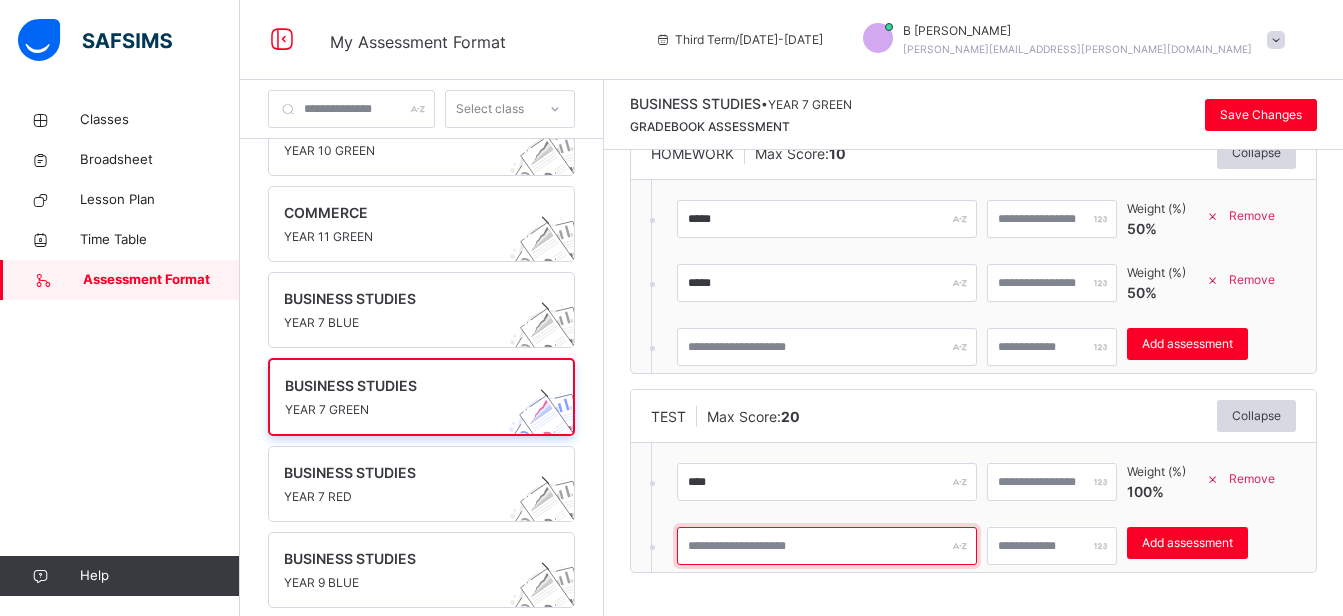 click at bounding box center [827, 546] 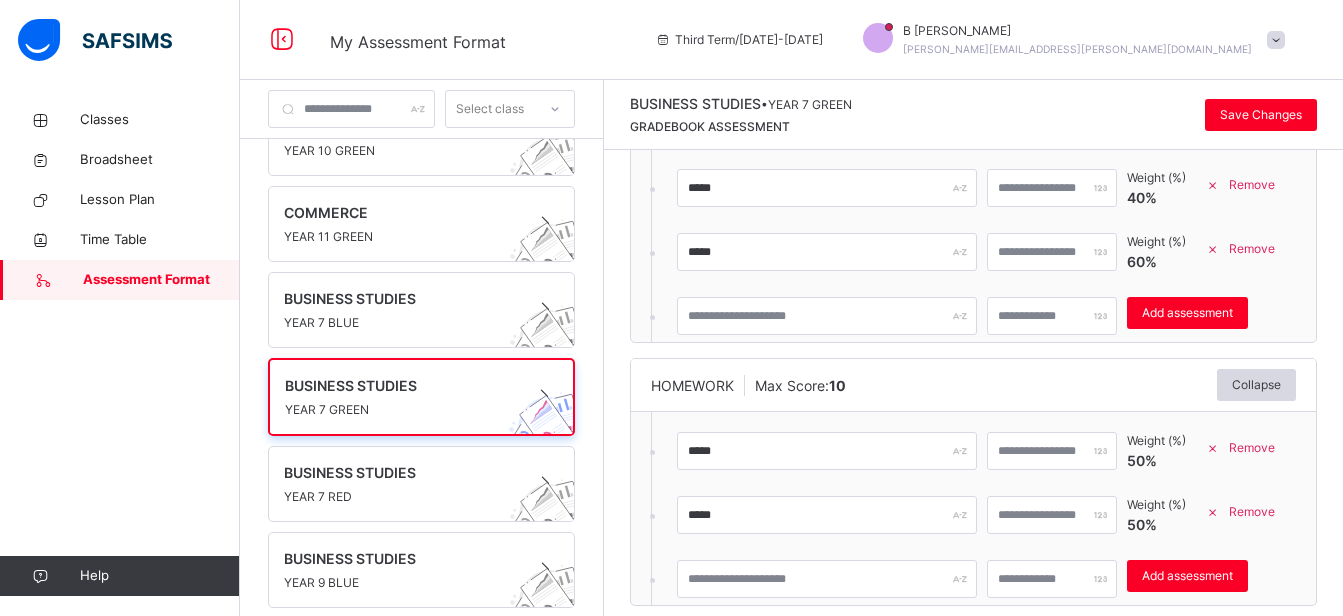scroll, scrollTop: 0, scrollLeft: 0, axis: both 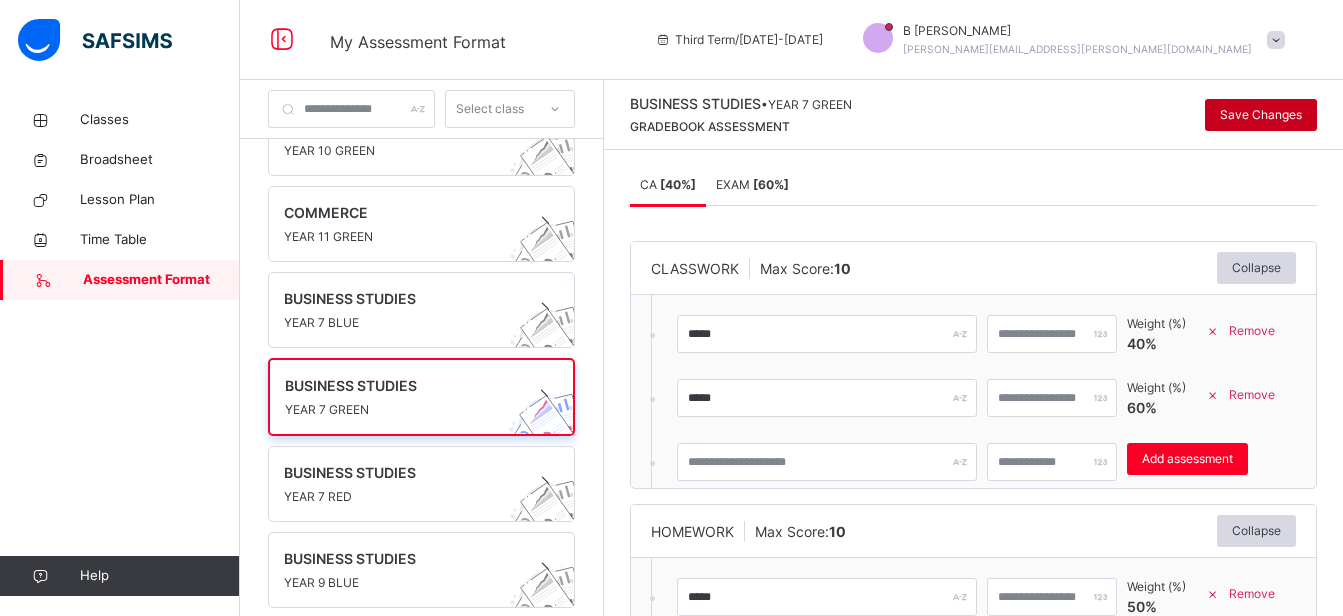 click on "Save Changes" at bounding box center [1261, 115] 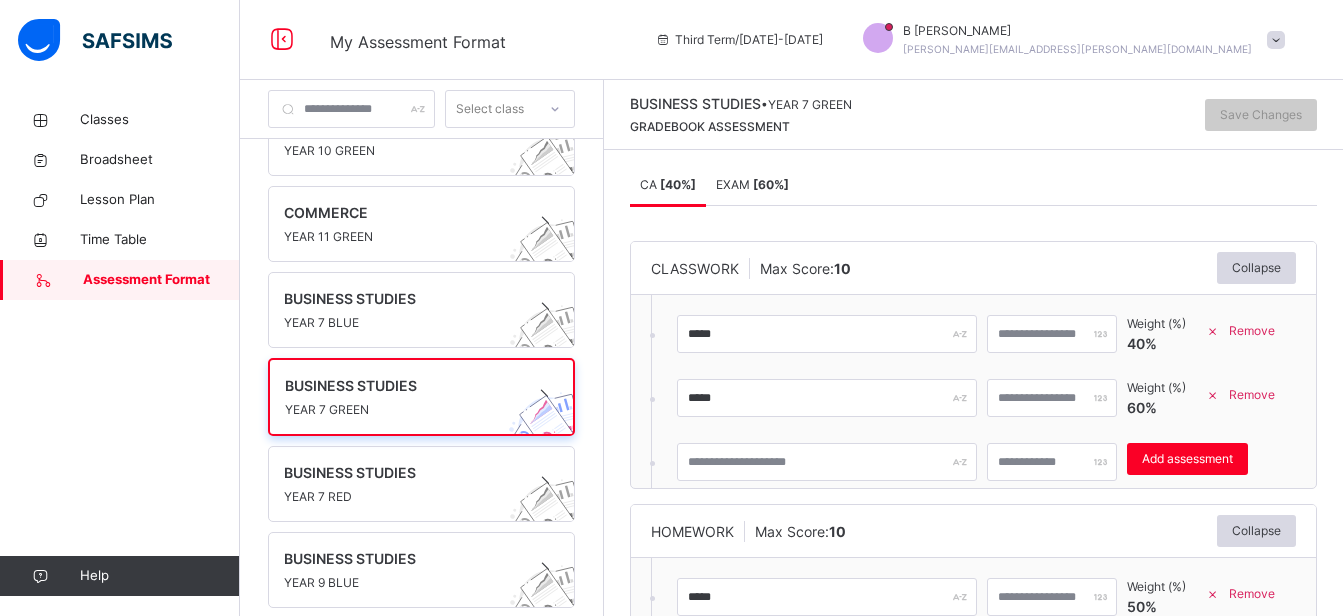 click on "[ 60 %]" at bounding box center [771, 184] 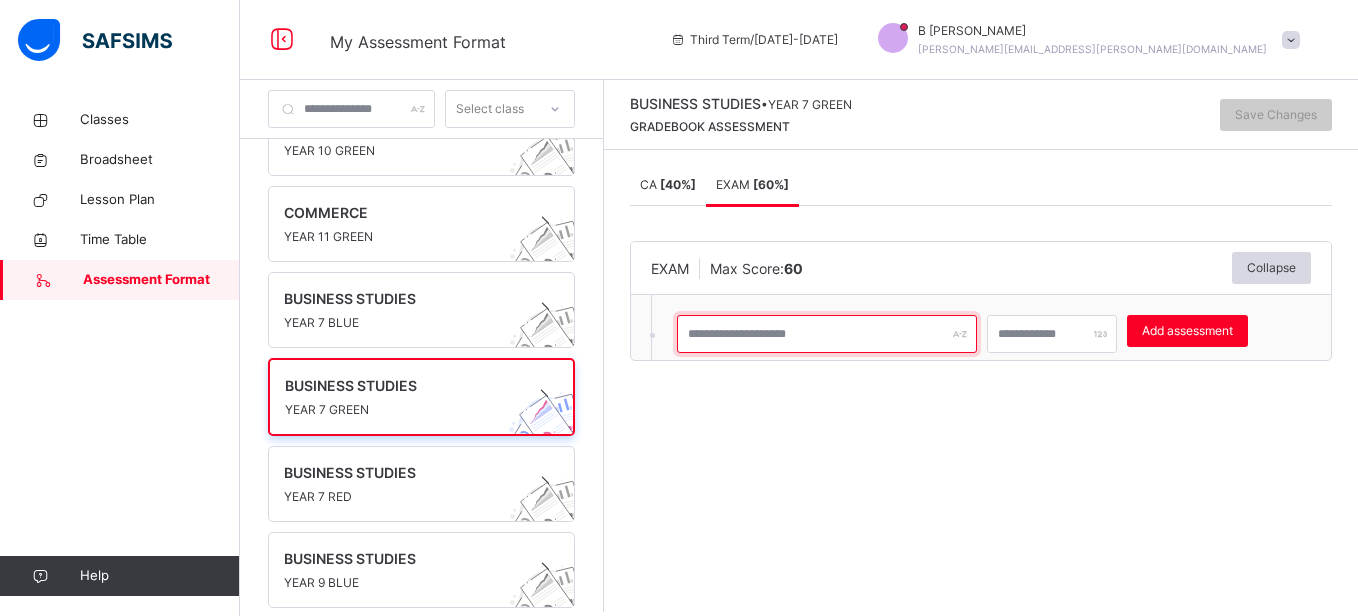 click at bounding box center (827, 334) 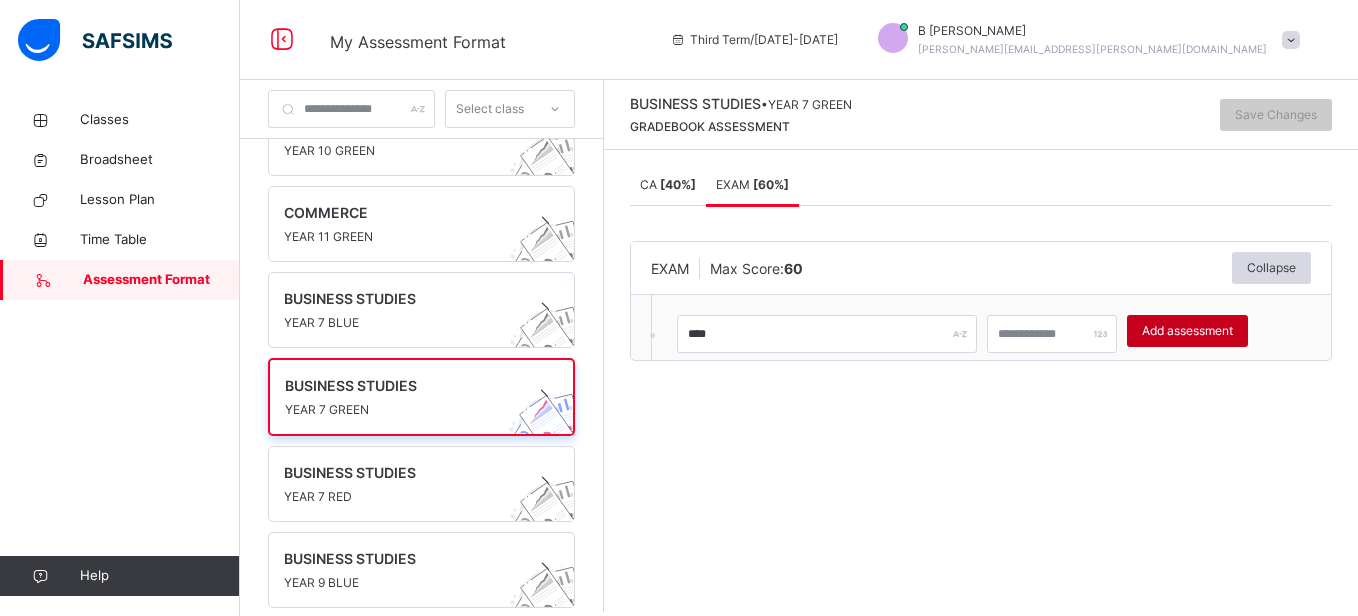 click on "Add assessment" at bounding box center (1187, 331) 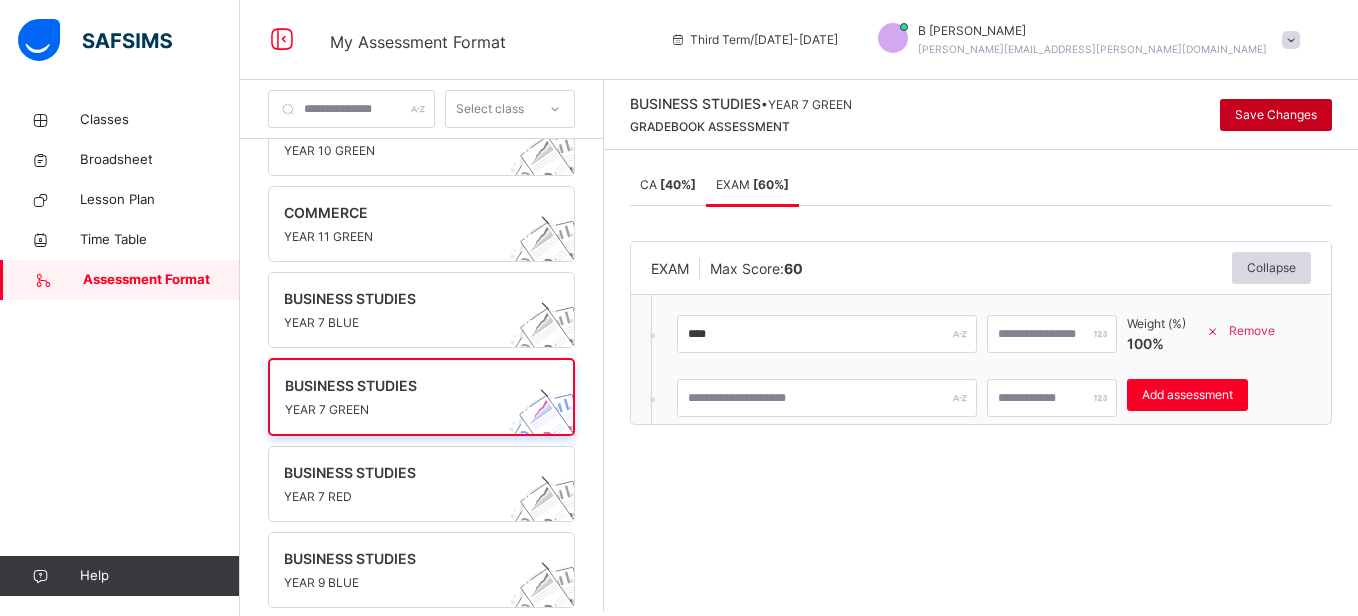 click on "Save Changes" at bounding box center (1276, 115) 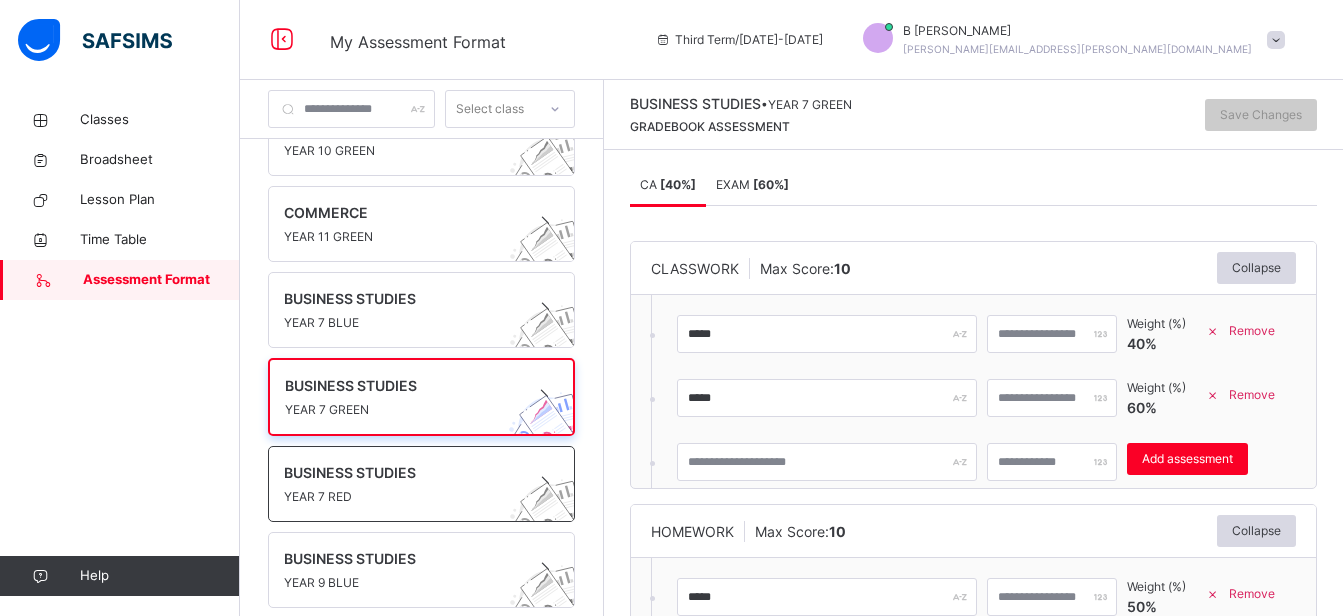click on "BUSINESS STUDIES" at bounding box center (402, 472) 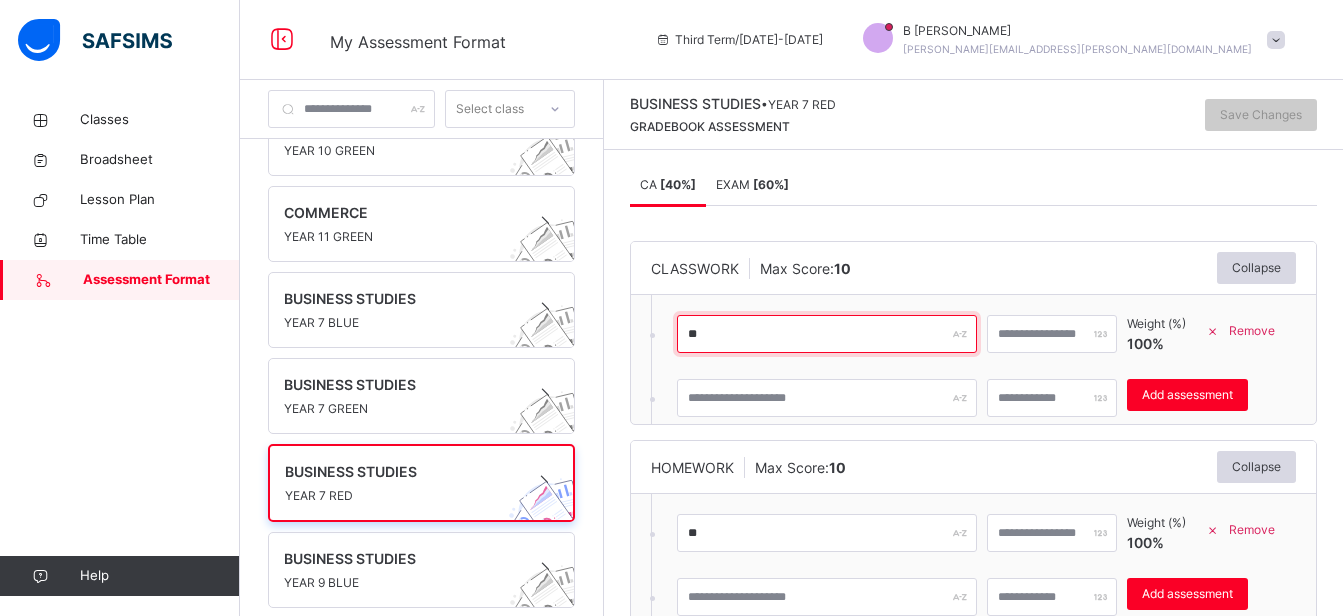 click on "**" at bounding box center (827, 334) 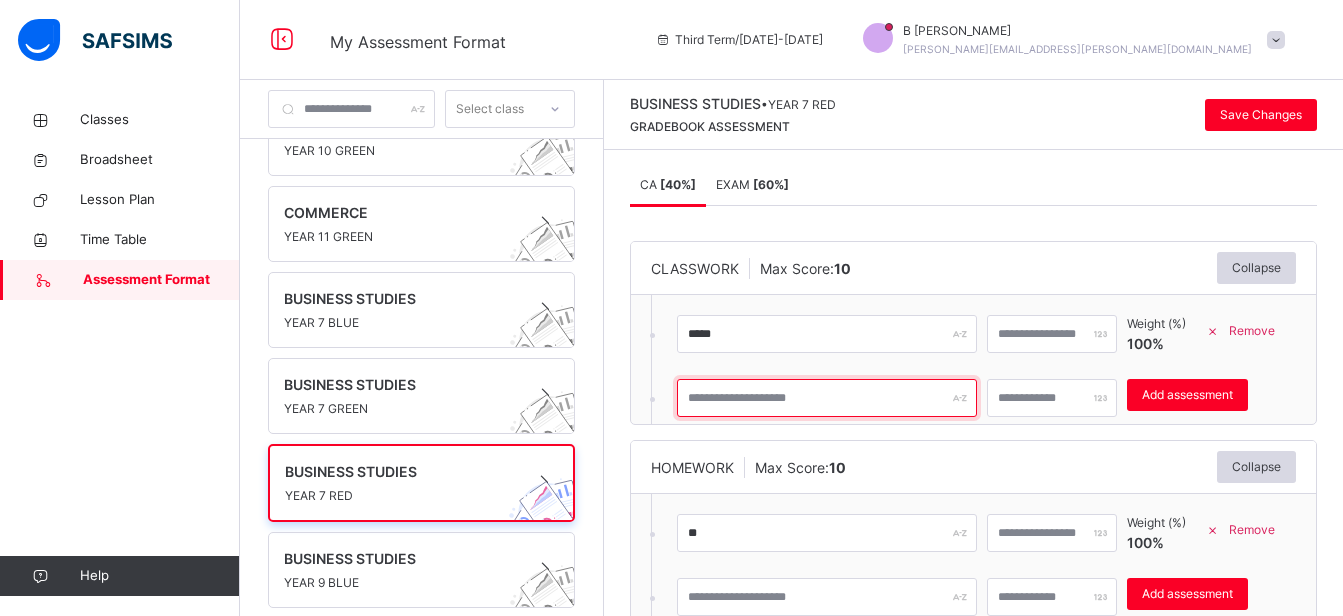 click at bounding box center [827, 398] 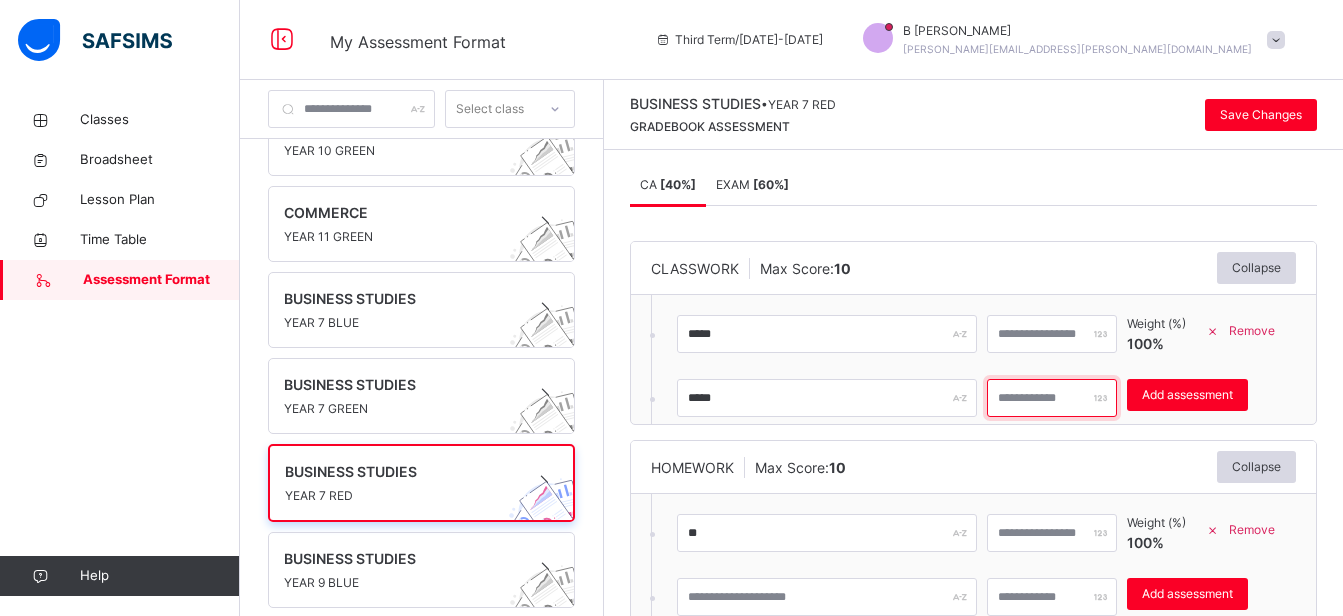 click at bounding box center [1052, 398] 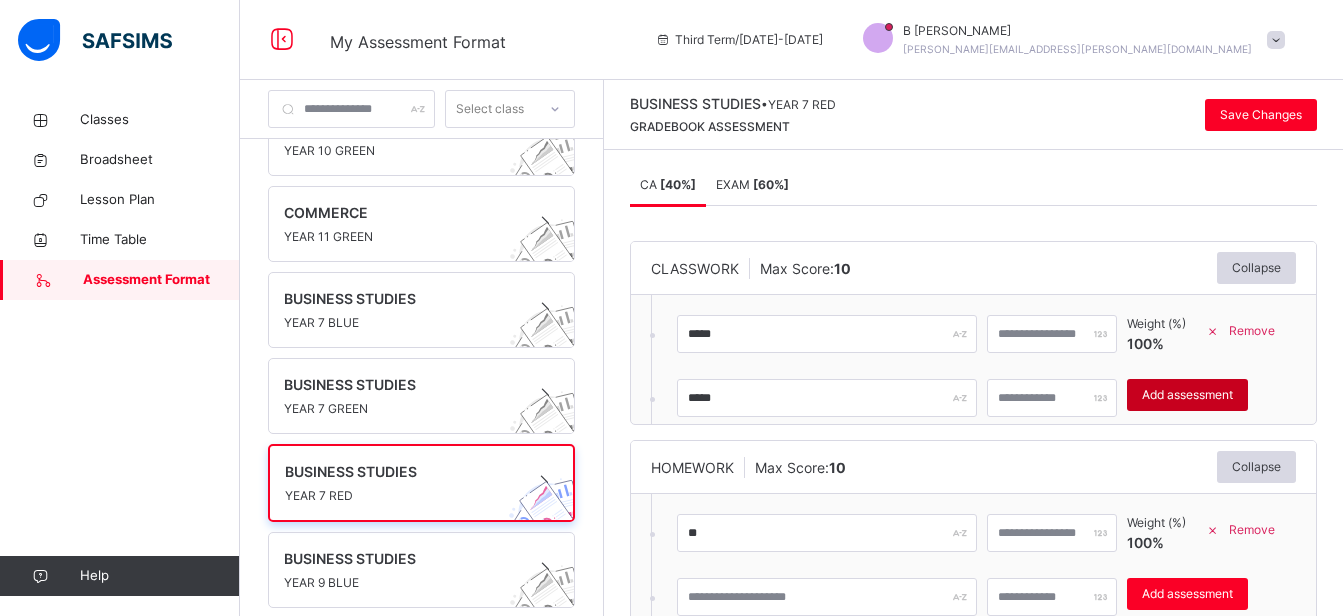 click on "Add assessment" at bounding box center [1187, 395] 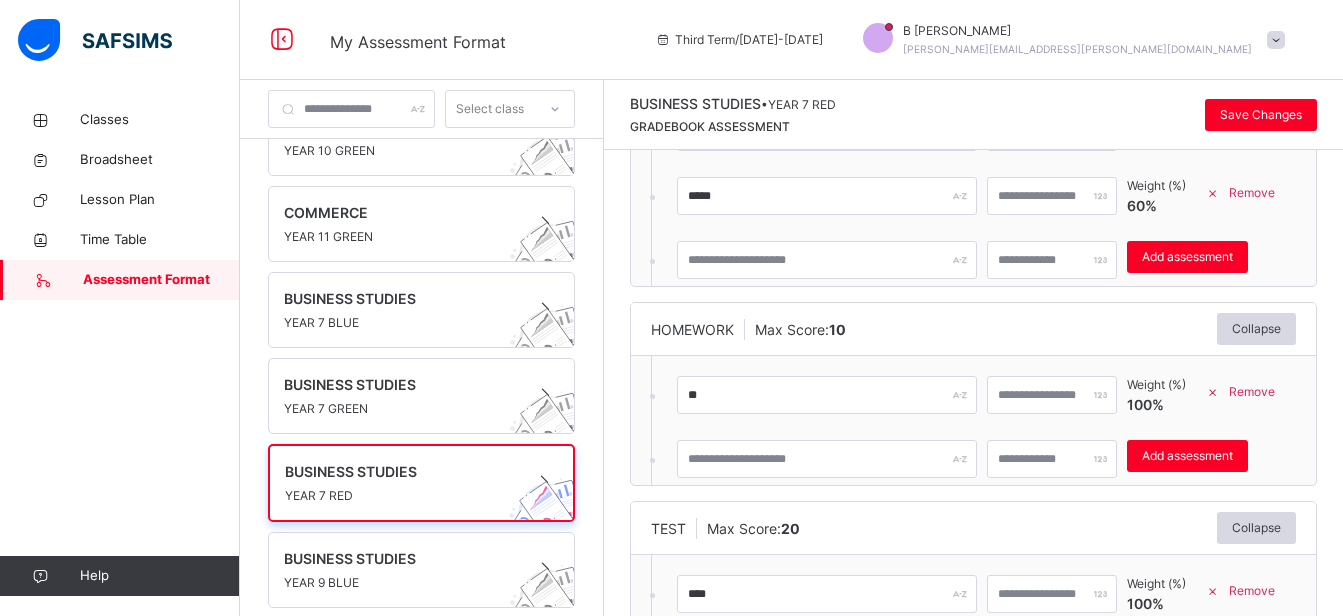 scroll, scrollTop: 203, scrollLeft: 0, axis: vertical 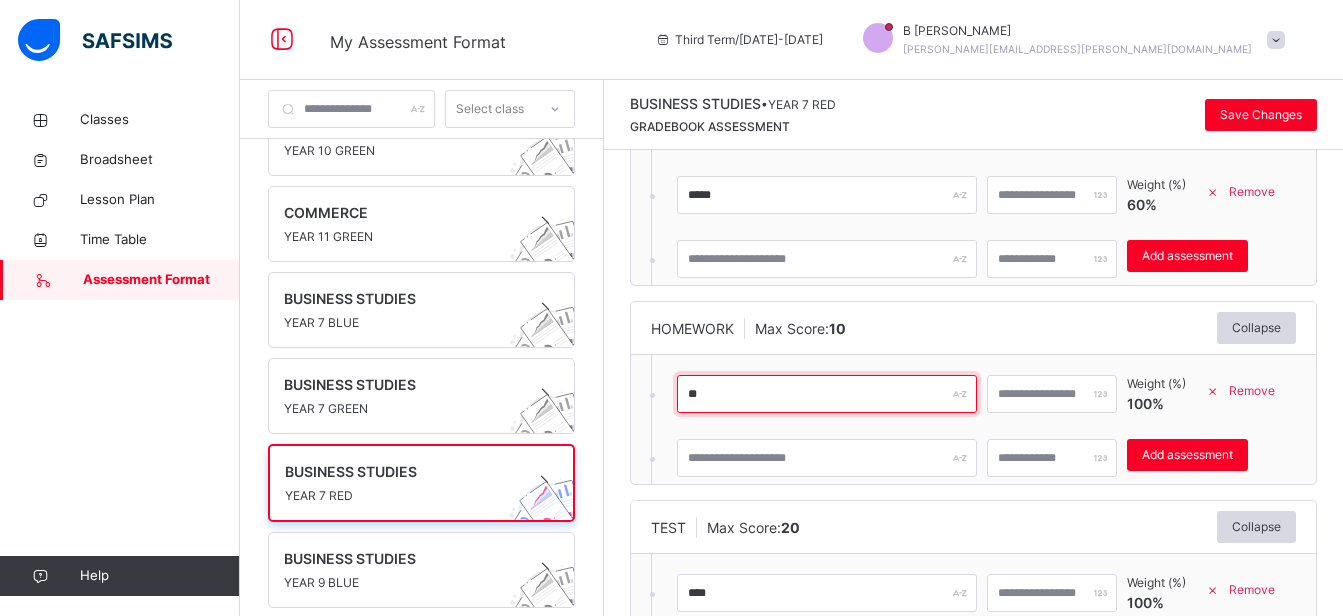 click on "**" at bounding box center [827, 394] 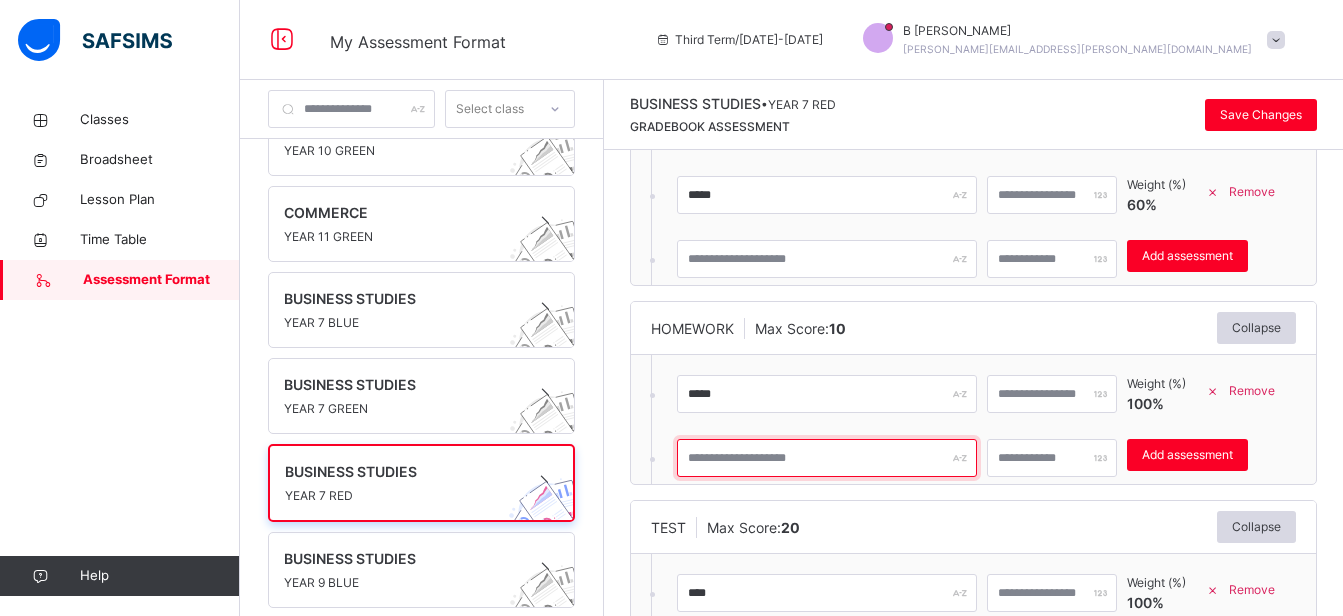 click at bounding box center (827, 458) 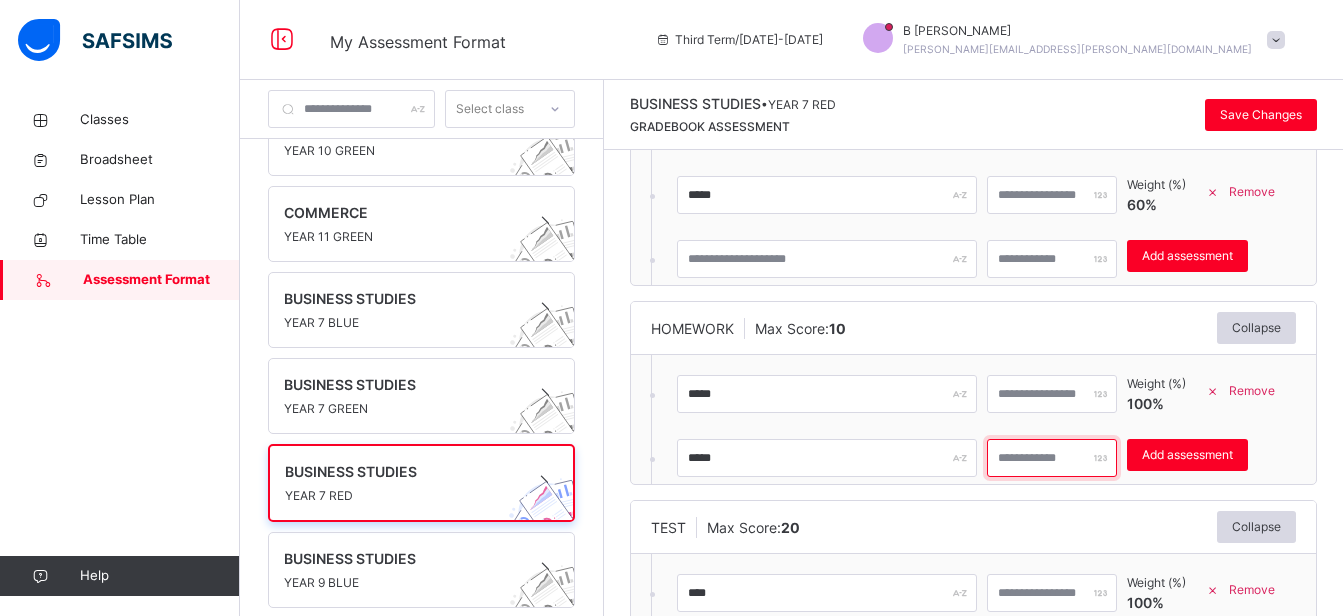 click at bounding box center [1052, 458] 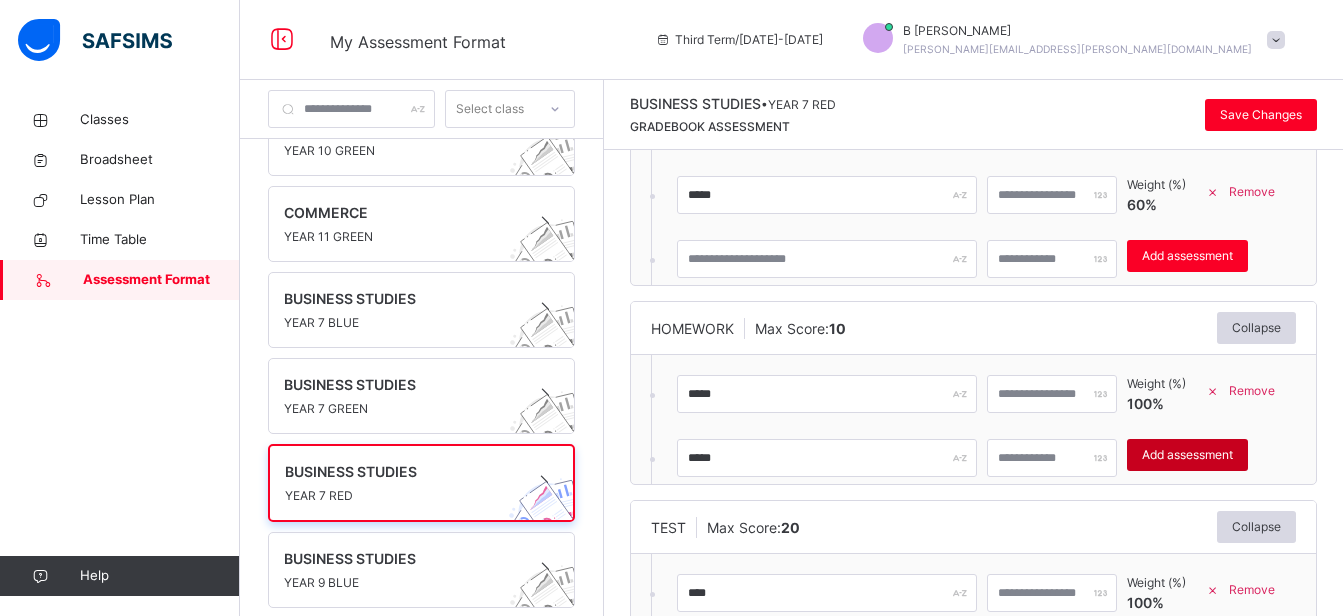 click on "Add assessment" at bounding box center [1187, 455] 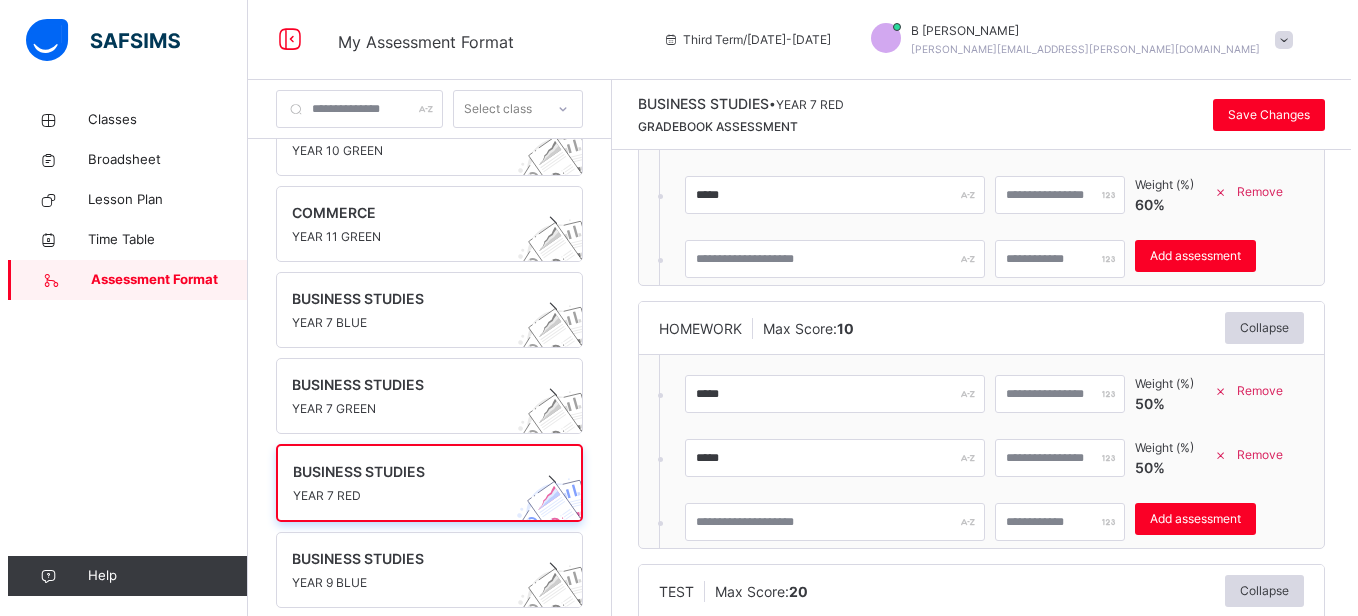 scroll, scrollTop: 378, scrollLeft: 0, axis: vertical 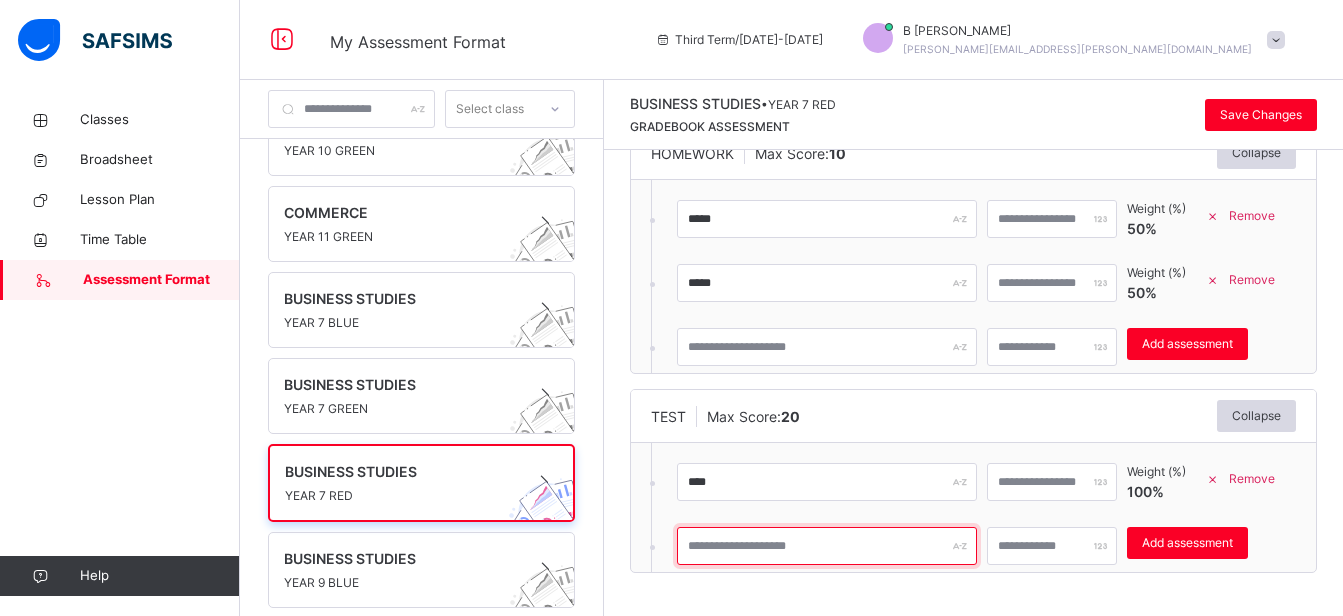 click at bounding box center [827, 546] 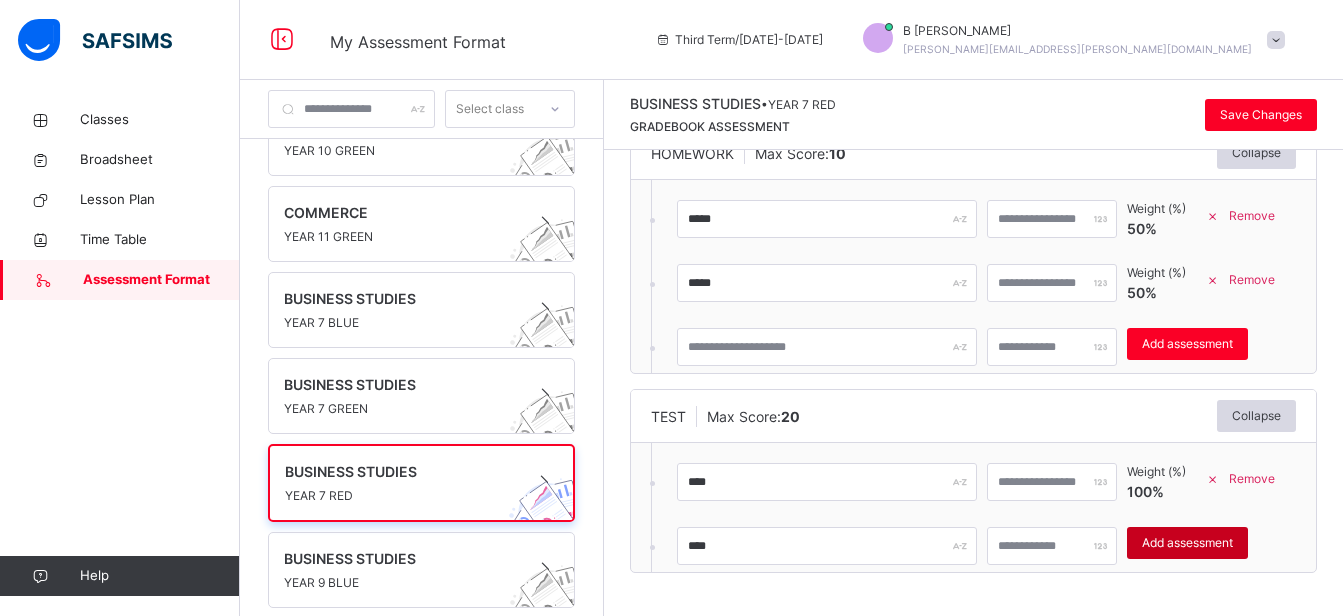 click on "Add assessment" at bounding box center [1187, 543] 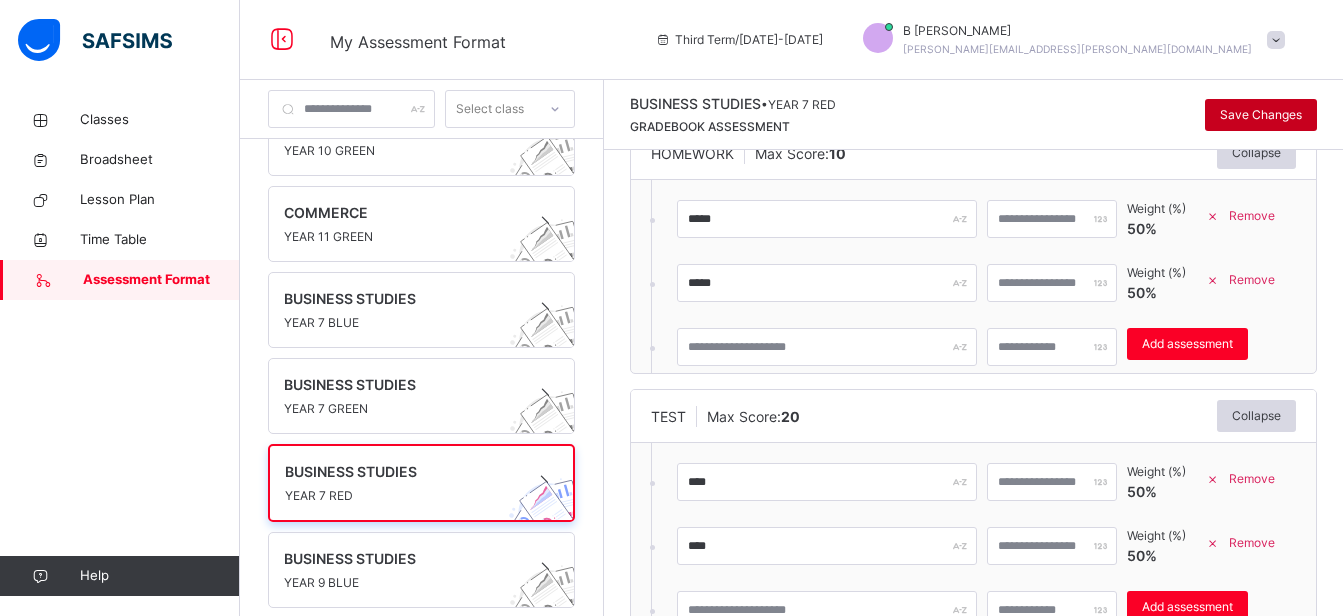 click on "Save Changes" at bounding box center (1261, 115) 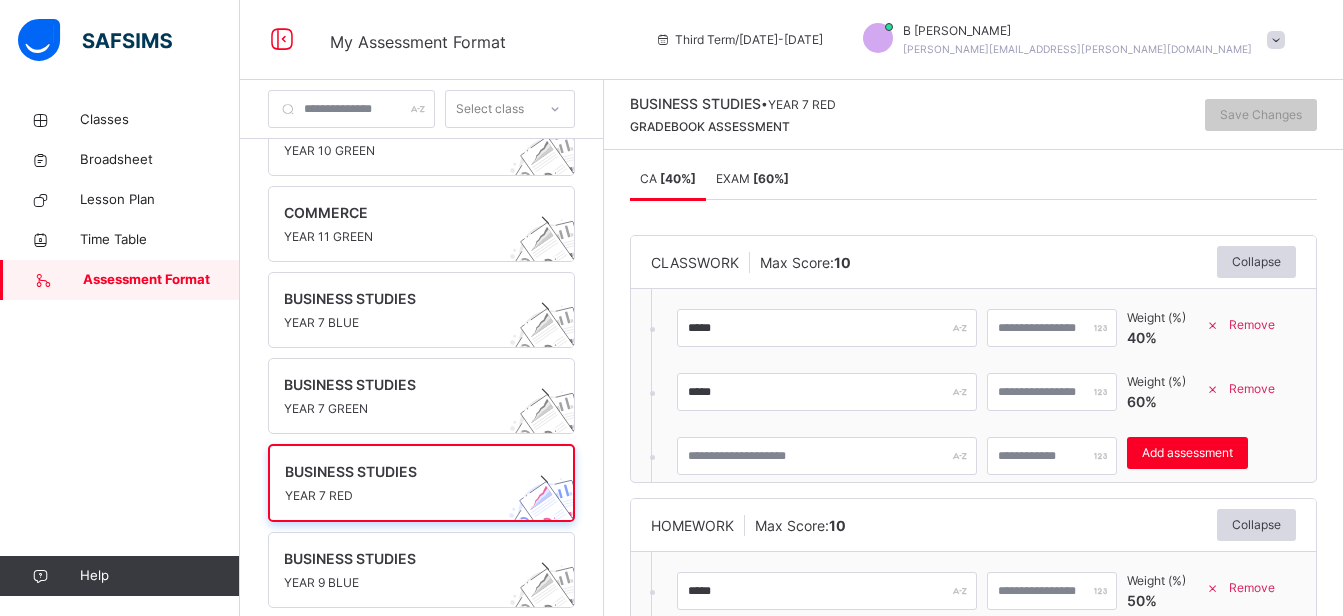scroll, scrollTop: 0, scrollLeft: 0, axis: both 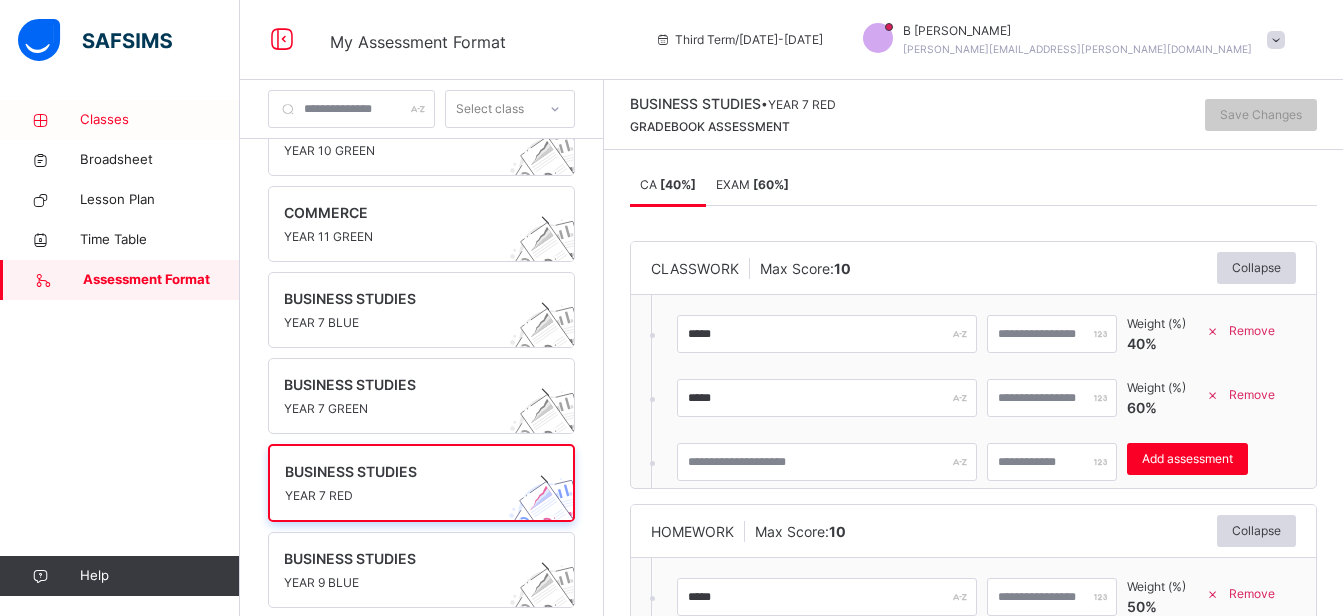 click on "Classes" at bounding box center [160, 120] 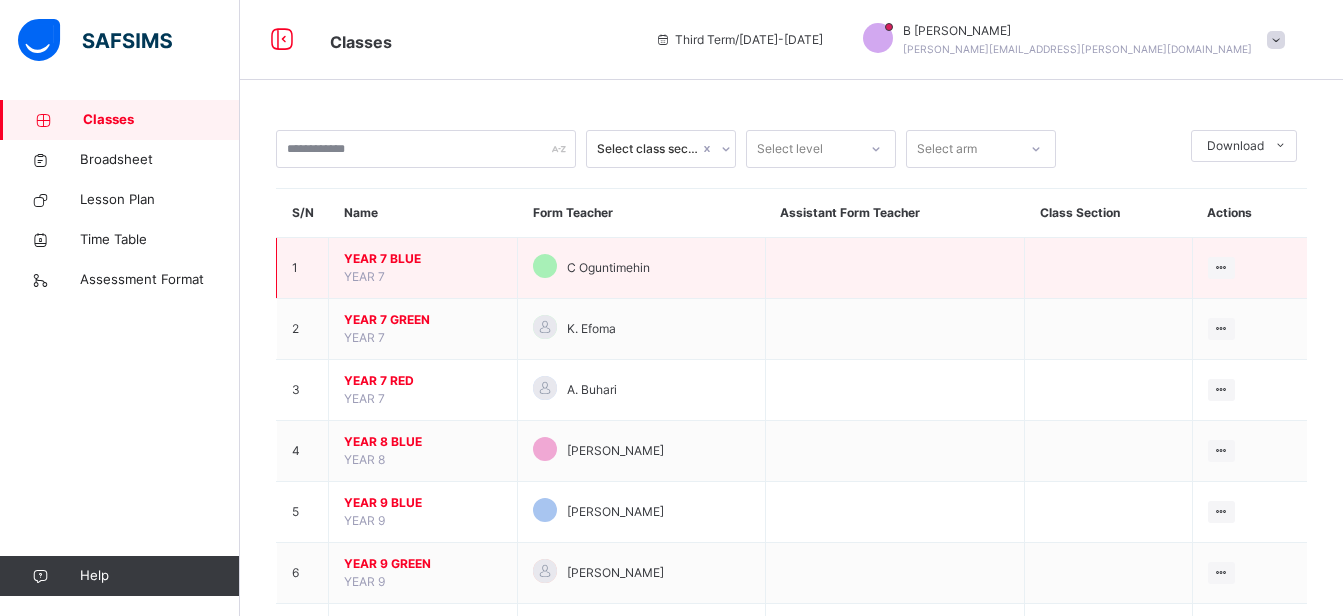 click on "YEAR 7   BLUE" at bounding box center [423, 259] 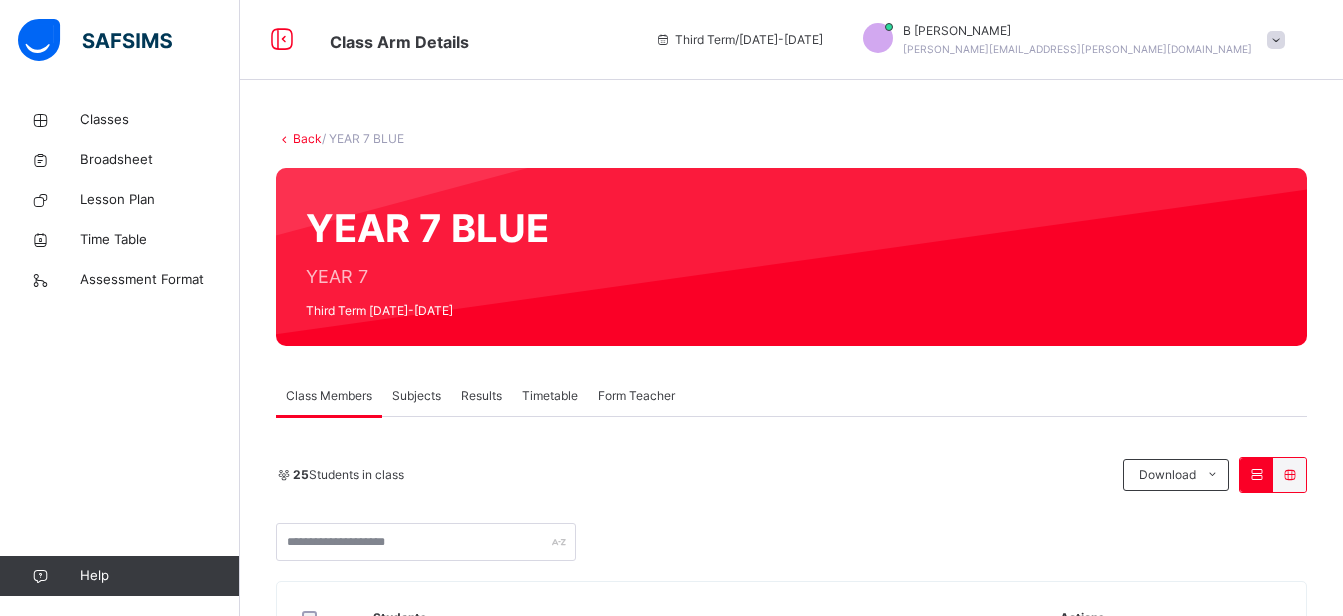 click on "Subjects" at bounding box center (416, 396) 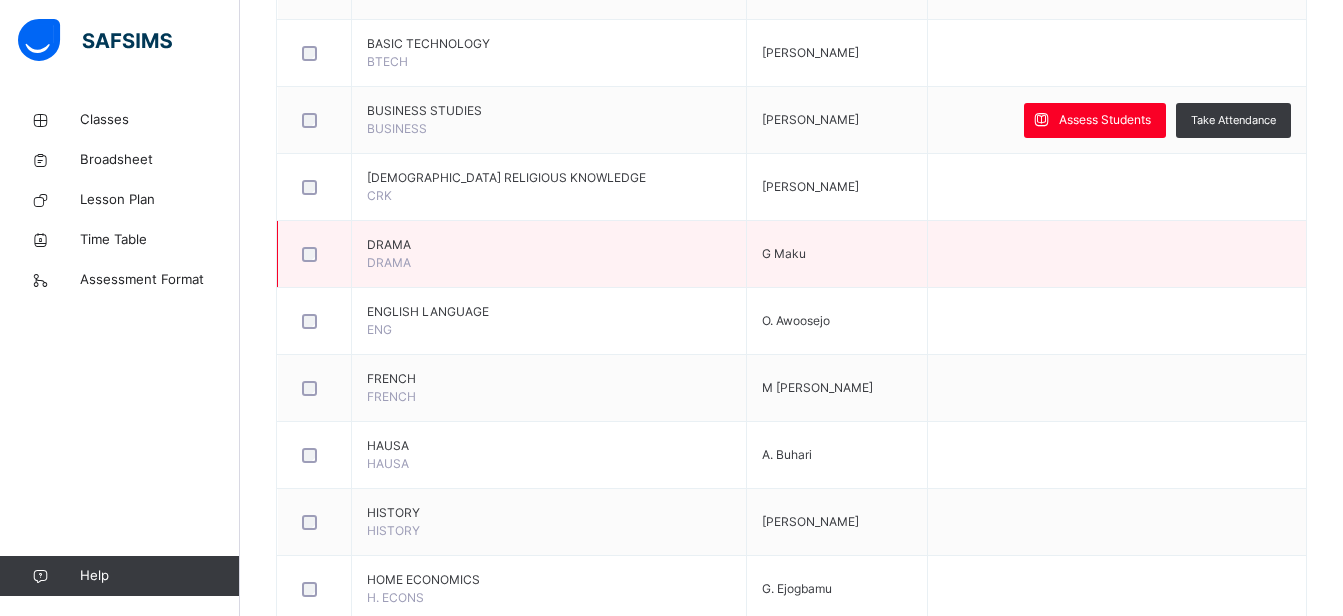 scroll, scrollTop: 686, scrollLeft: 0, axis: vertical 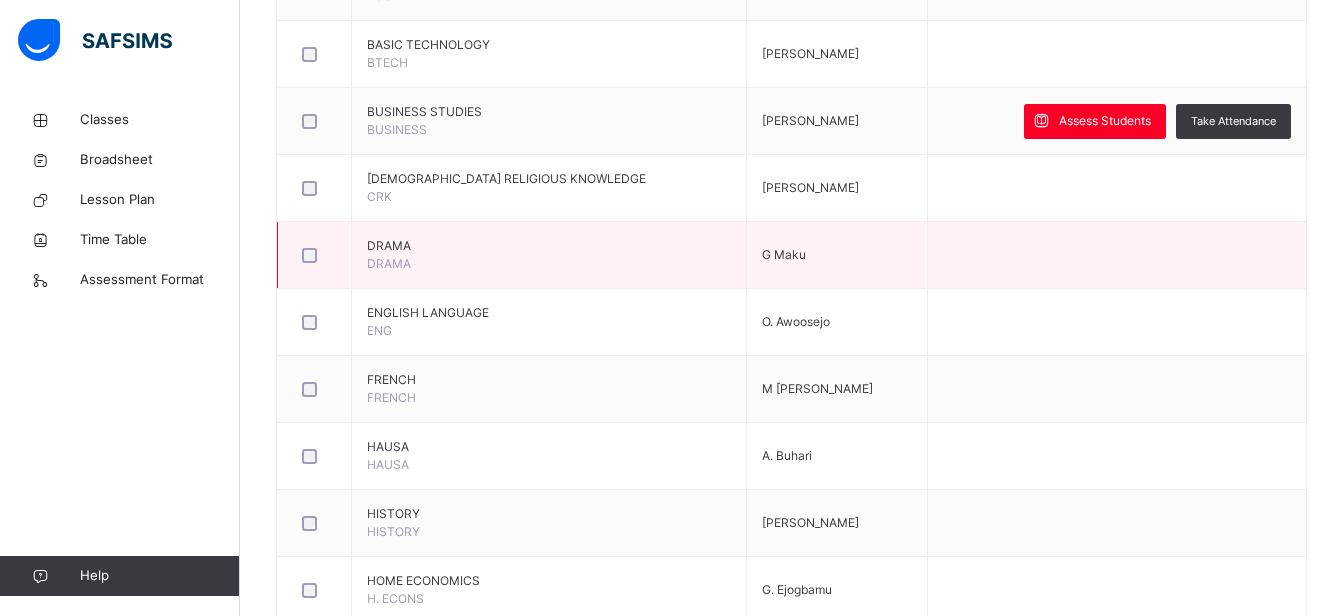 click on "Assess Students" at bounding box center [1105, 121] 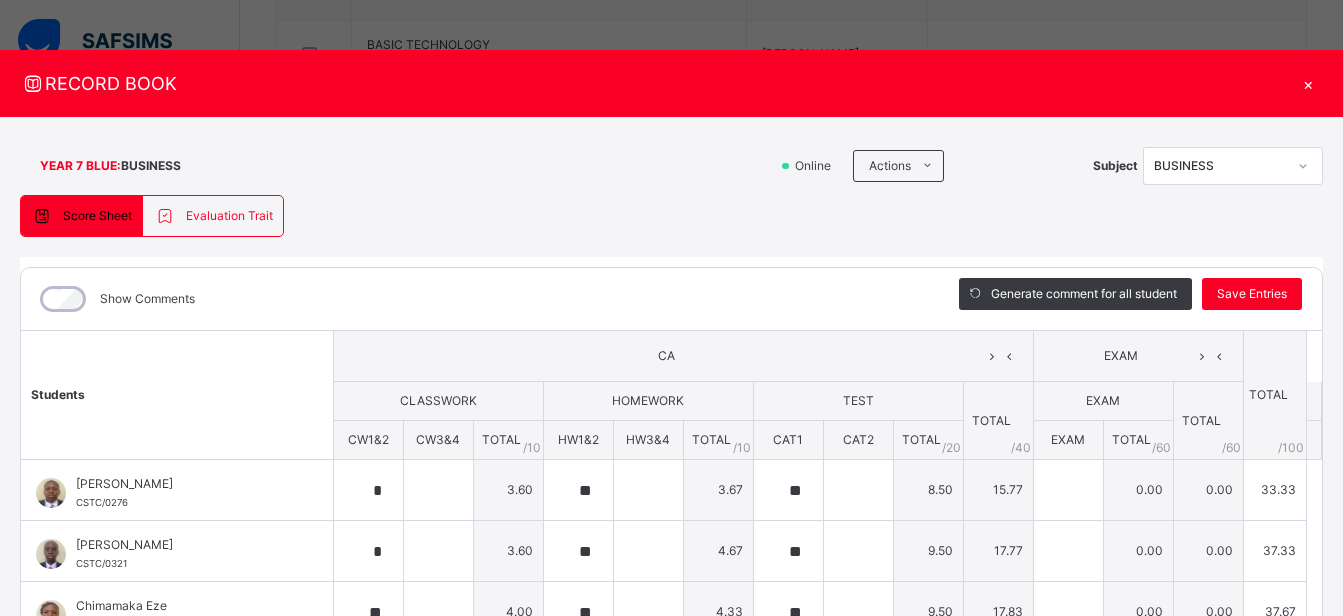 click on "×" at bounding box center [1308, 83] 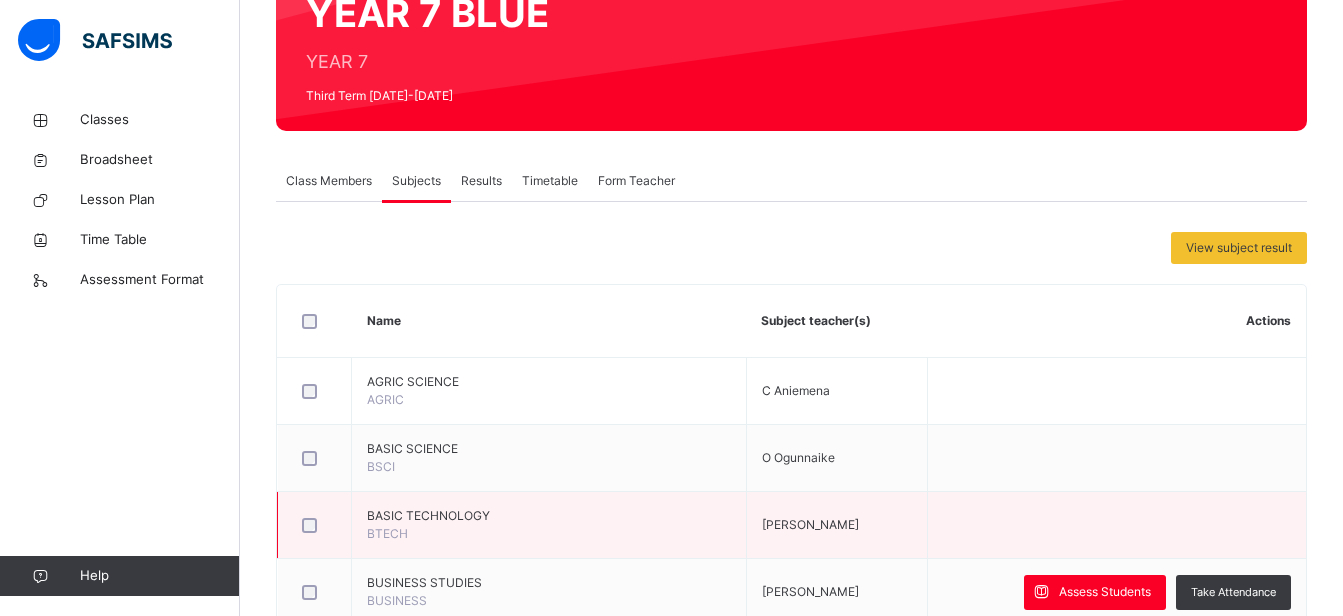 scroll, scrollTop: 0, scrollLeft: 0, axis: both 